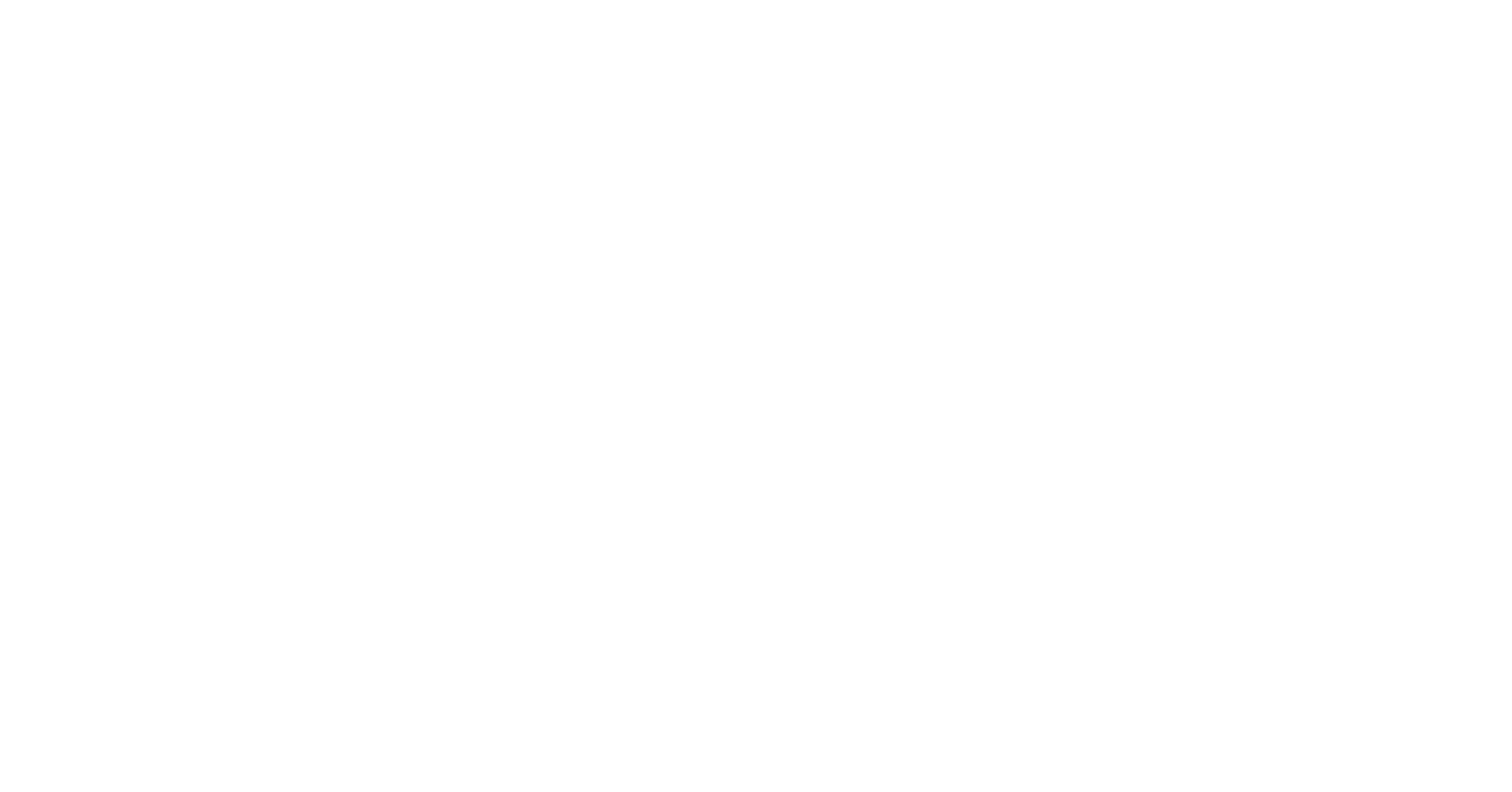 scroll, scrollTop: 0, scrollLeft: 0, axis: both 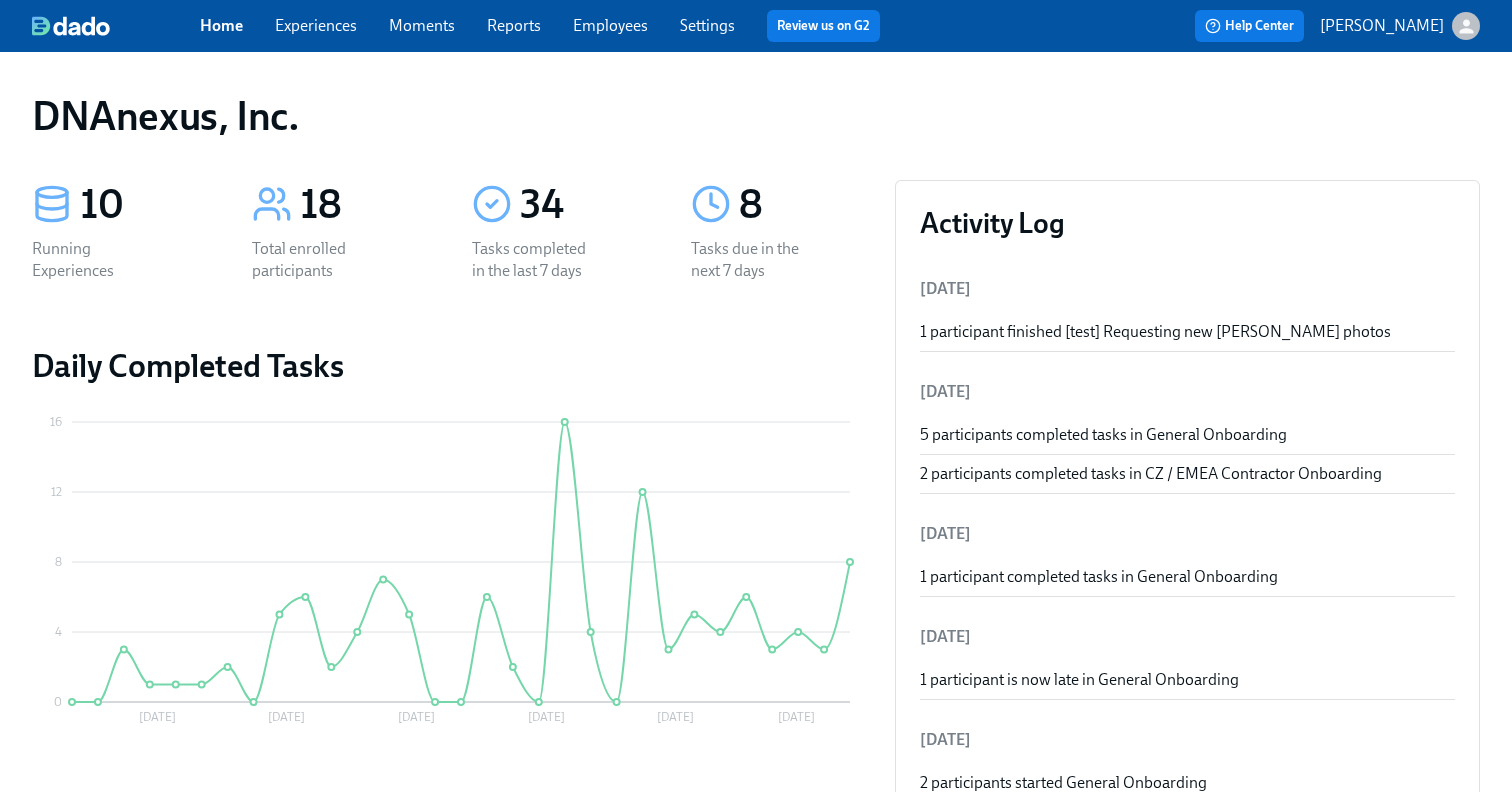 click on "Experiences" at bounding box center [316, 25] 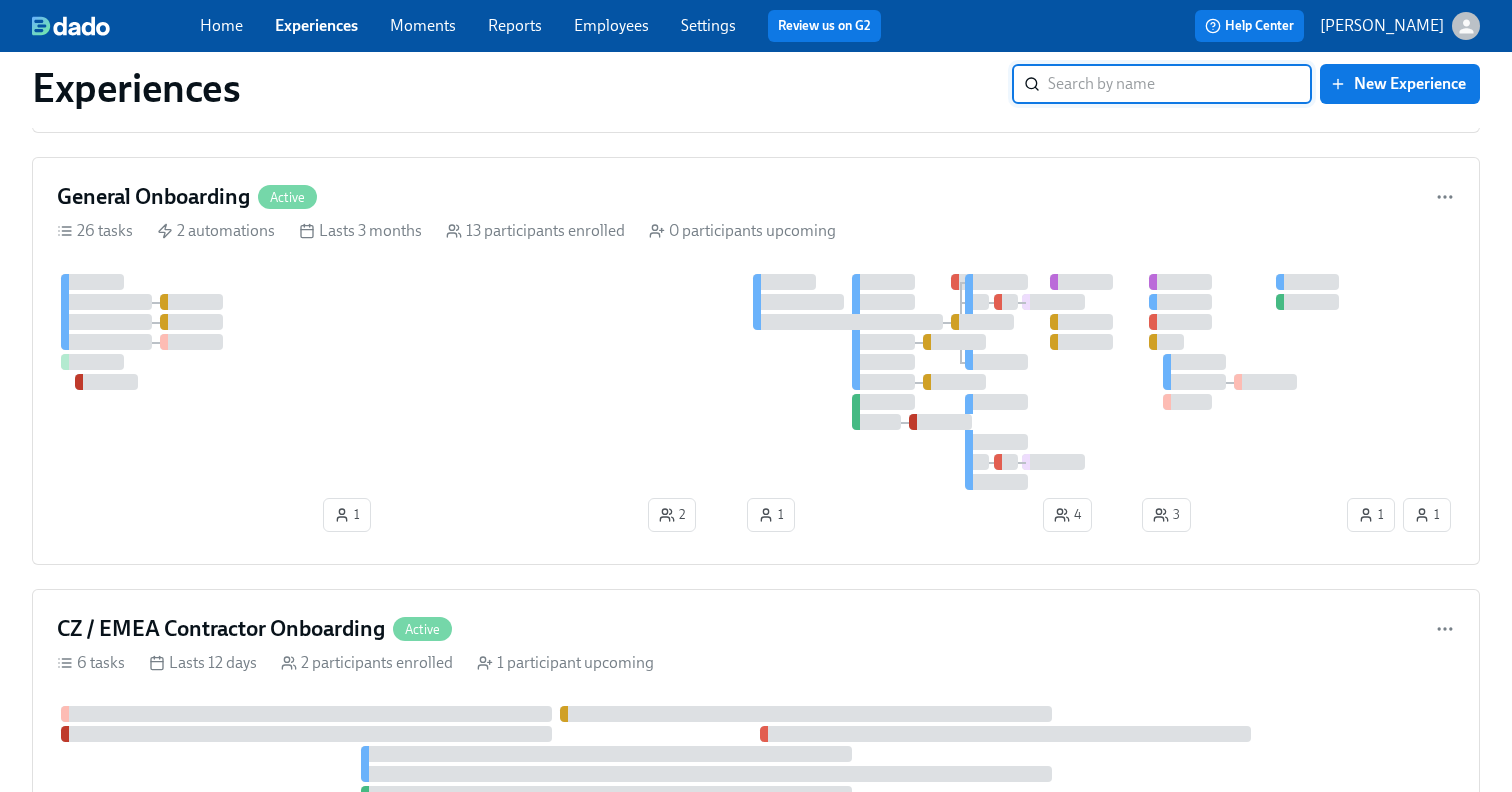 scroll, scrollTop: 942, scrollLeft: 0, axis: vertical 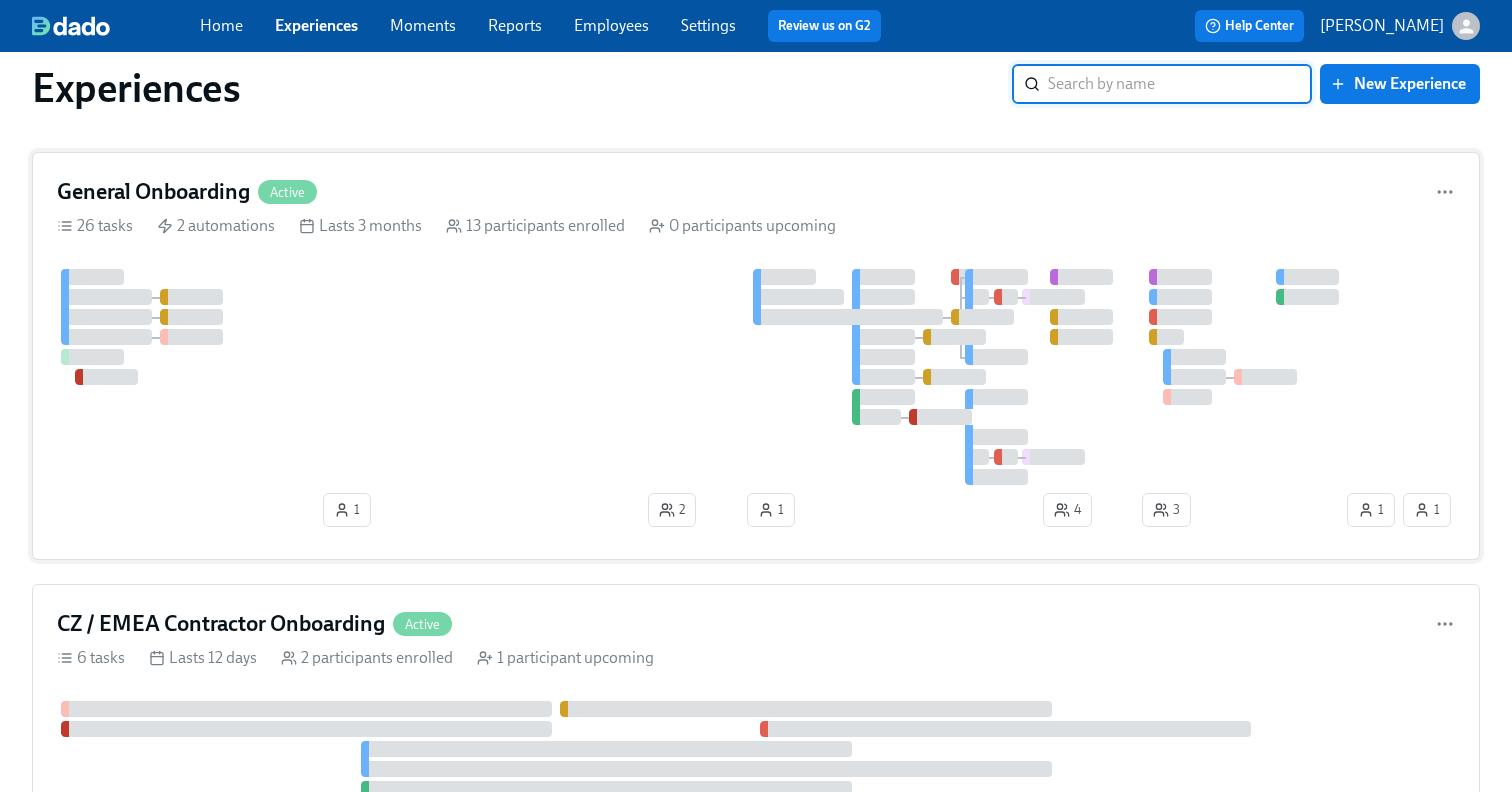 click at bounding box center [700, 377] 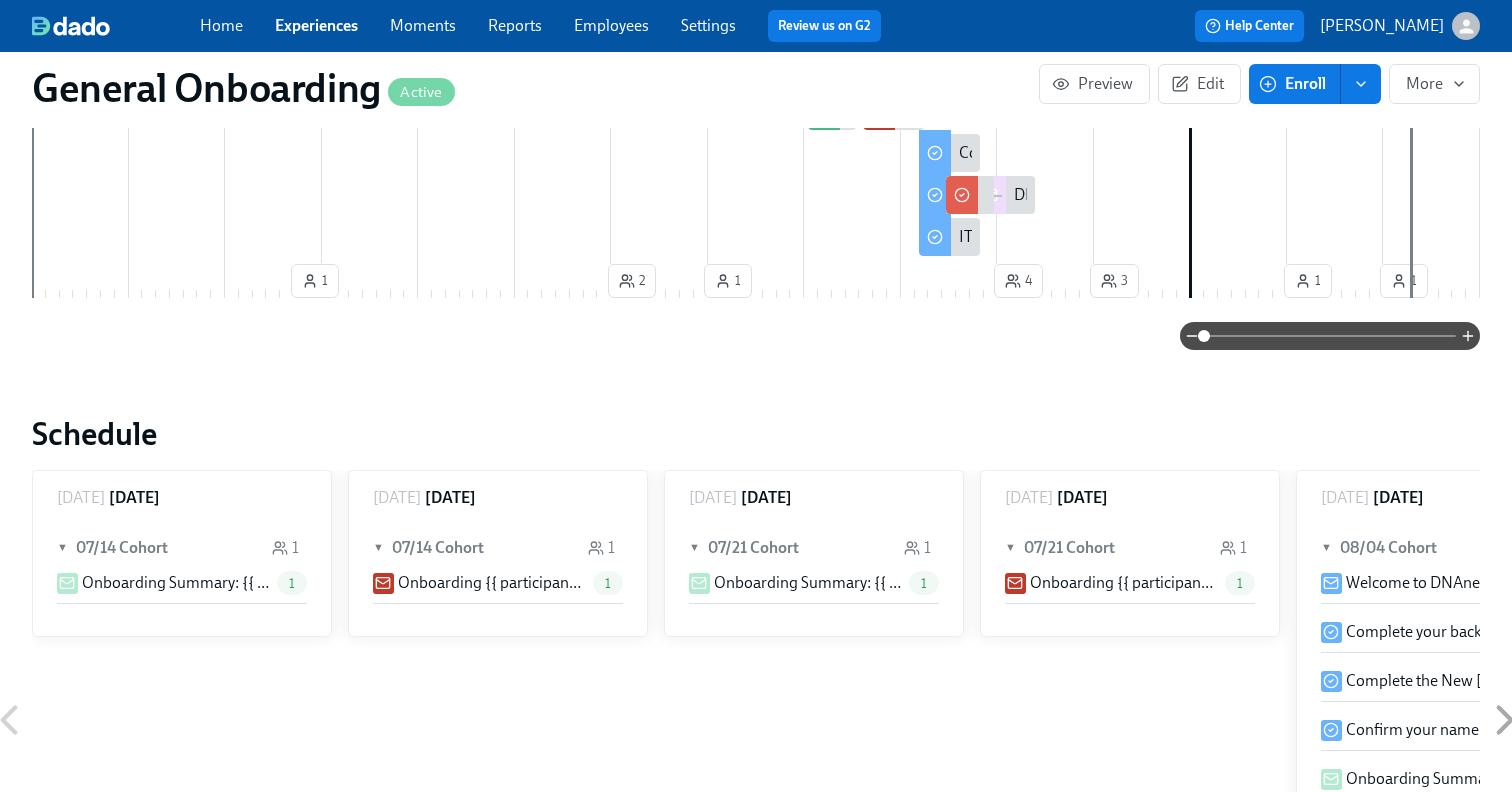 scroll, scrollTop: 0, scrollLeft: 0, axis: both 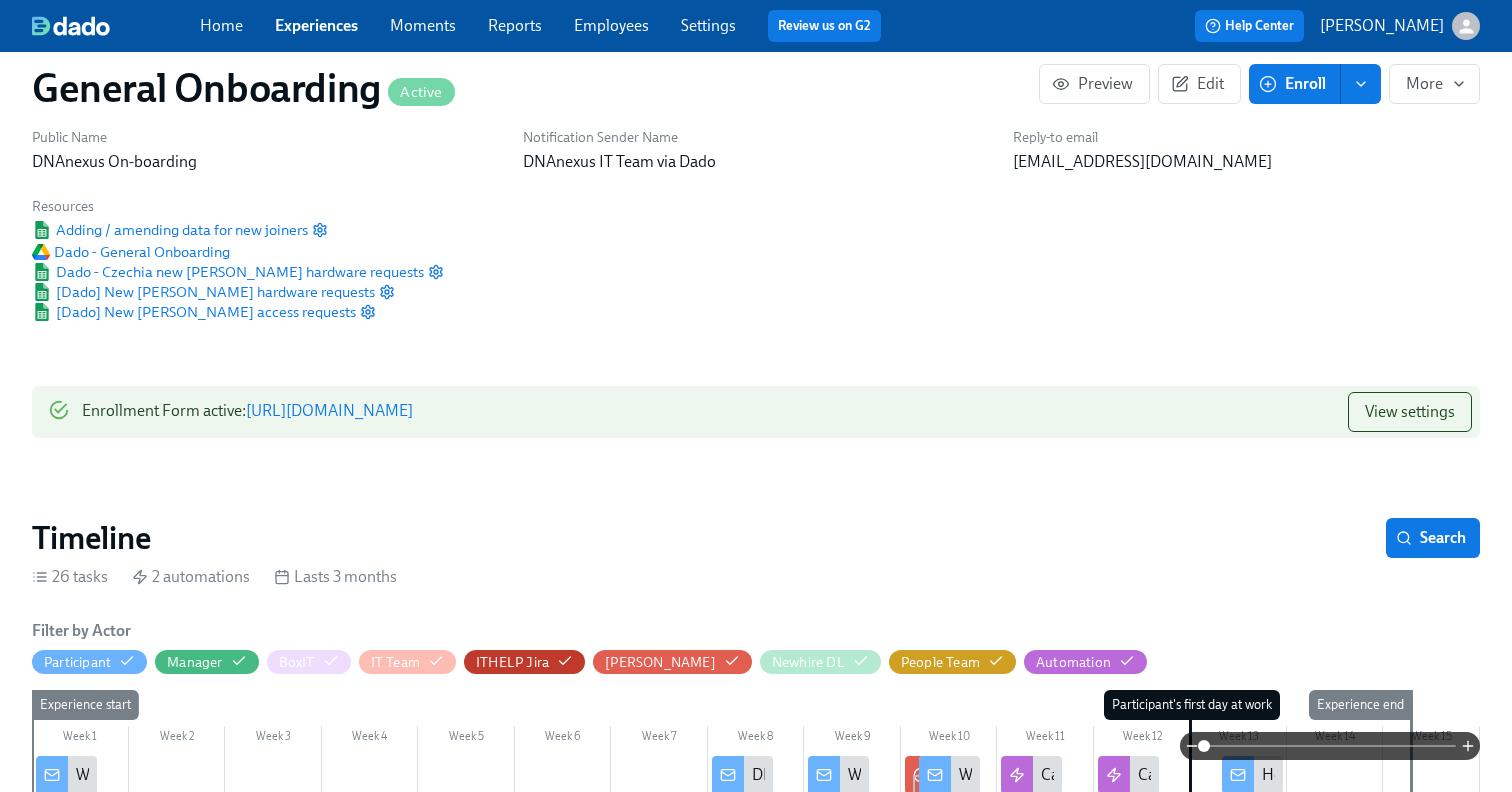 click on "https://my.dadohr.com/enrollmentForms/FfWGd5ofBNpVC0oypAi5SXcktKCCp" at bounding box center (329, 410) 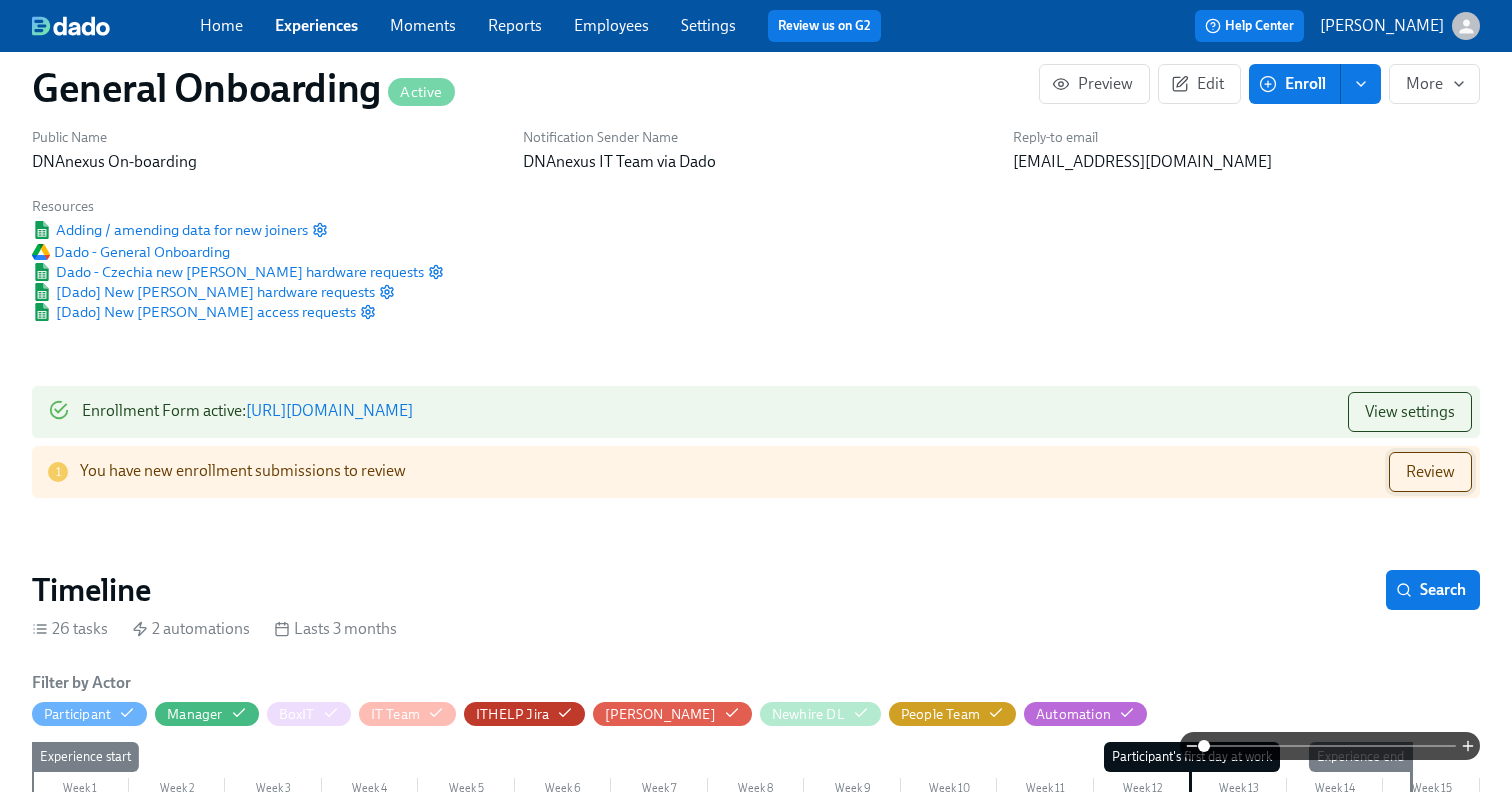click on "Review" at bounding box center (1430, 472) 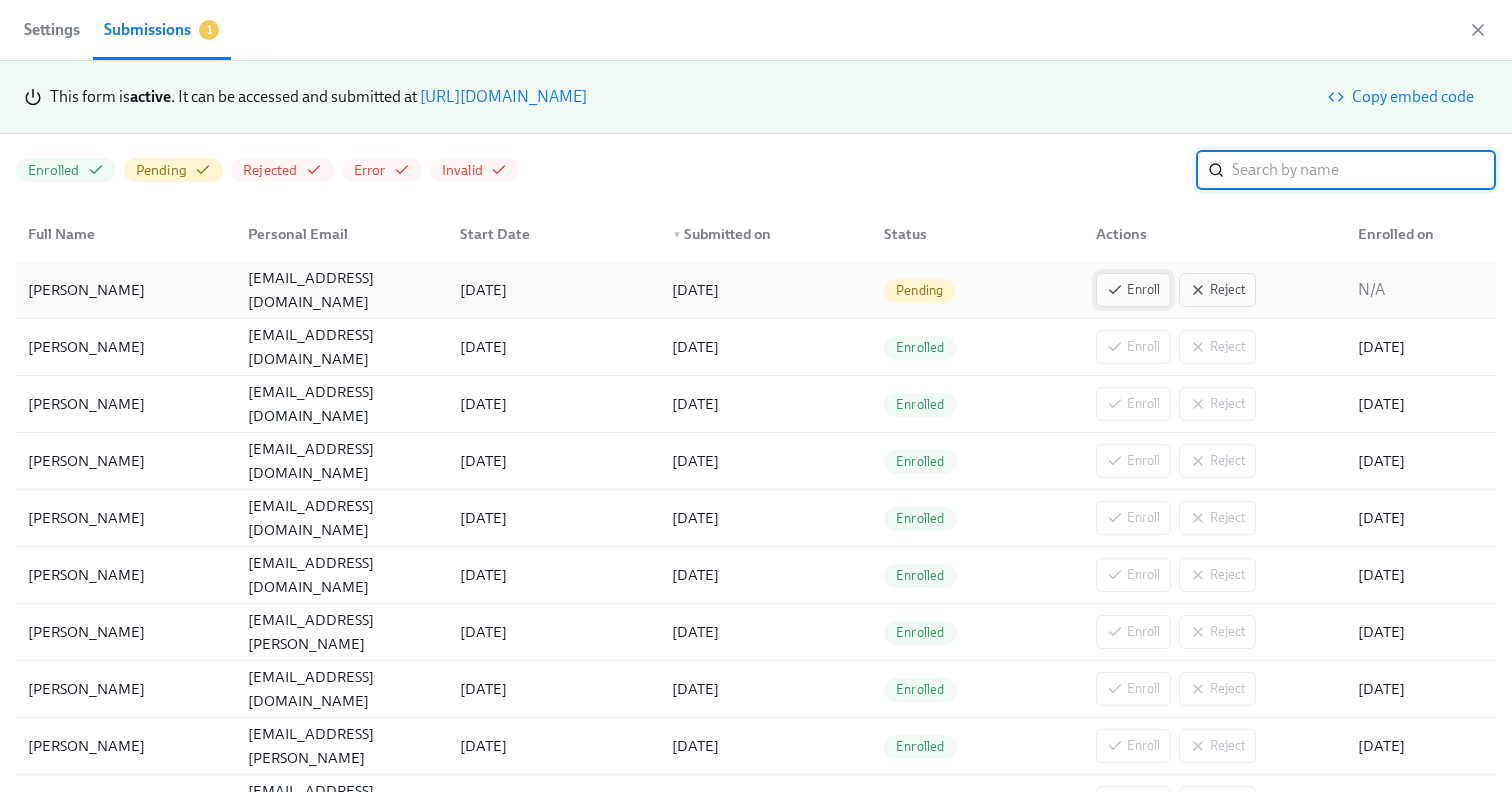 click on "Enroll" at bounding box center [1133, 290] 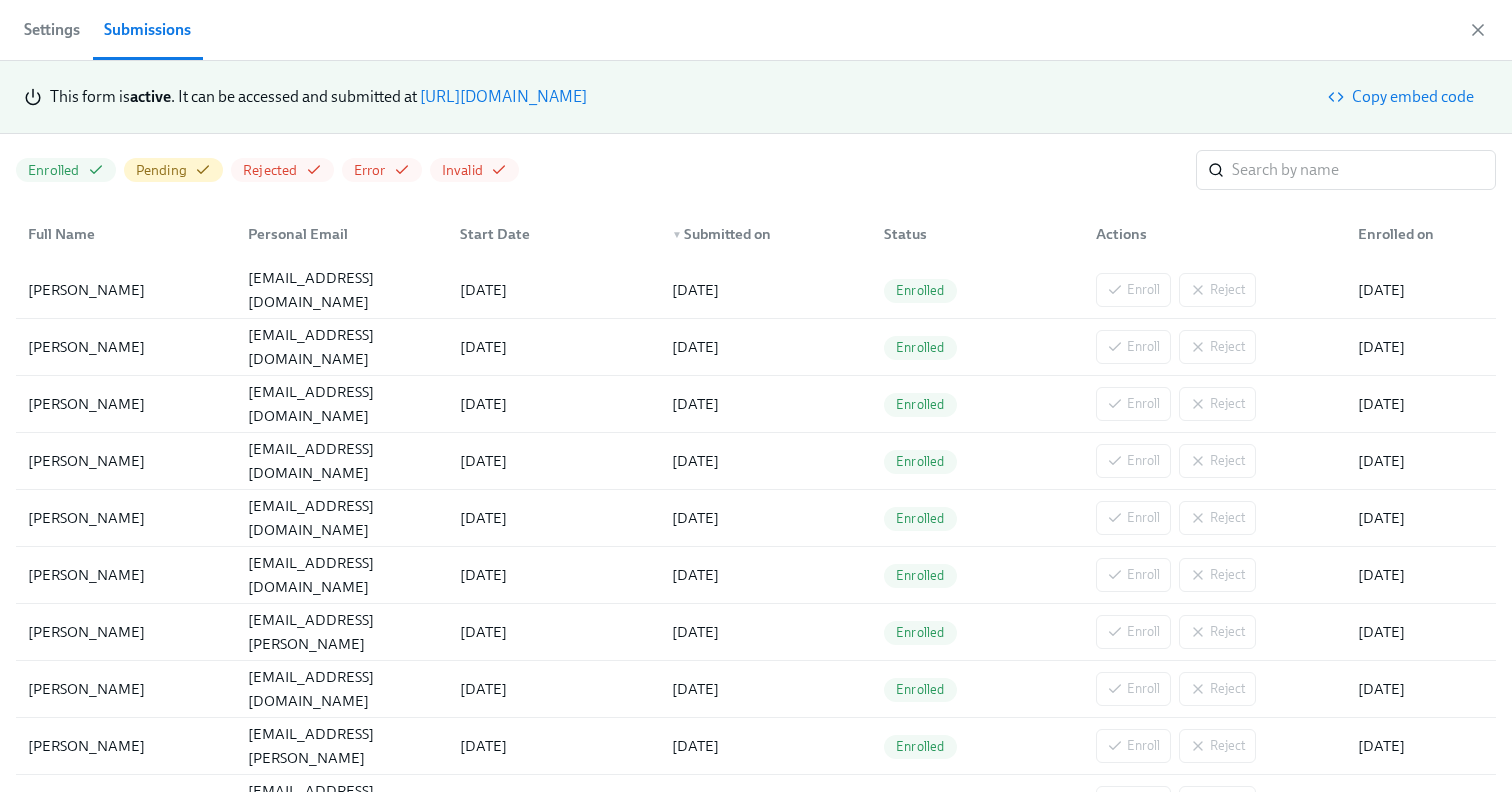 scroll, scrollTop: 0, scrollLeft: 17812, axis: horizontal 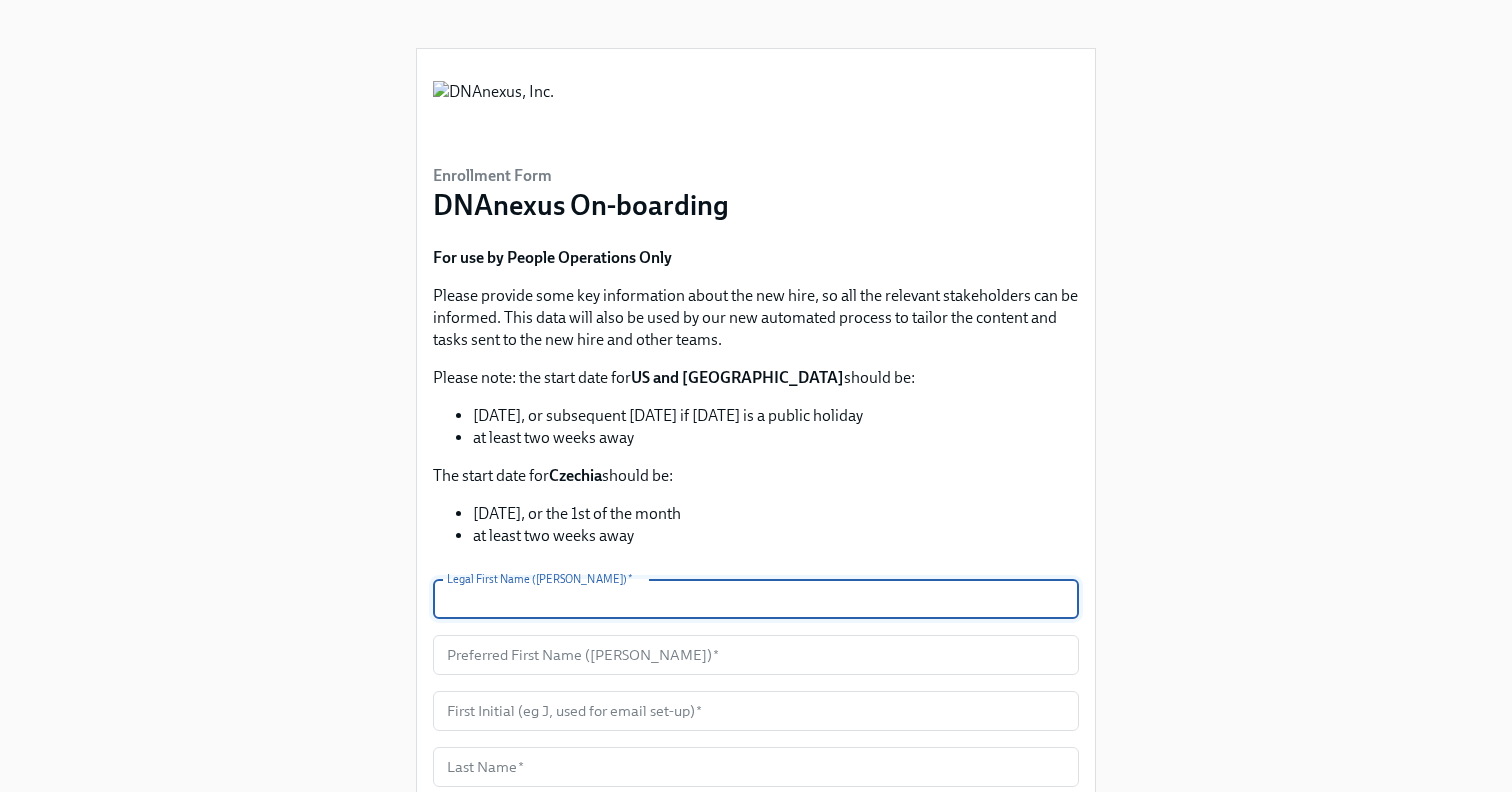 click at bounding box center [756, 599] 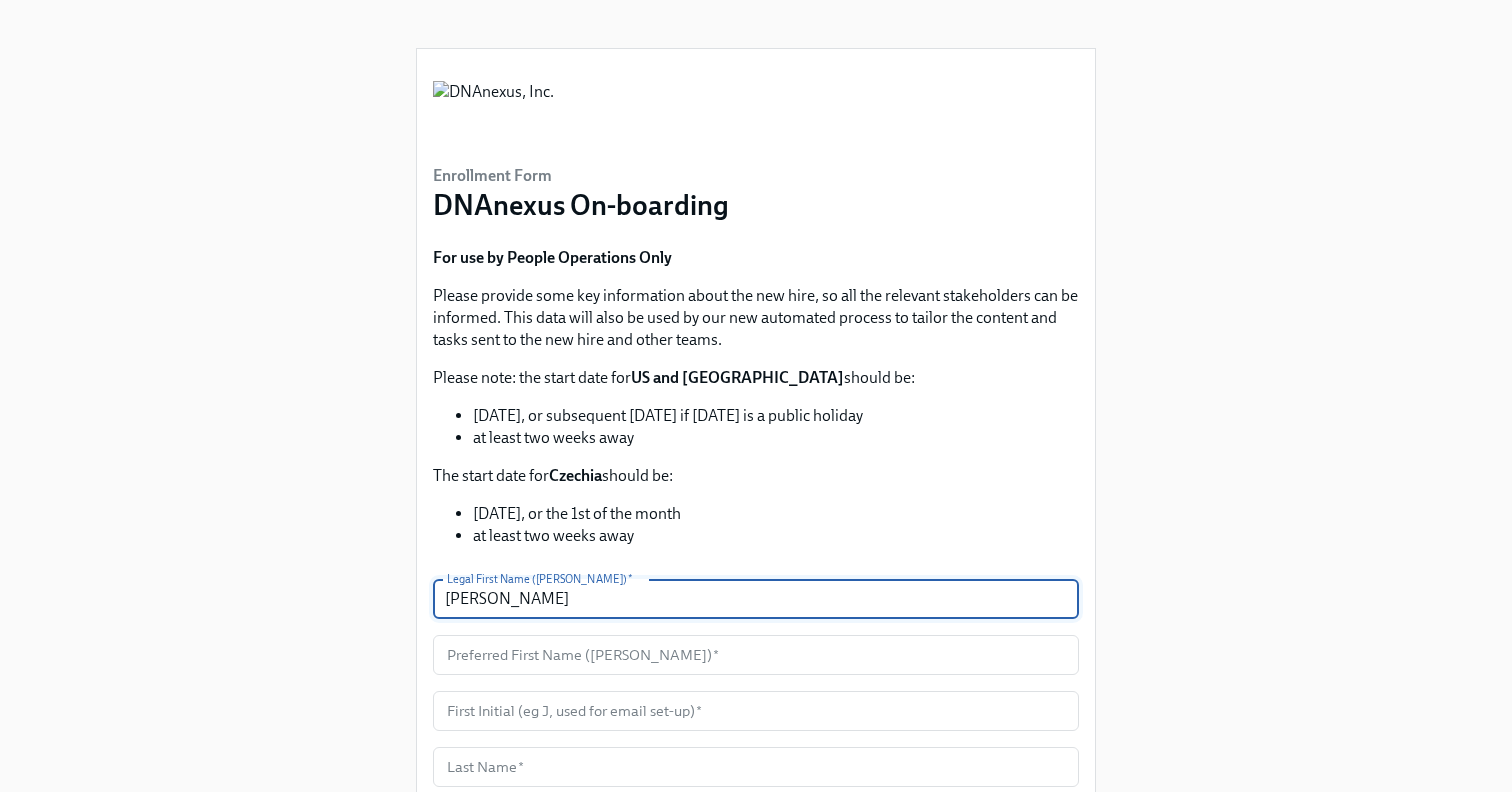type on "Jon" 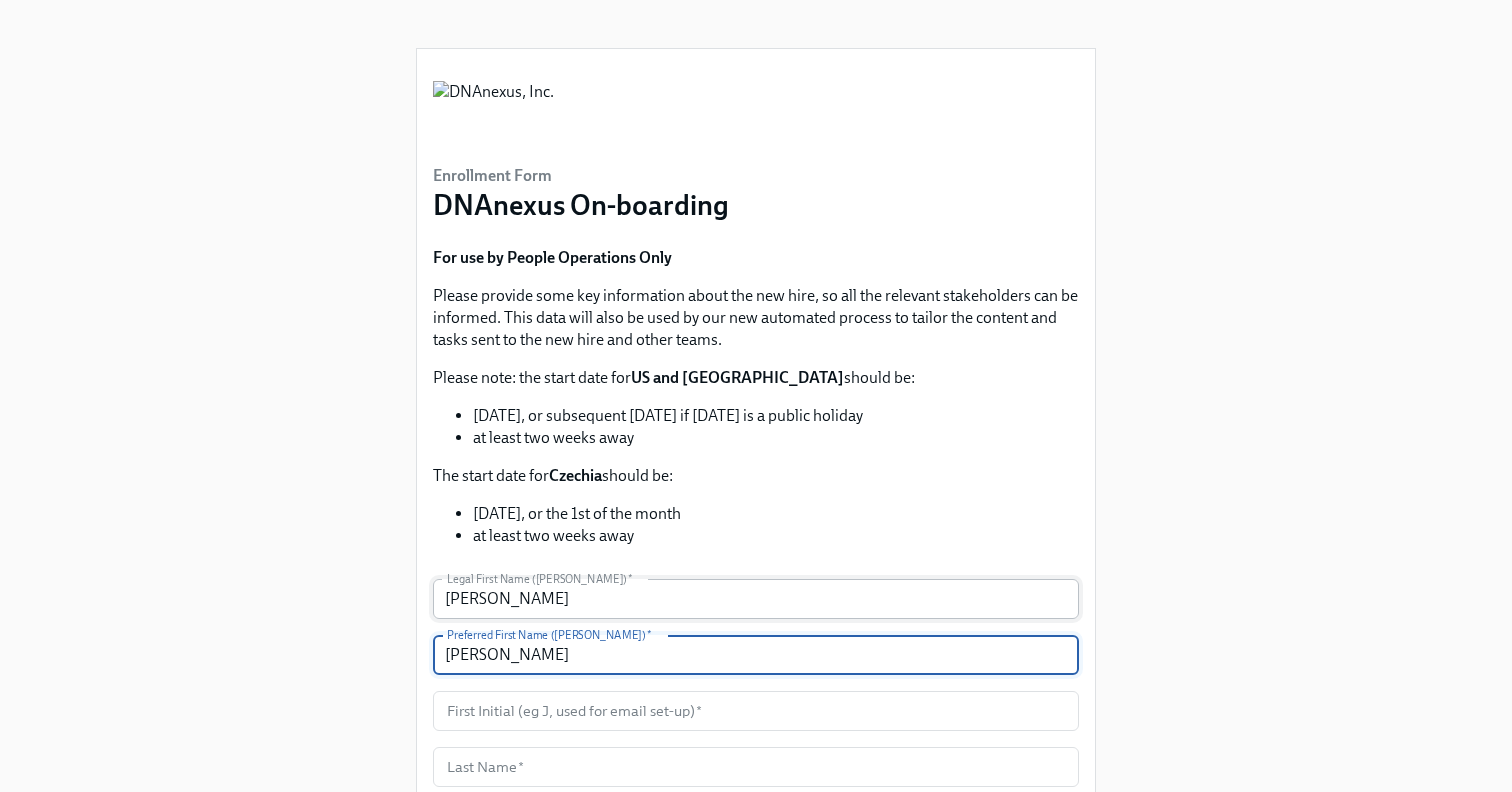 type on "Jon" 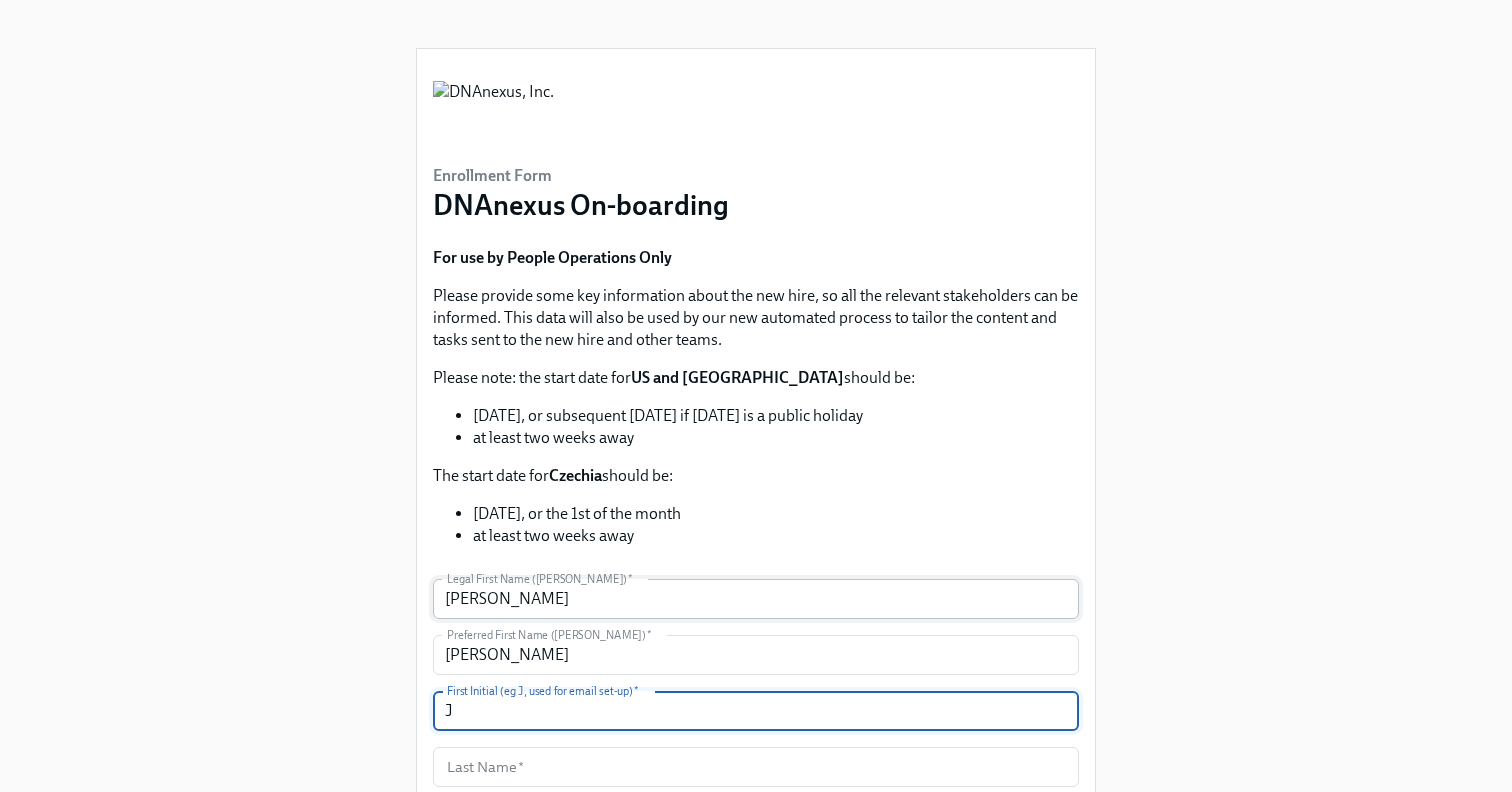 type on "J" 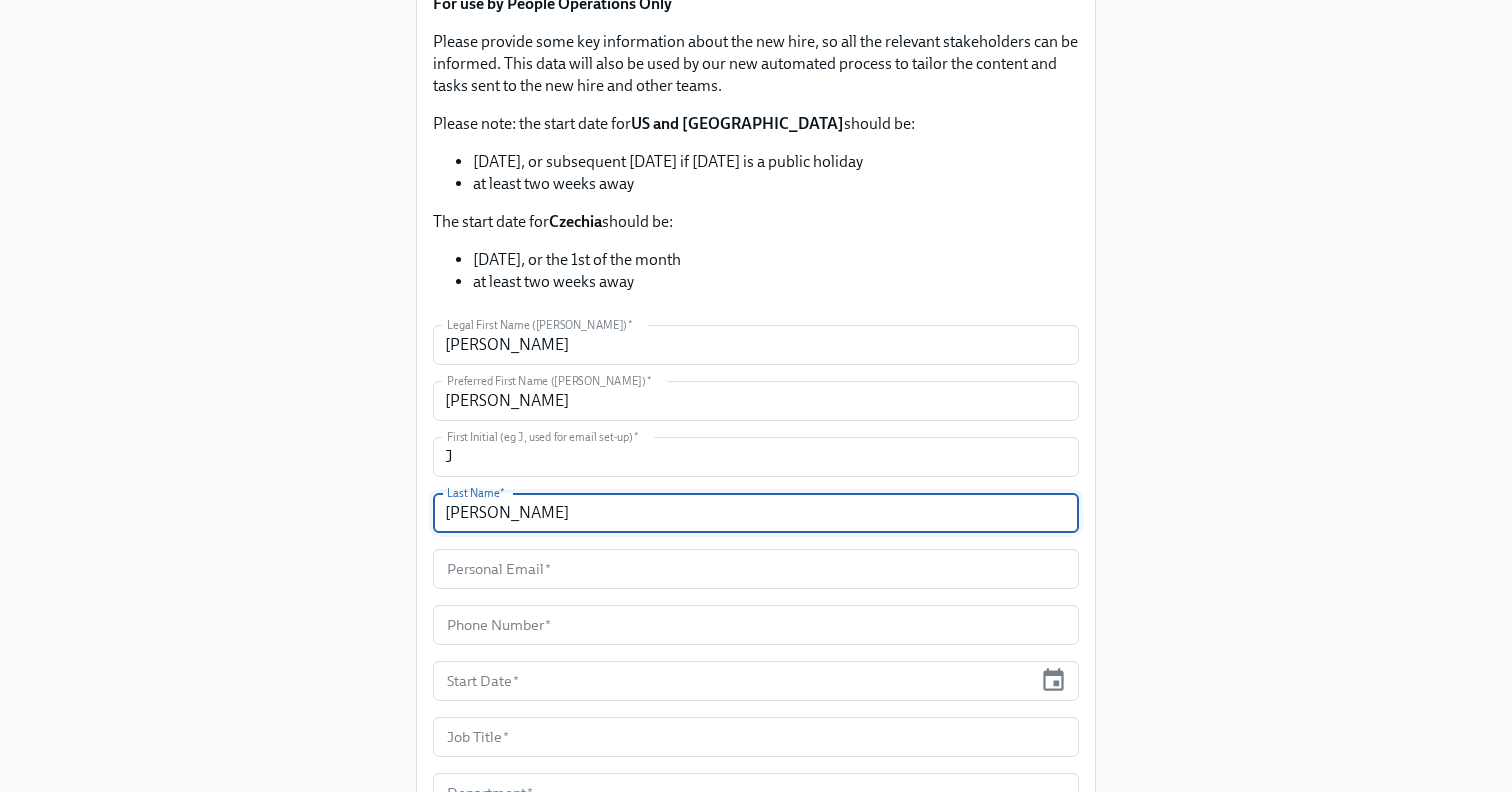 scroll, scrollTop: 363, scrollLeft: 0, axis: vertical 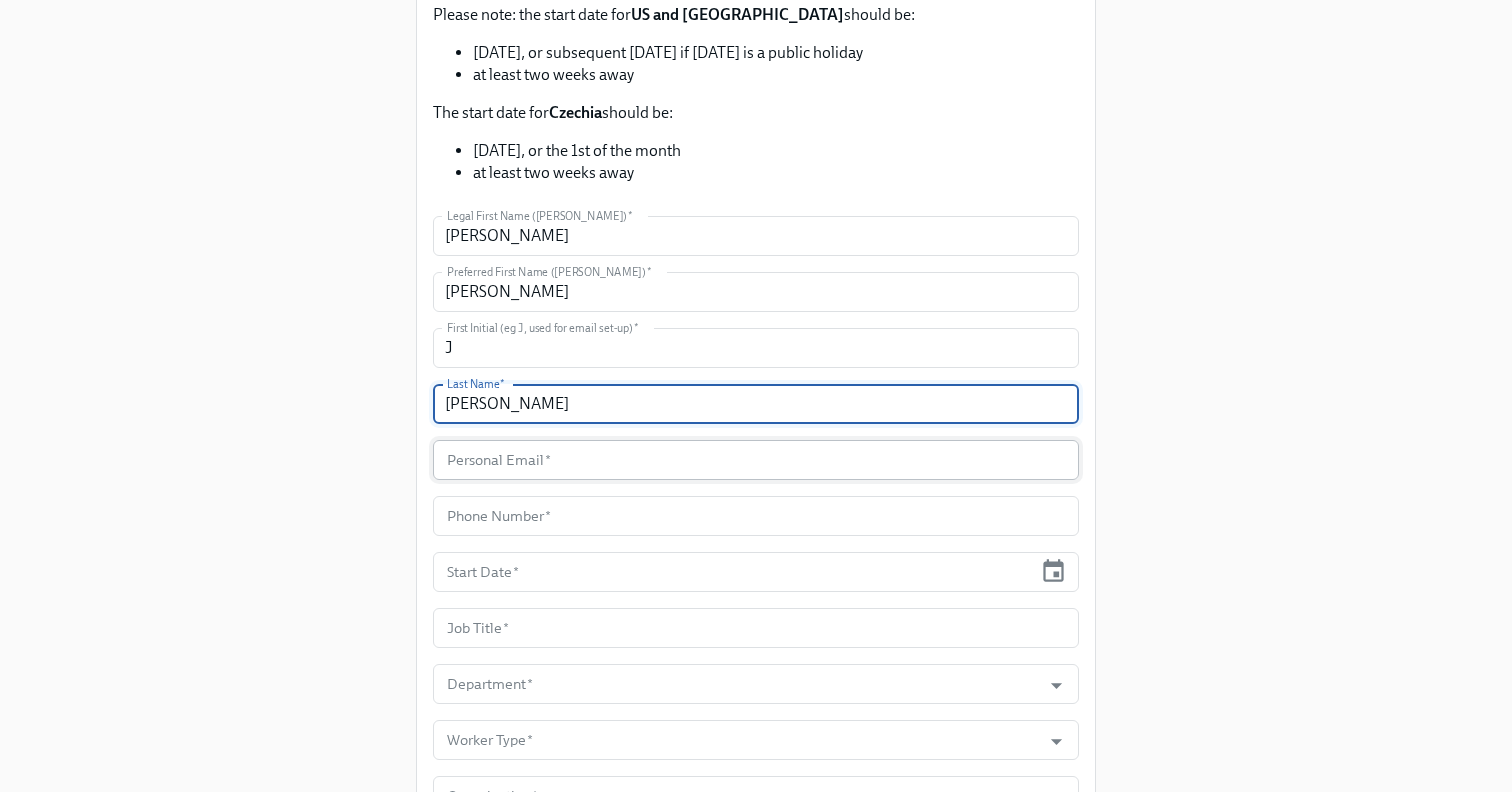 type on "Murray" 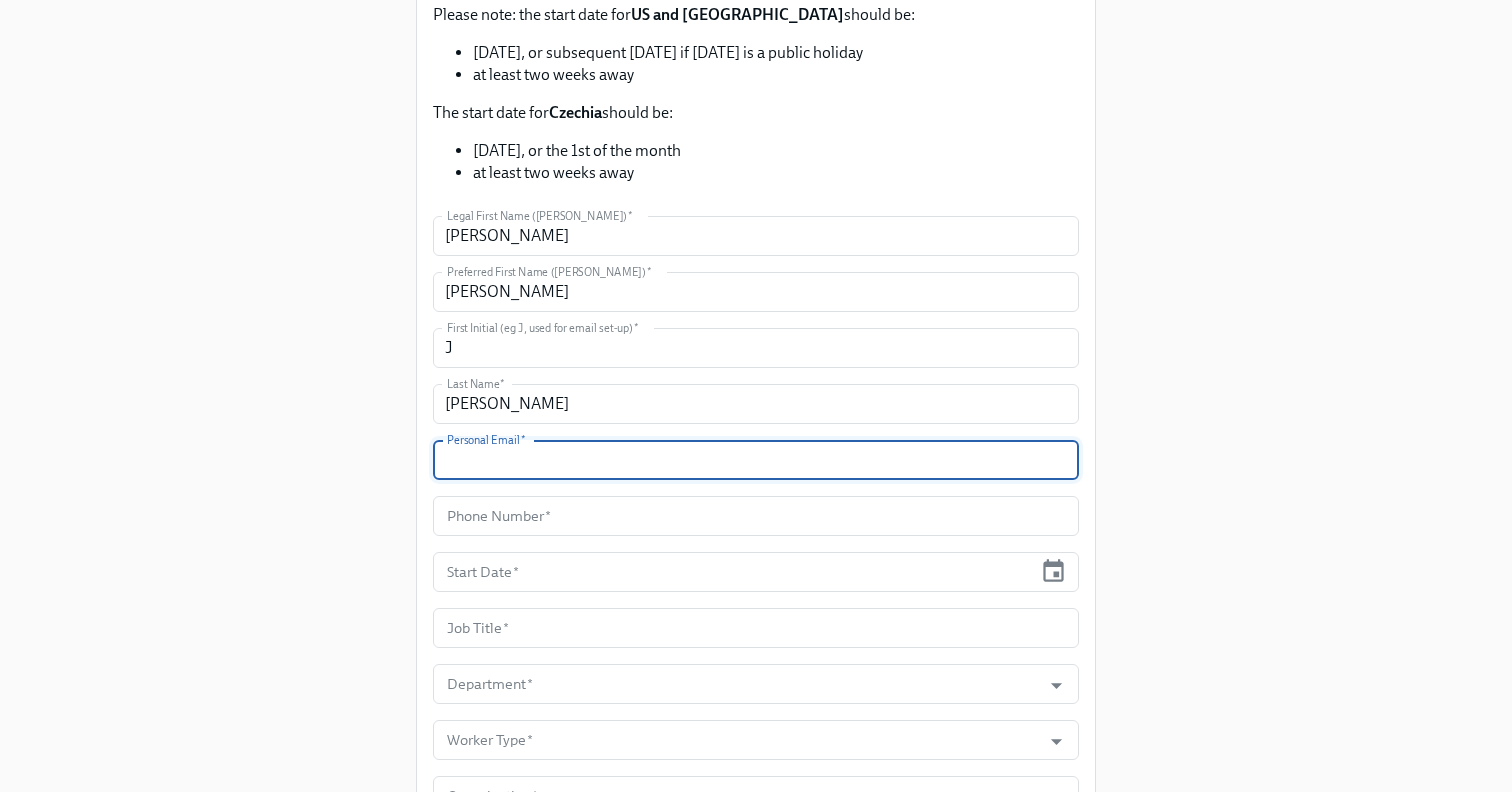 click at bounding box center [756, 460] 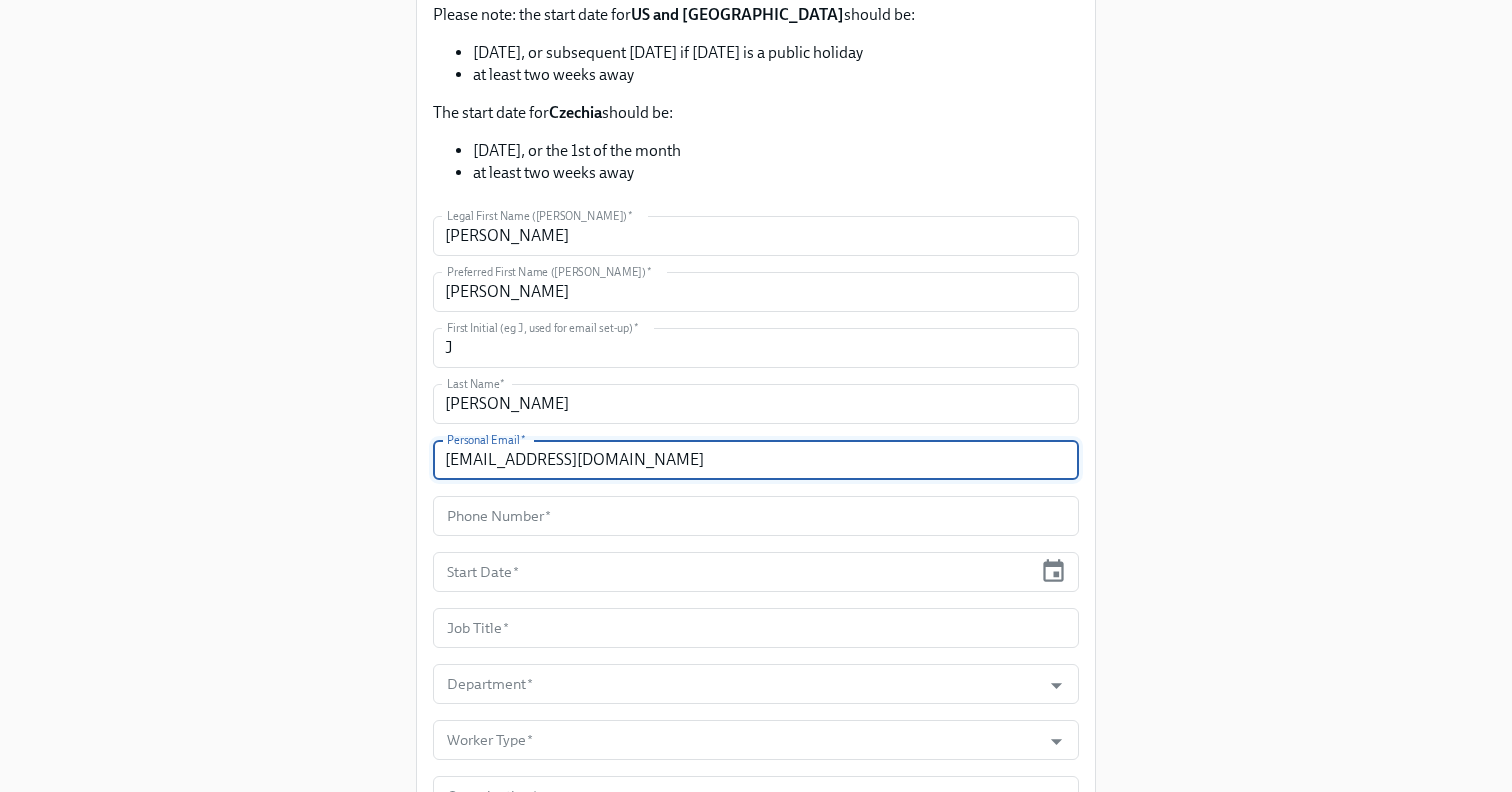 type on "jonmurray123@hotmail.com" 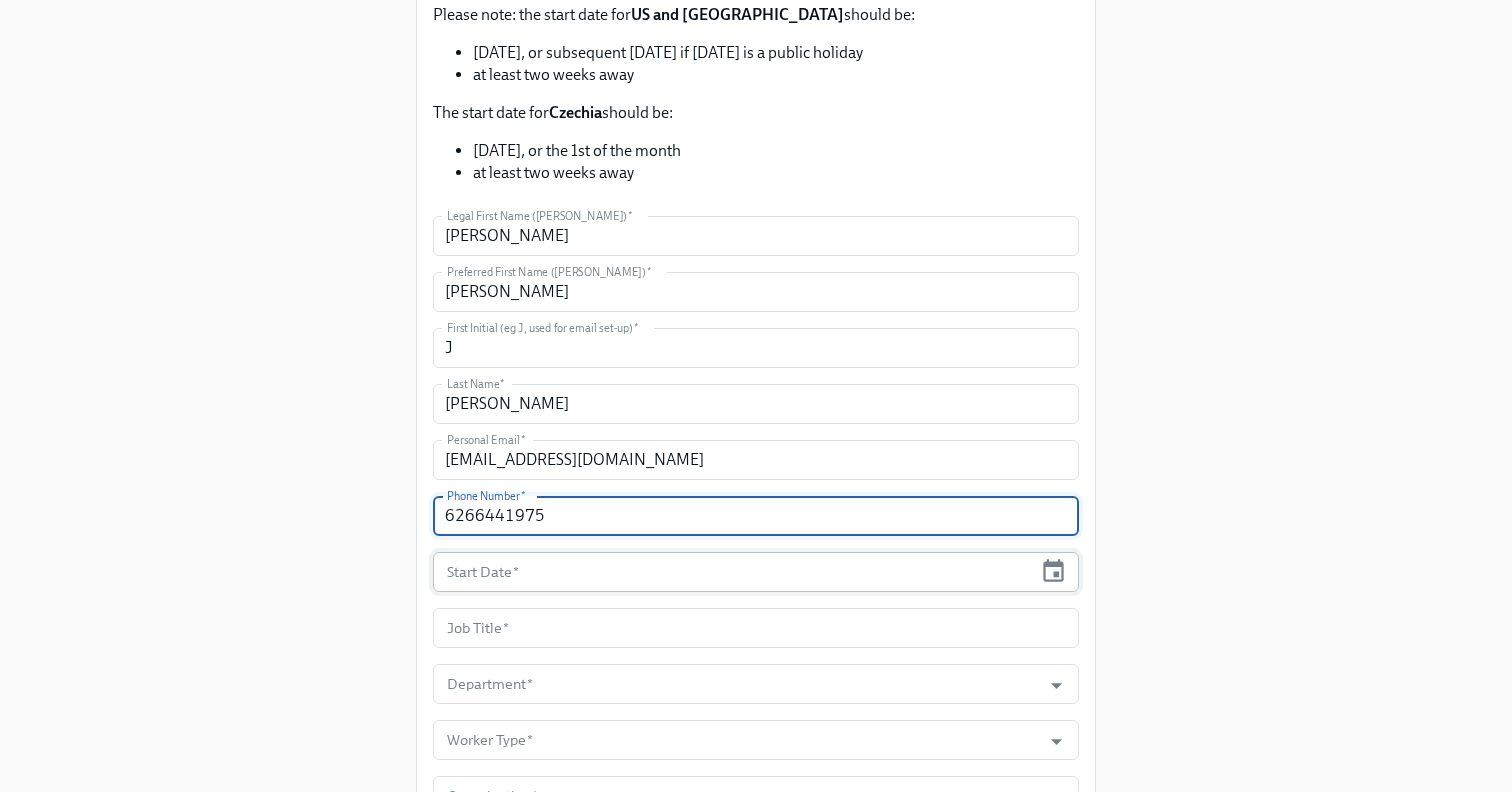 type on "6266441975" 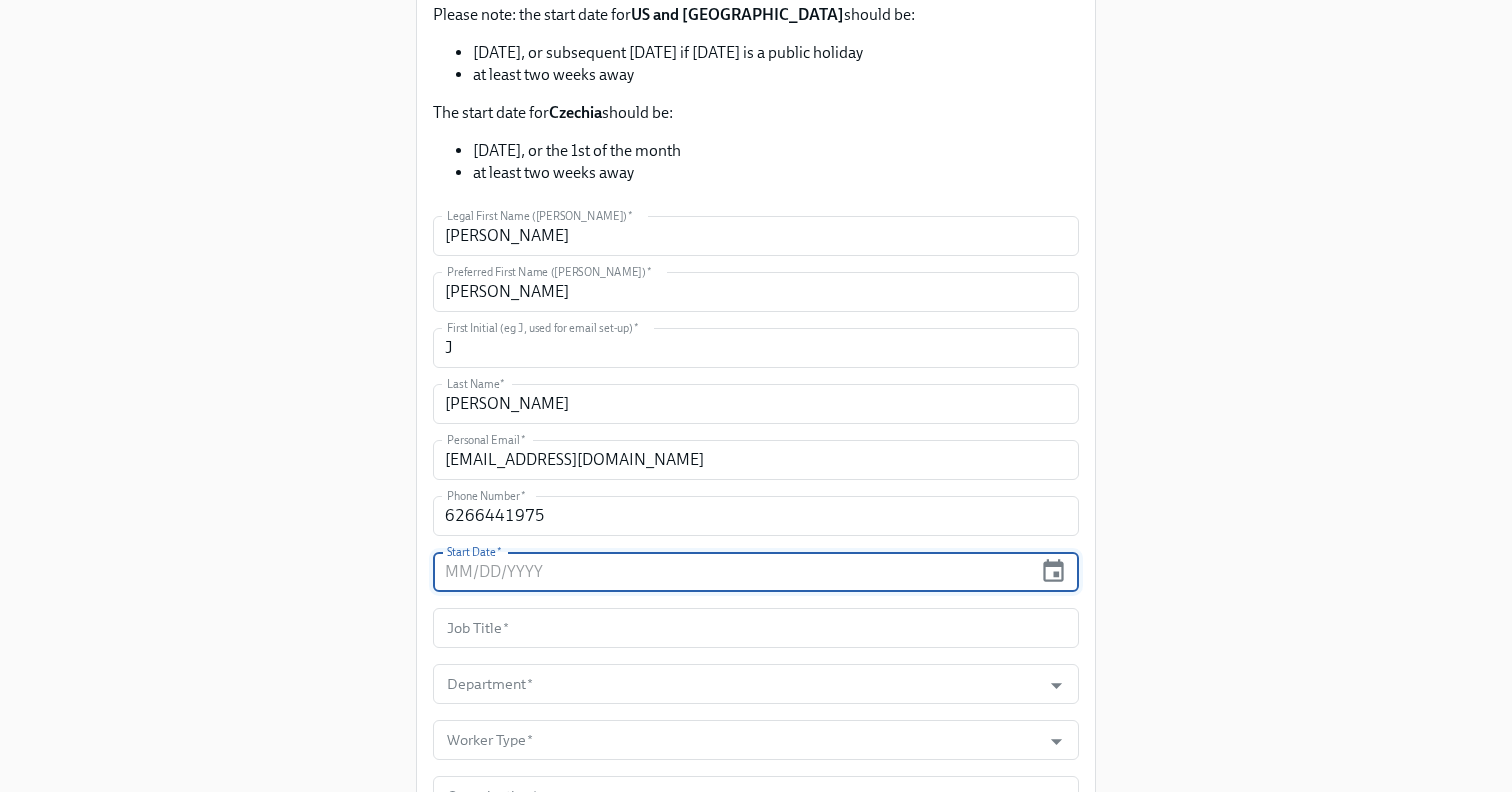click on "Start Date  *" at bounding box center (756, 572) 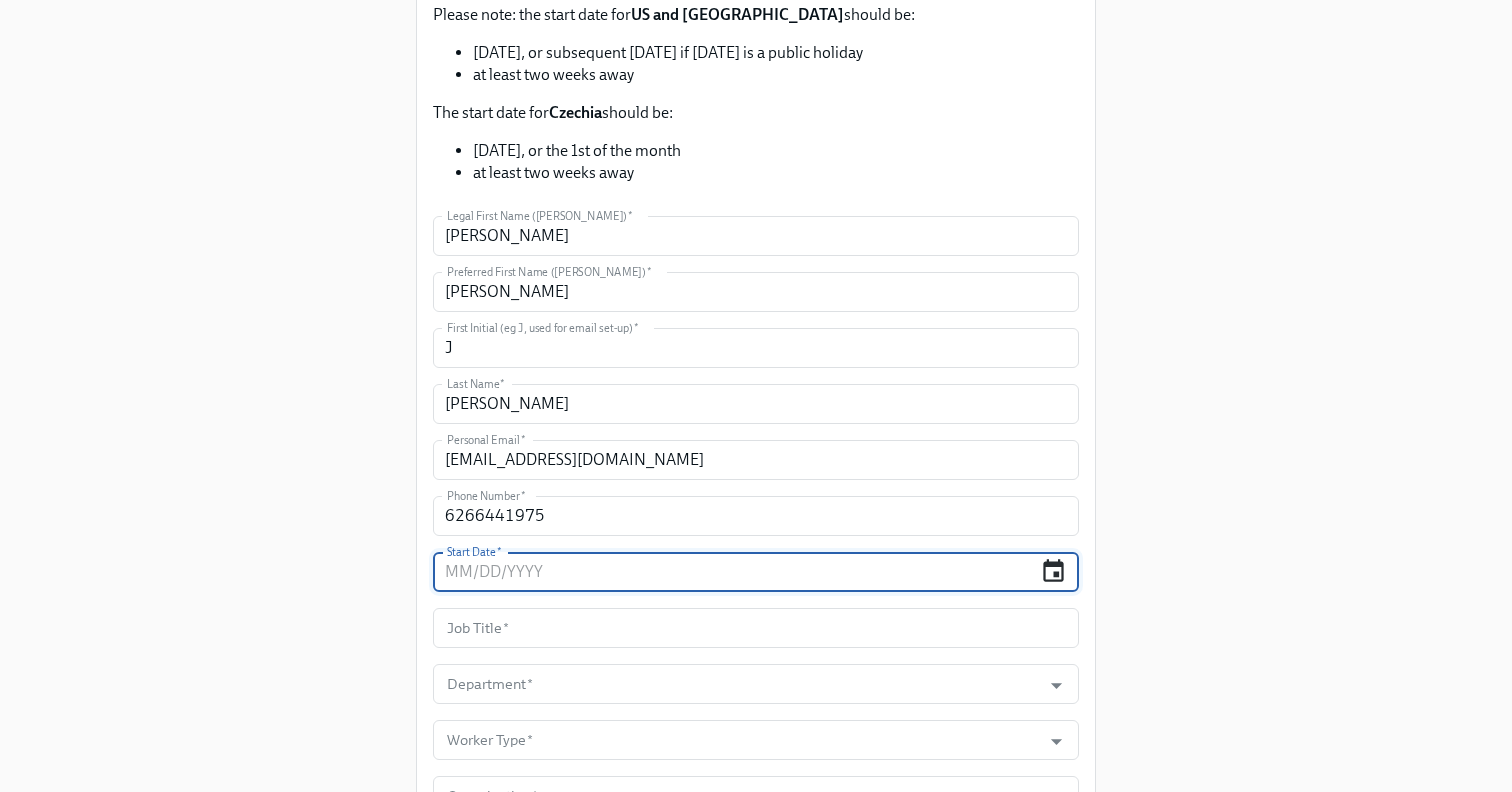 click 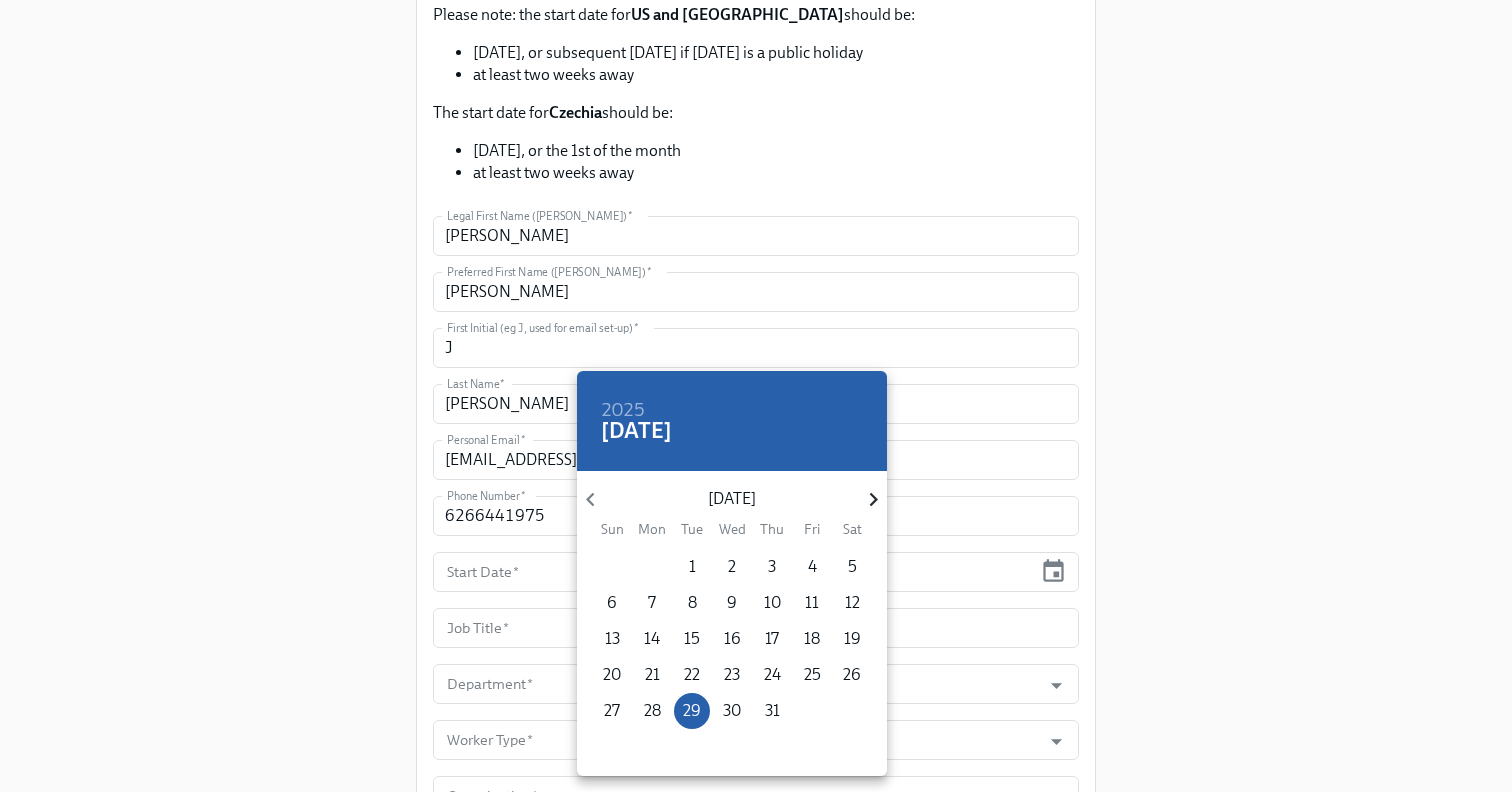 click 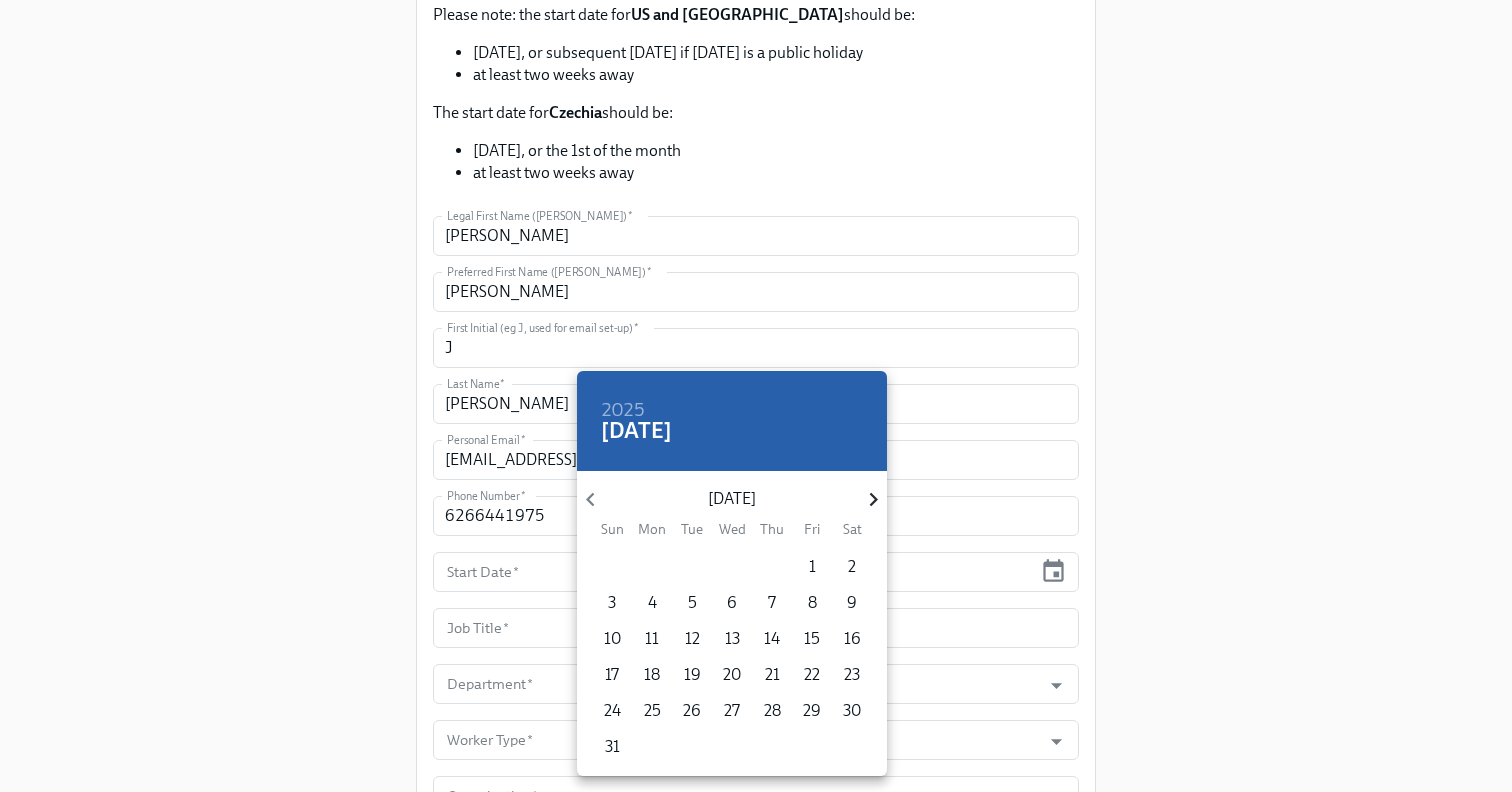 click 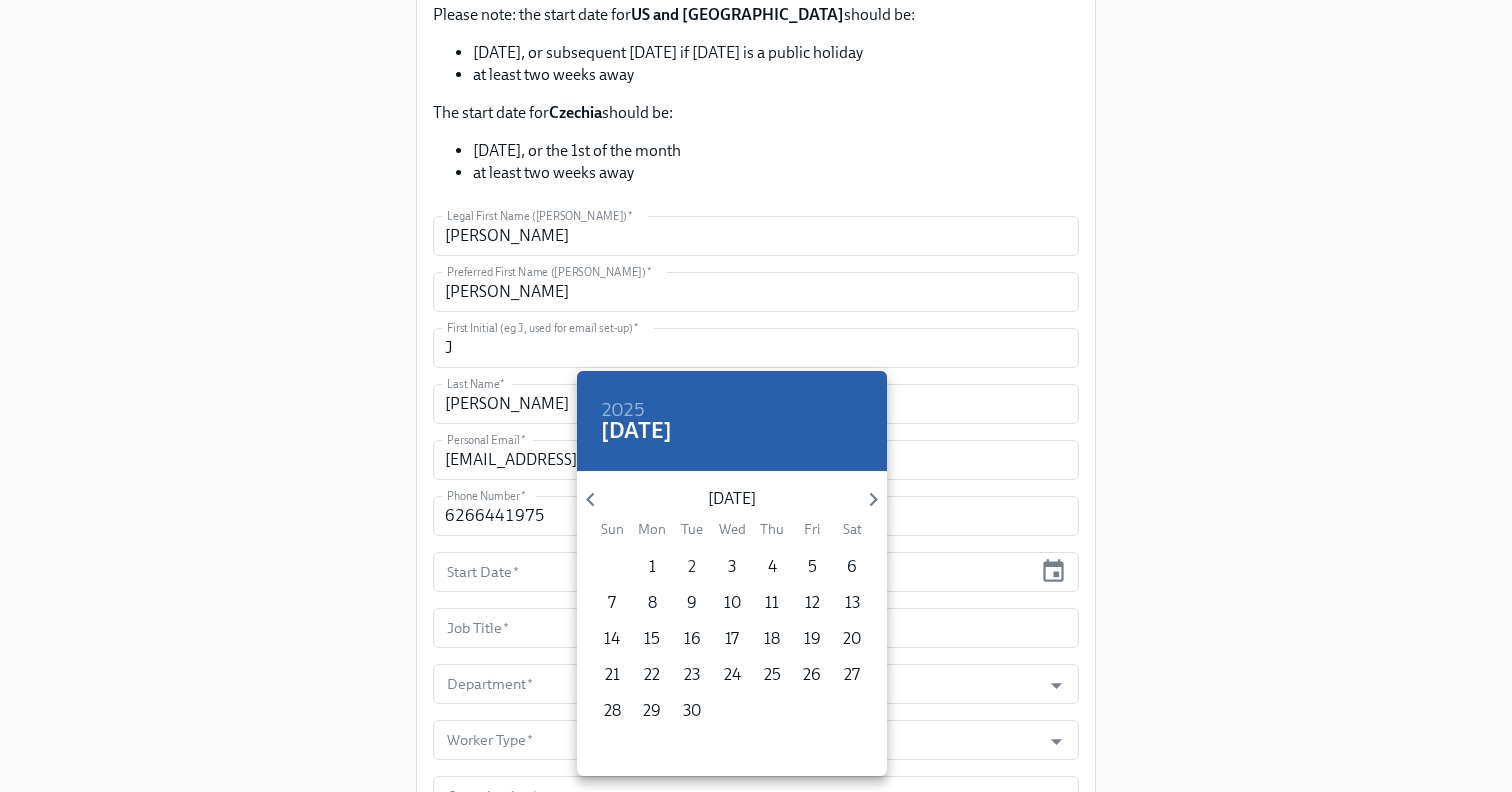 click on "2" at bounding box center [692, 567] 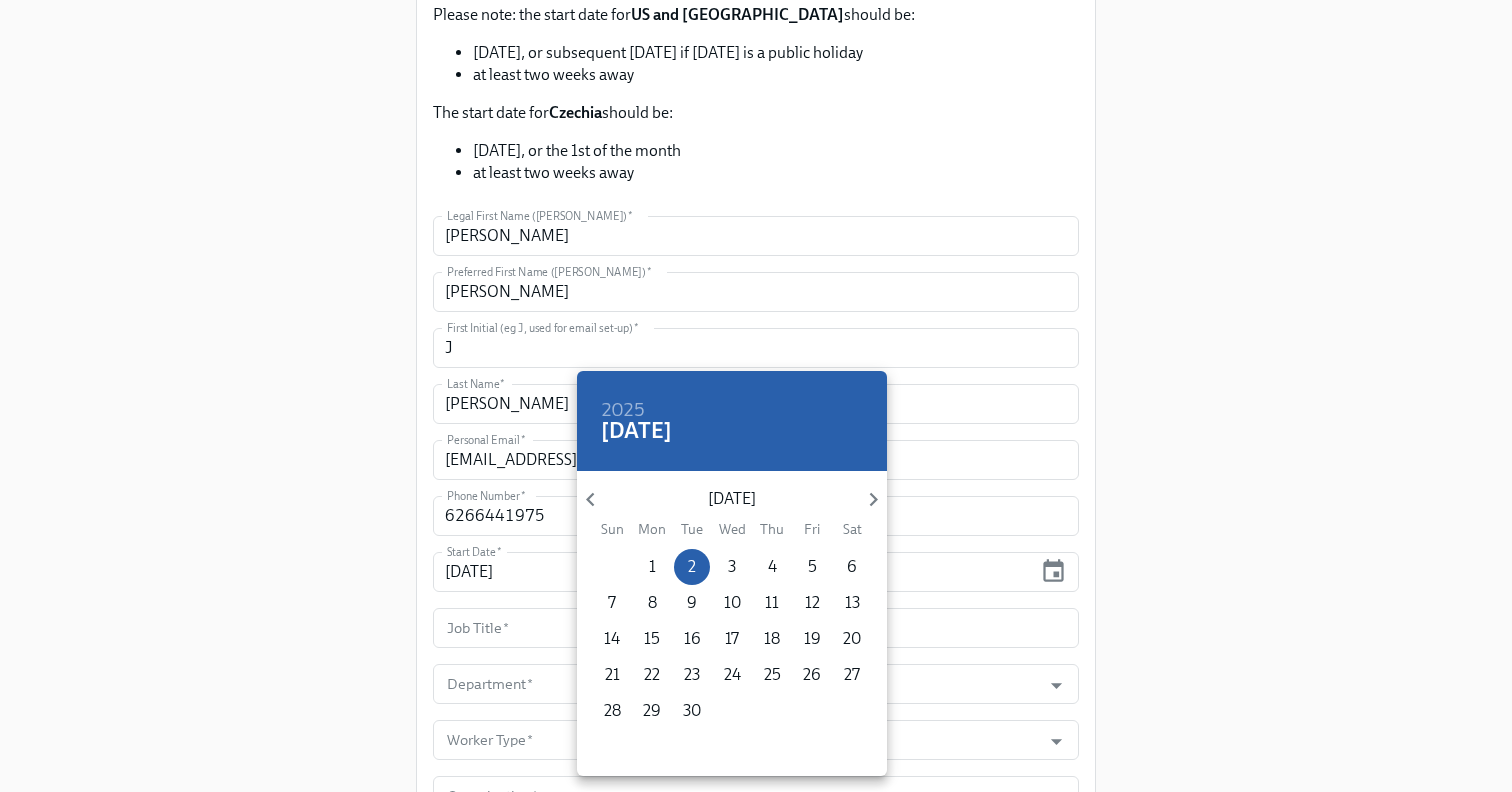 click at bounding box center [756, 396] 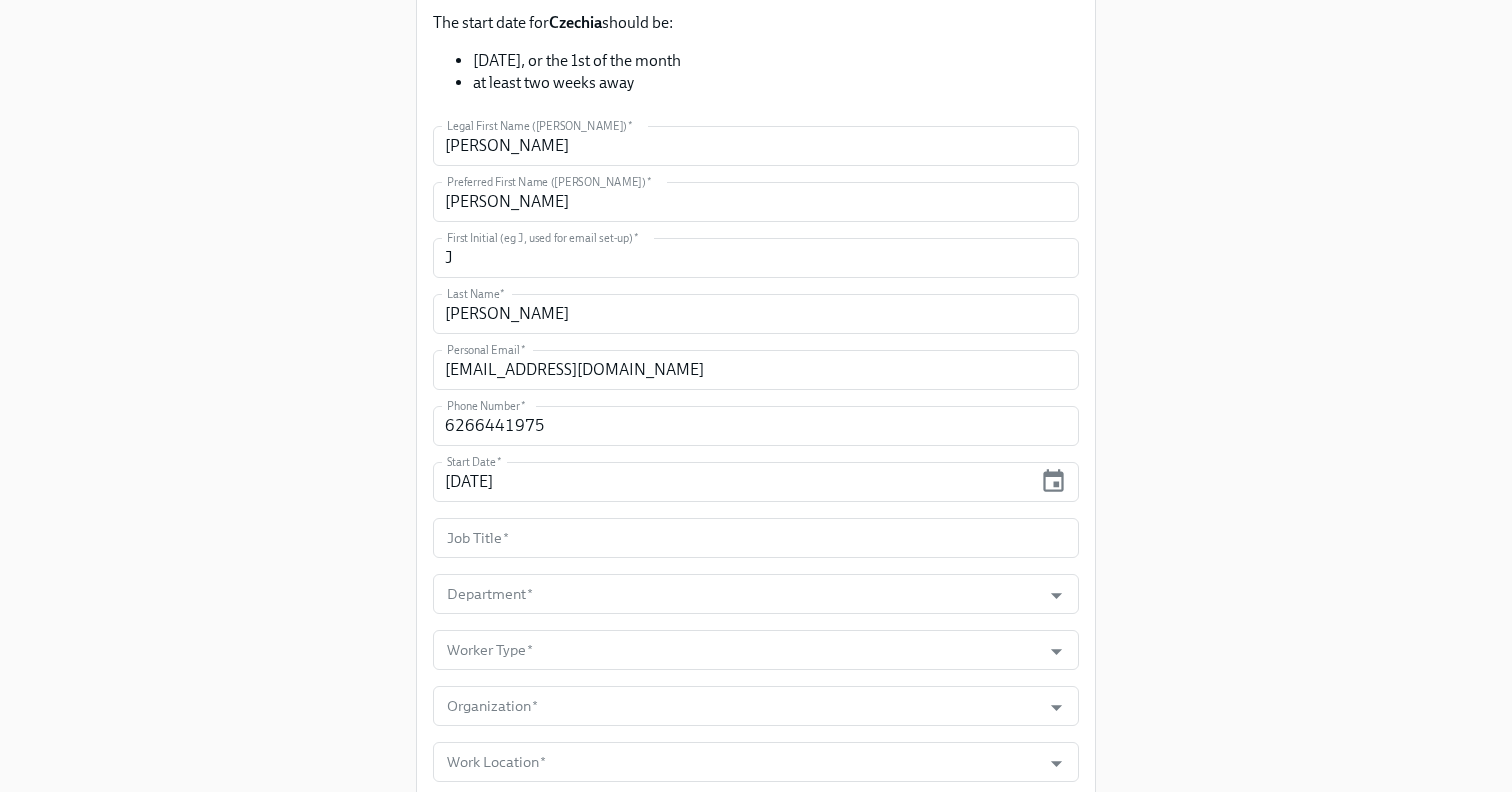 scroll, scrollTop: 452, scrollLeft: 0, axis: vertical 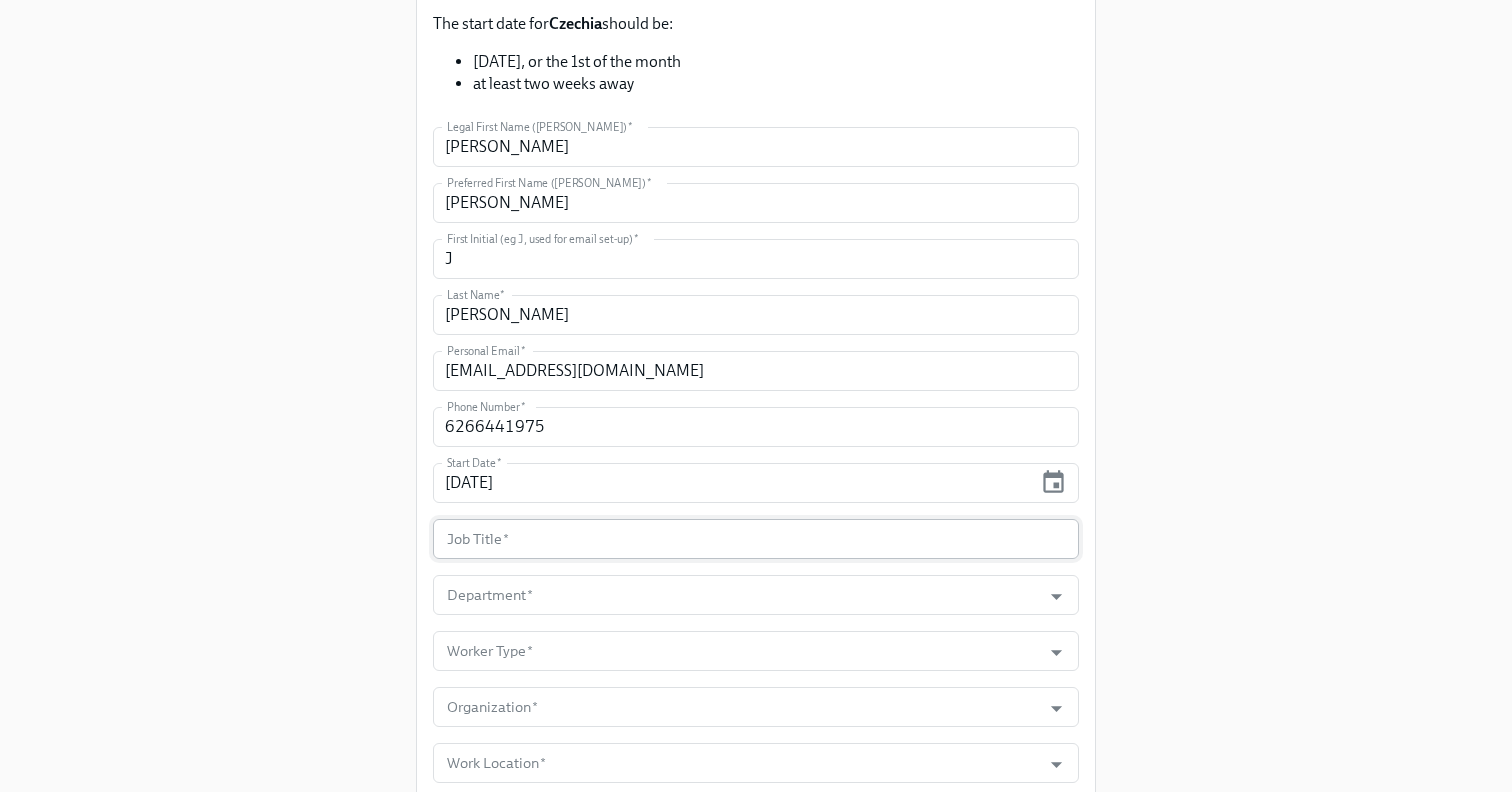click at bounding box center (756, 539) 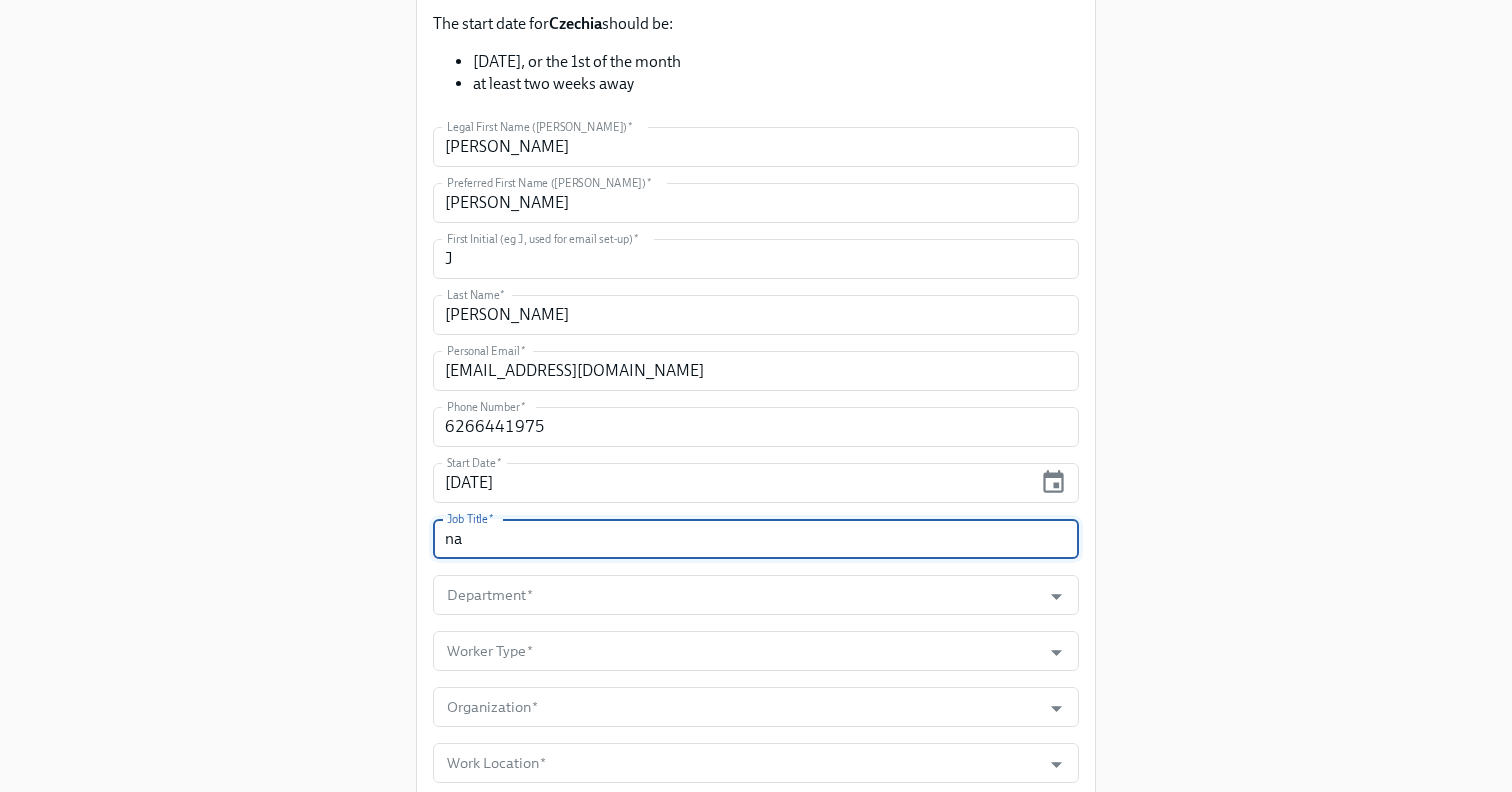 type on "n" 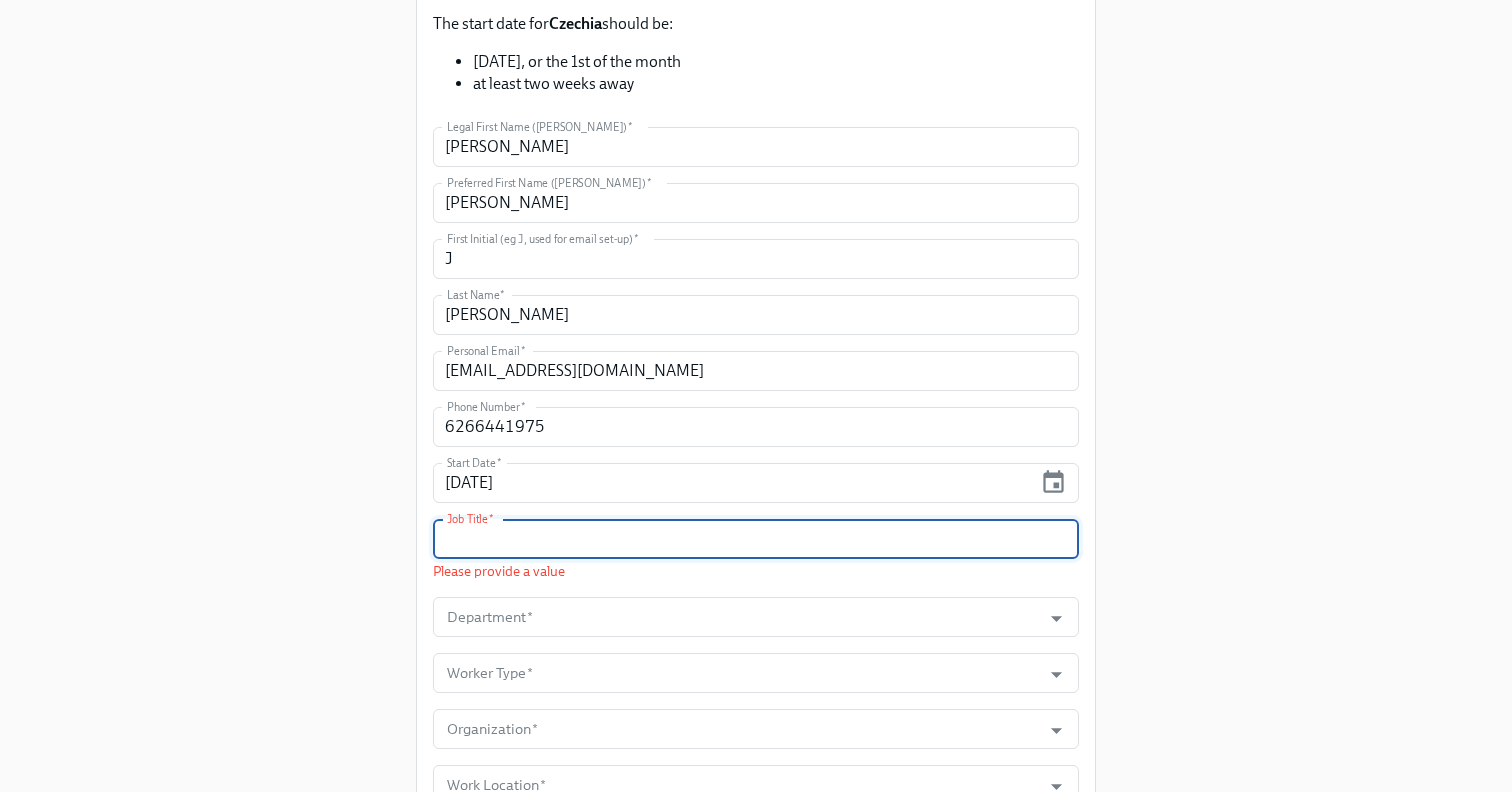 click at bounding box center [756, 539] 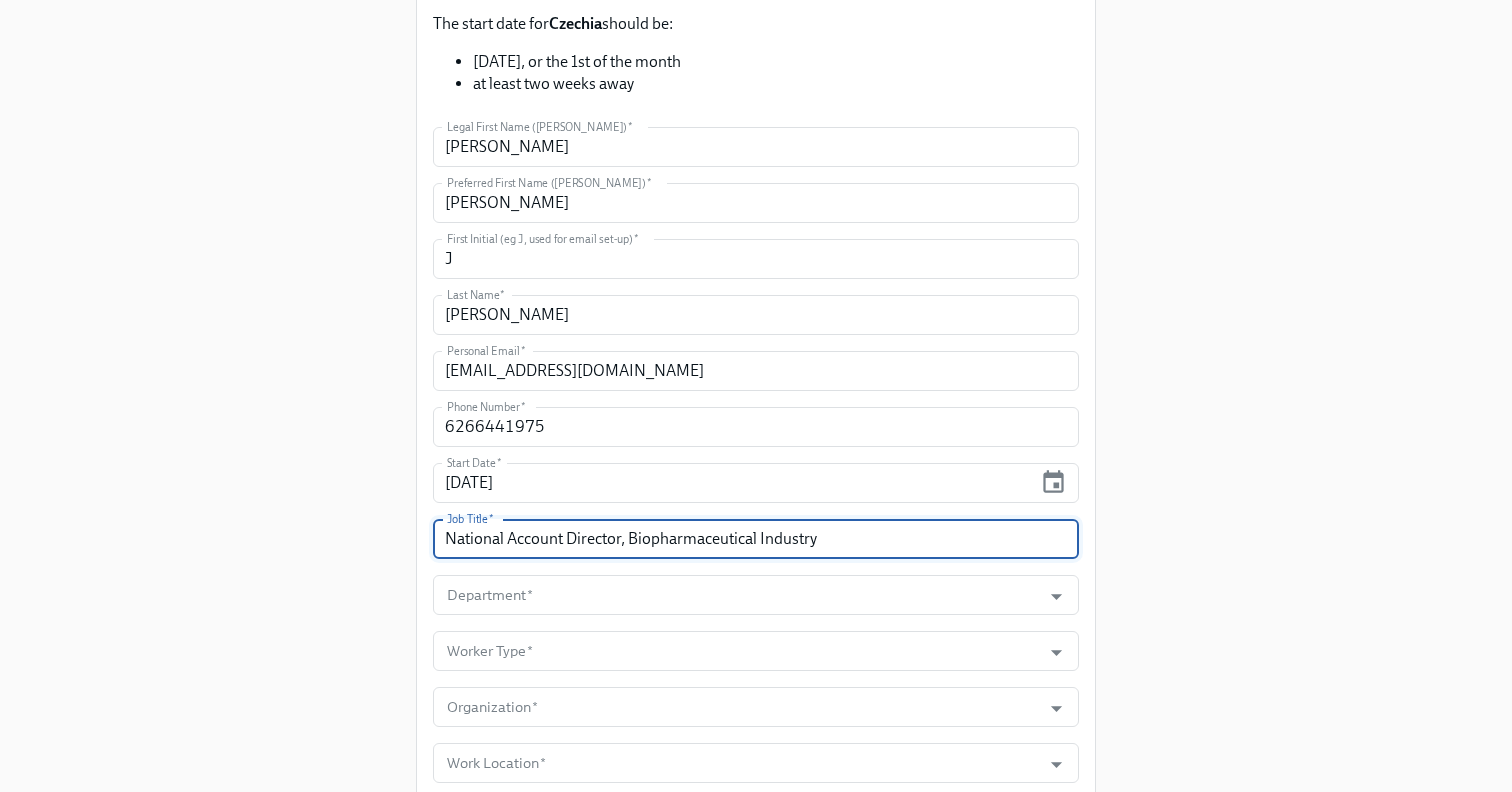 type on "National Account Director, Biopharmaceutical Industry" 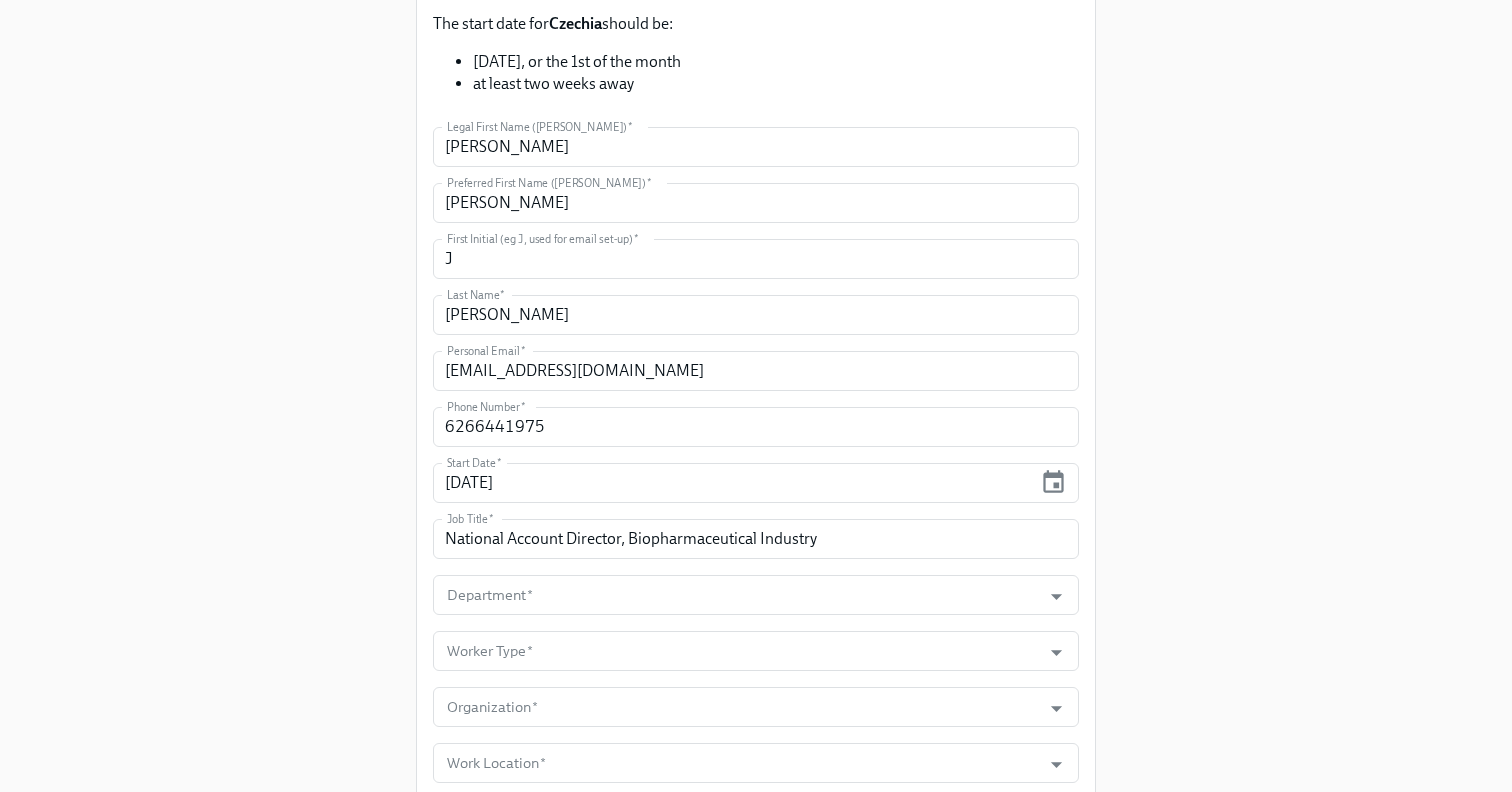 scroll, scrollTop: 532, scrollLeft: 0, axis: vertical 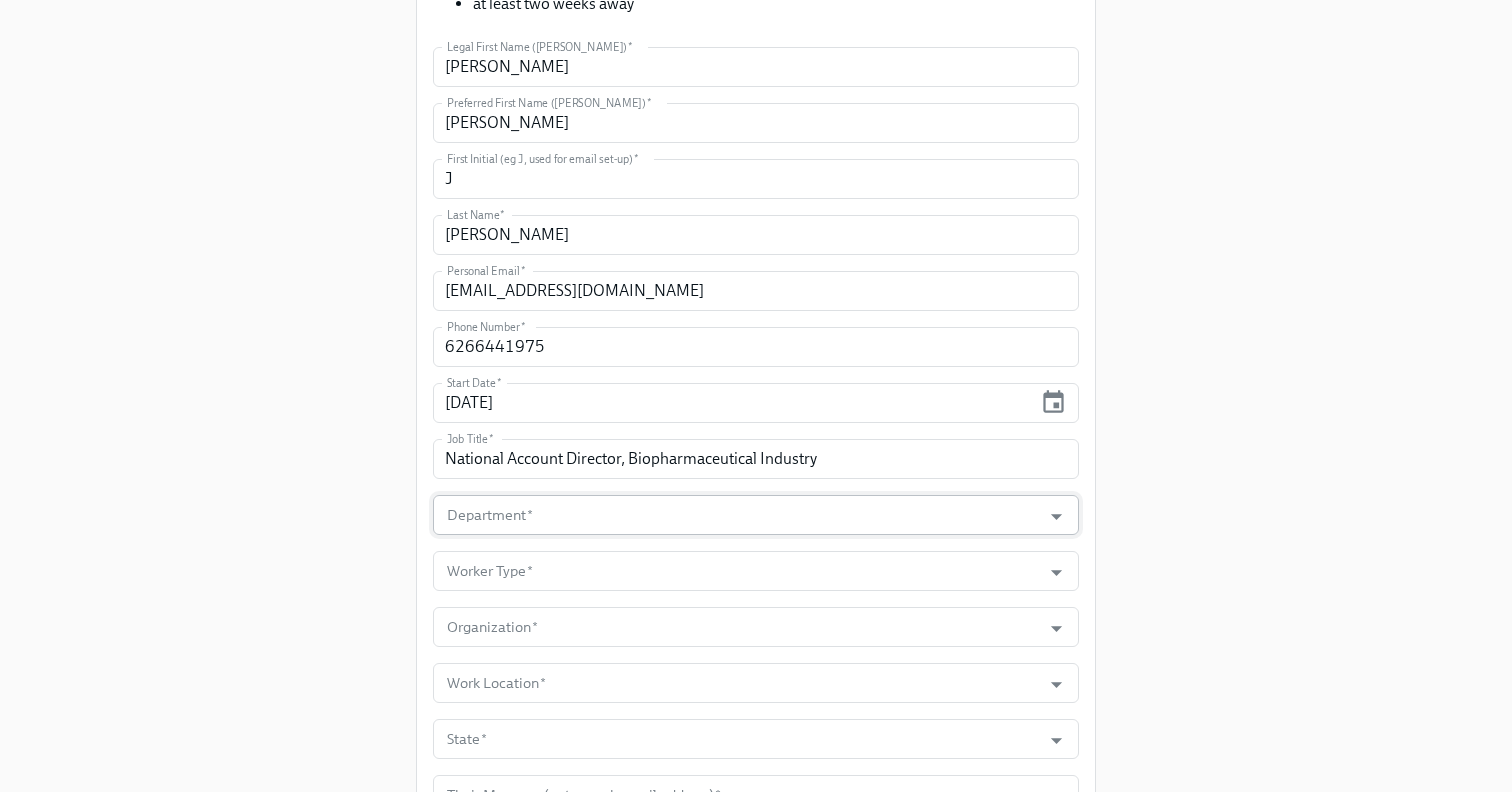 click on "Department   *" at bounding box center (737, 515) 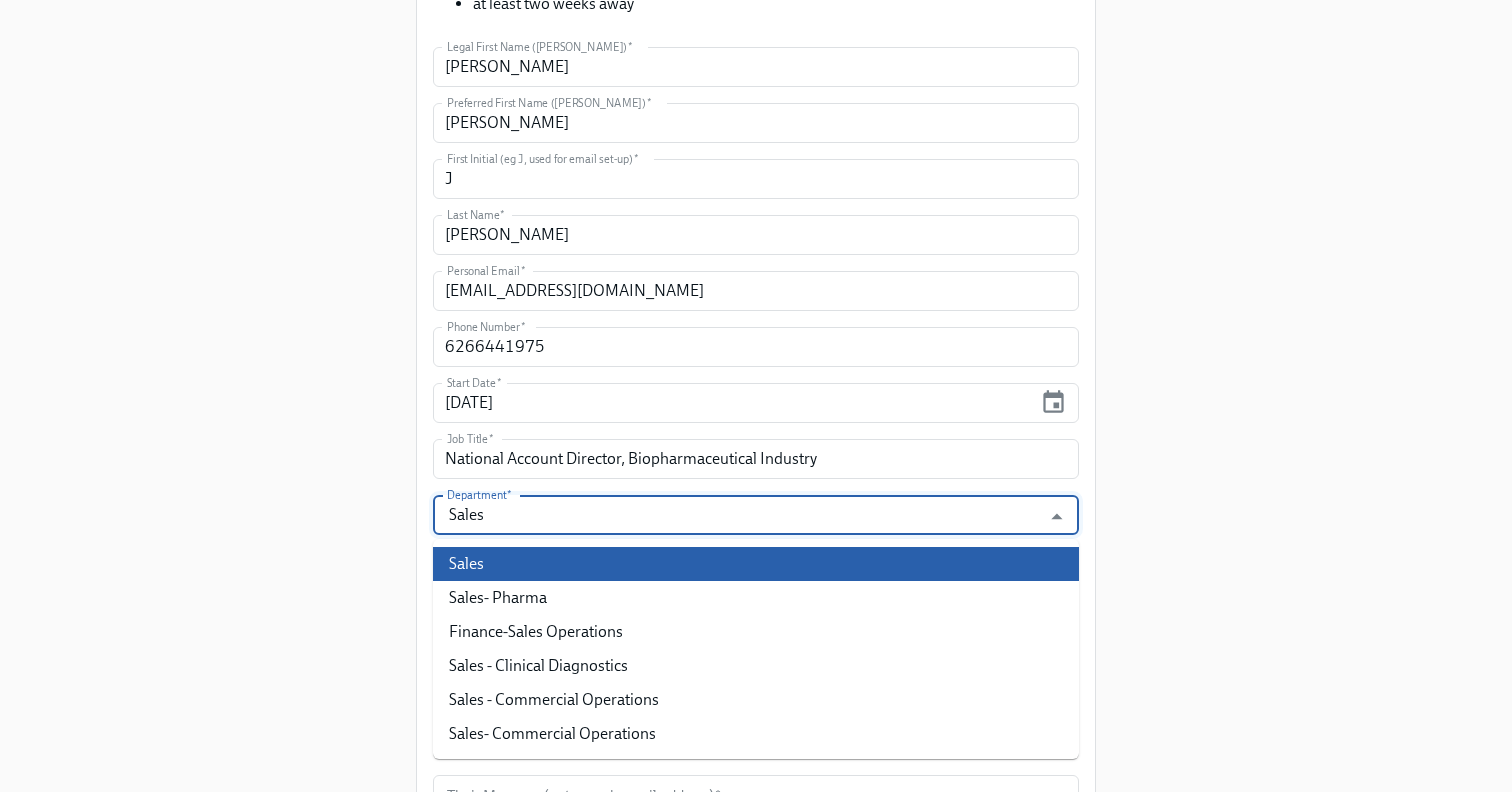 click on "Sales" at bounding box center (756, 564) 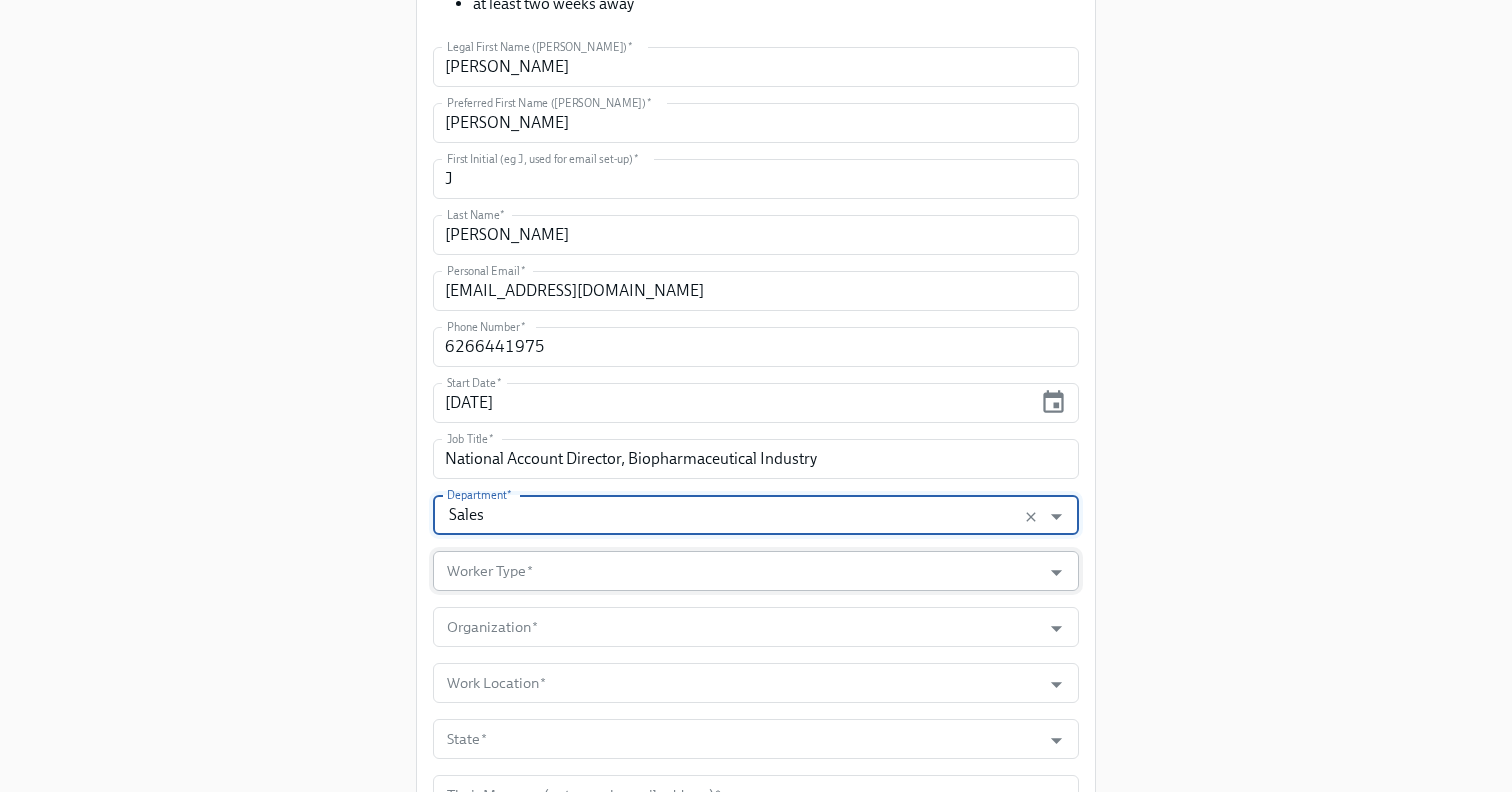 type on "Sales" 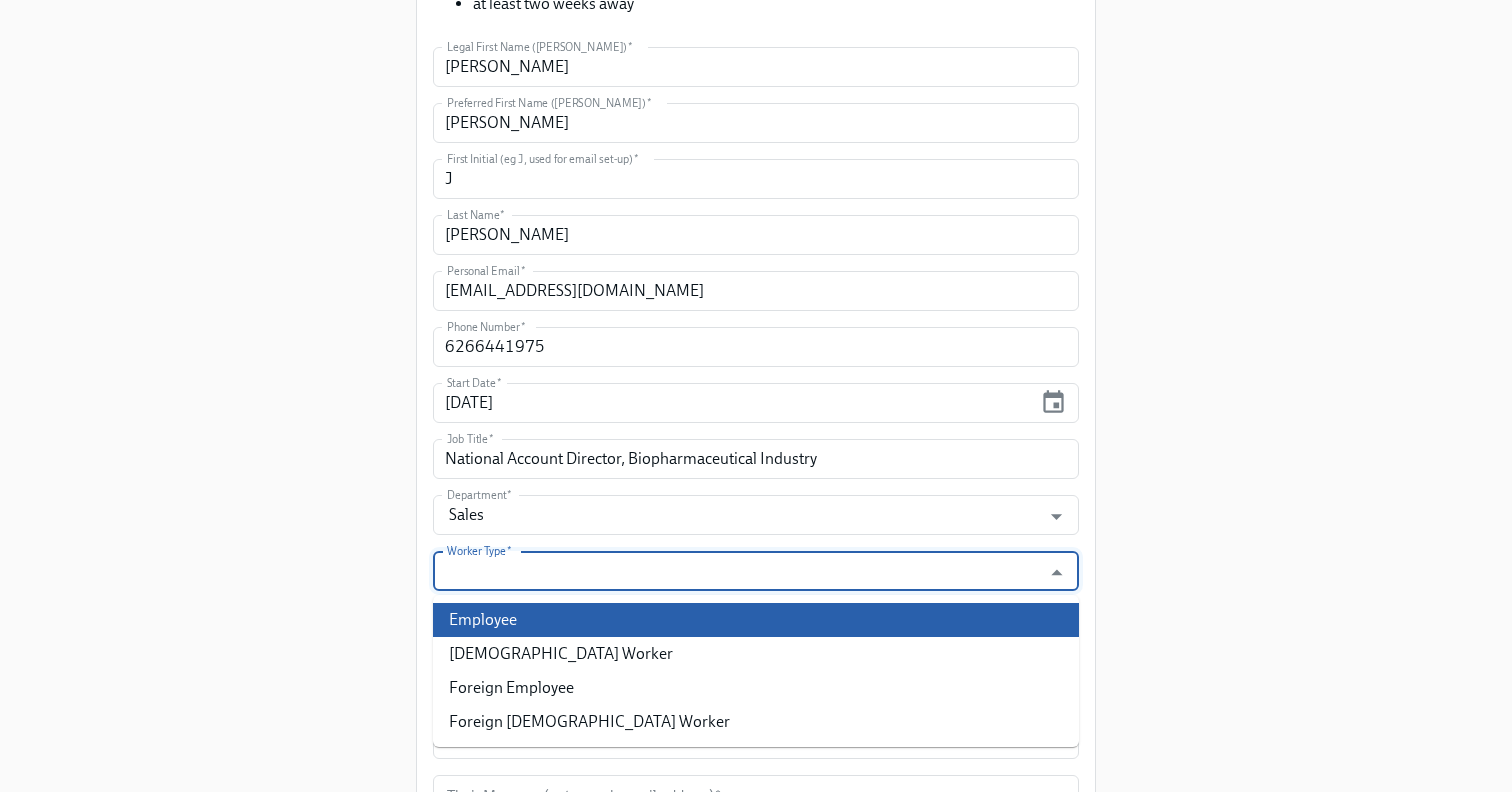 click on "Employee" at bounding box center [756, 620] 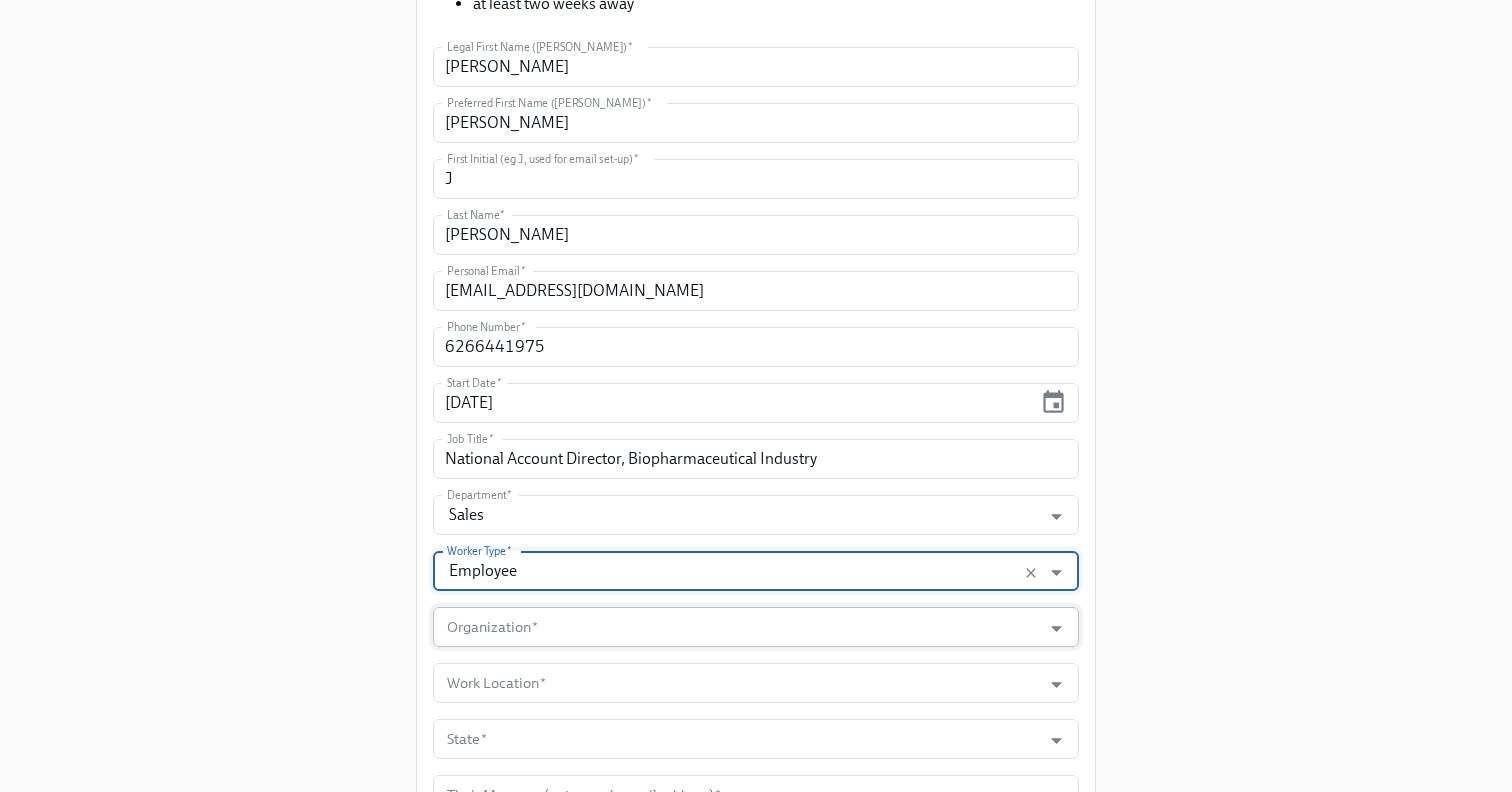click on "Organization   *" at bounding box center [737, 627] 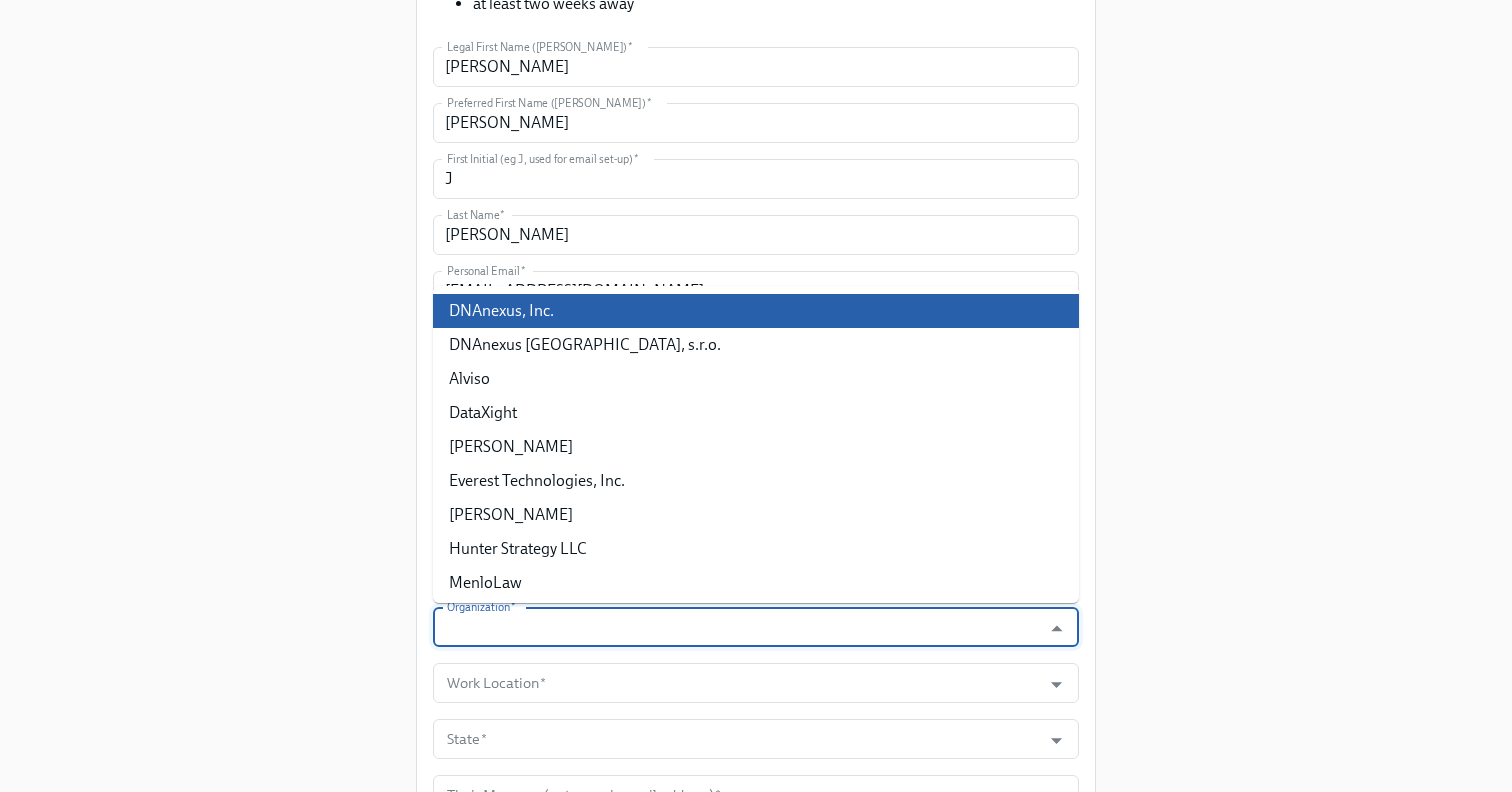 click on "DNAnexus, Inc." at bounding box center [756, 311] 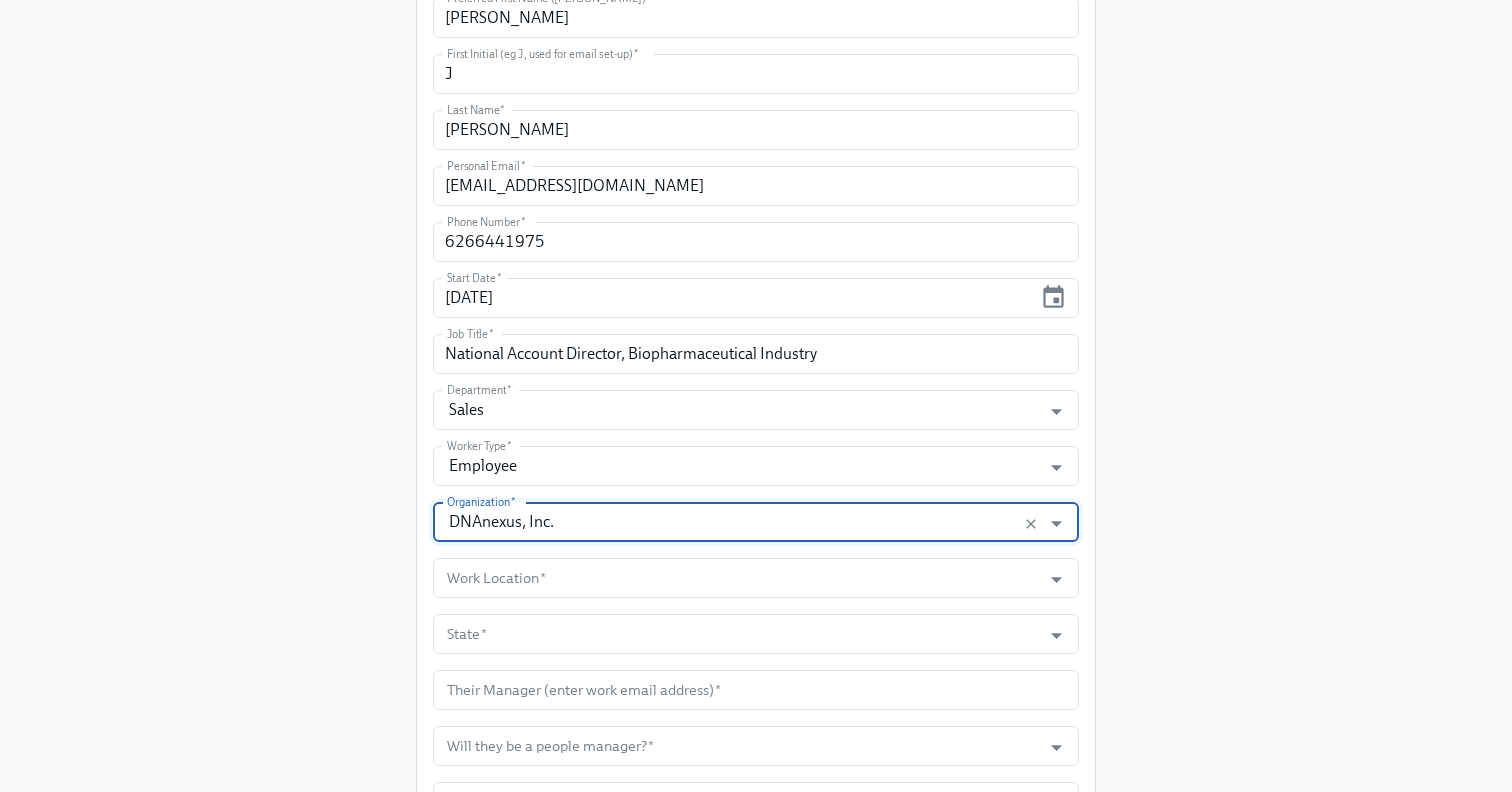 scroll, scrollTop: 636, scrollLeft: 0, axis: vertical 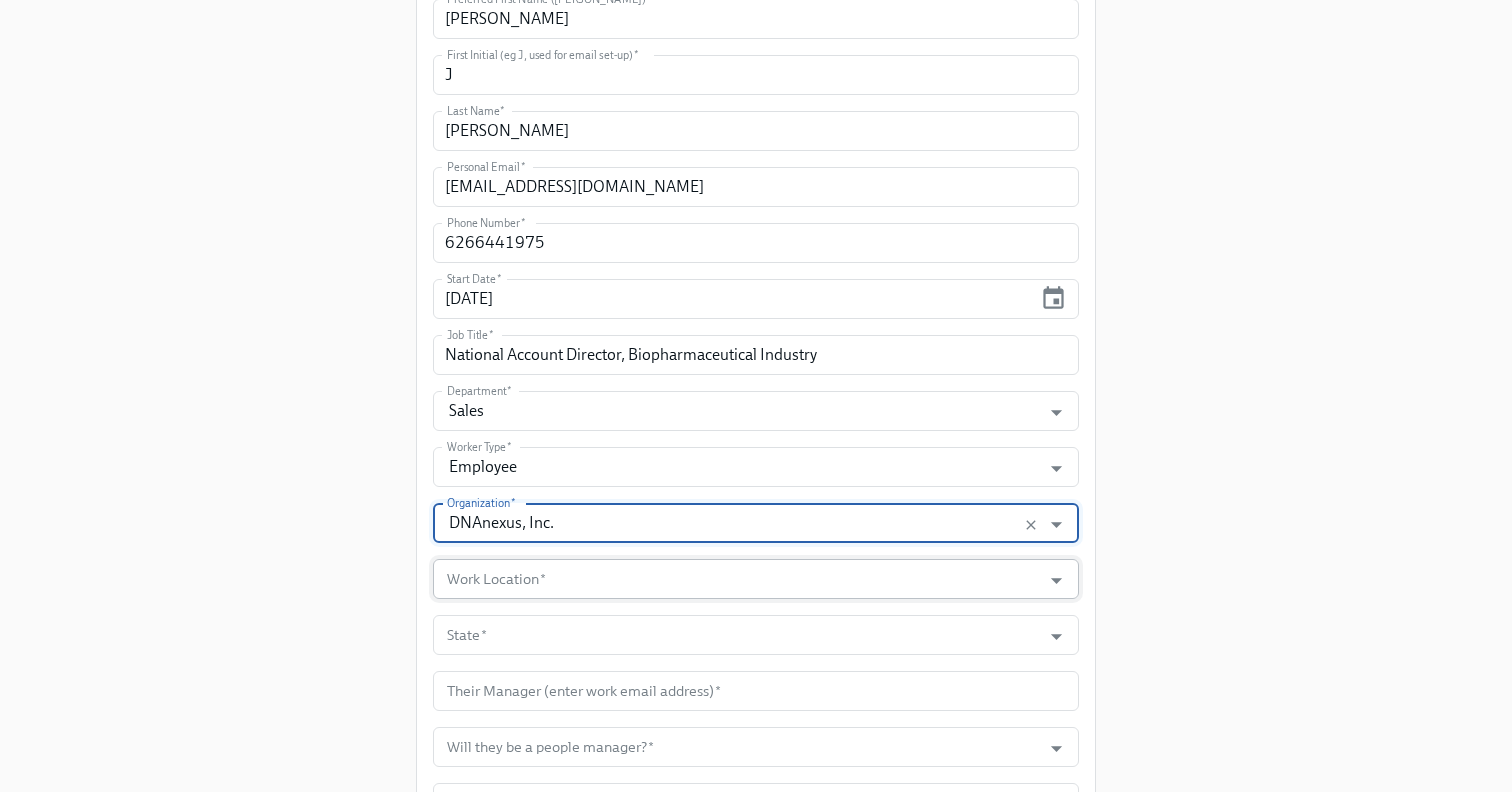 click on "Work Location   *" at bounding box center (737, 579) 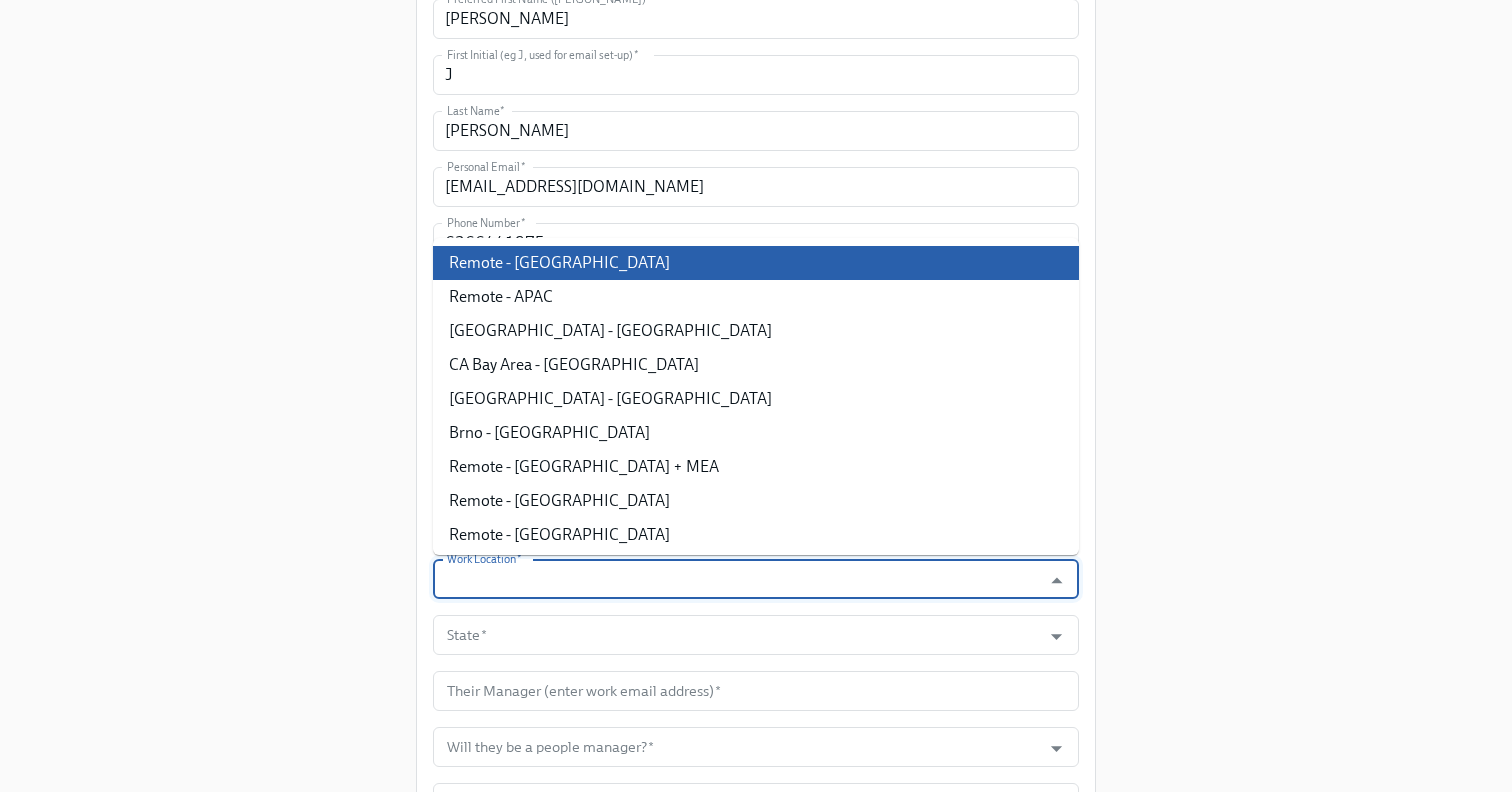 click on "Remote - USA" at bounding box center (756, 263) 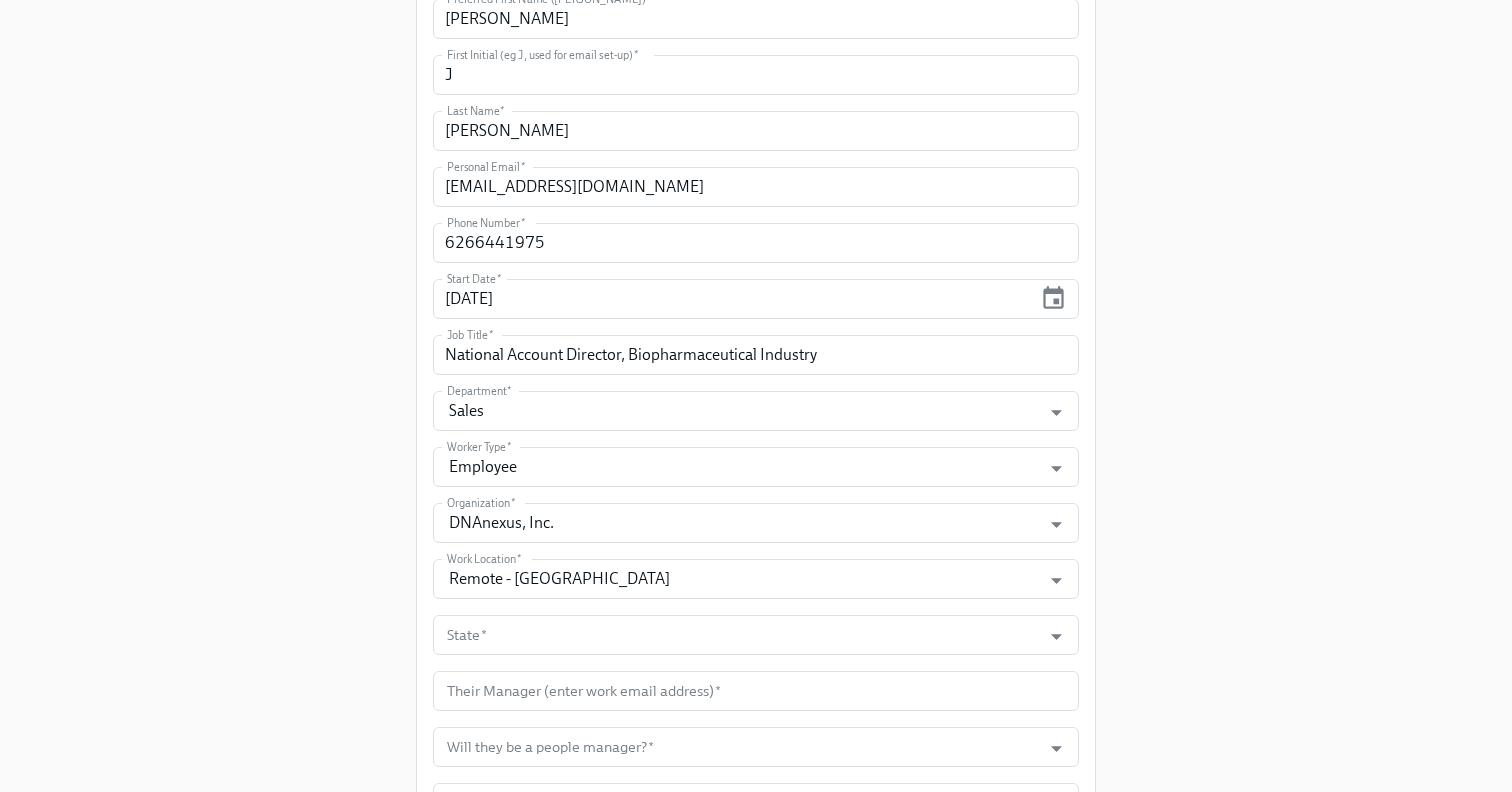 click on "Enrollment Form DNAnexus On-boarding For use by People Operations Only
Please provide some key information about the new hire, so all the relevant stakeholders can be informed. This data will also be used by our new automated process to tailor the content and tasks sent to the new hire and other teams.
Please note: the start date for  US and Vietnam  should be:
Monday, or subsequent Tuesday if Monday is a public holiday
at least two weeks away
The start date for  Czechia  should be:
Monday, or the 1st of the month
at least two weeks away
Legal First Name (eg Jennifer)   * Jon Legal First Name (eg Jennifer)  * Preferred First Name (eg Jen)   * Jon Preferred First Name (eg Jen)  * First Initial (eg J, used for email set-up)   * J First Initial (eg J, used for email set-up)  * Last Name   * Murray Last Name  * Personal Email   * jonmurray123@hotmail.com Personal Email  * Phone Number   * 6266441975 Phone Number  * Start Date   * 09/02/2025 Start Date  * Job Title   *" at bounding box center [756, 166] 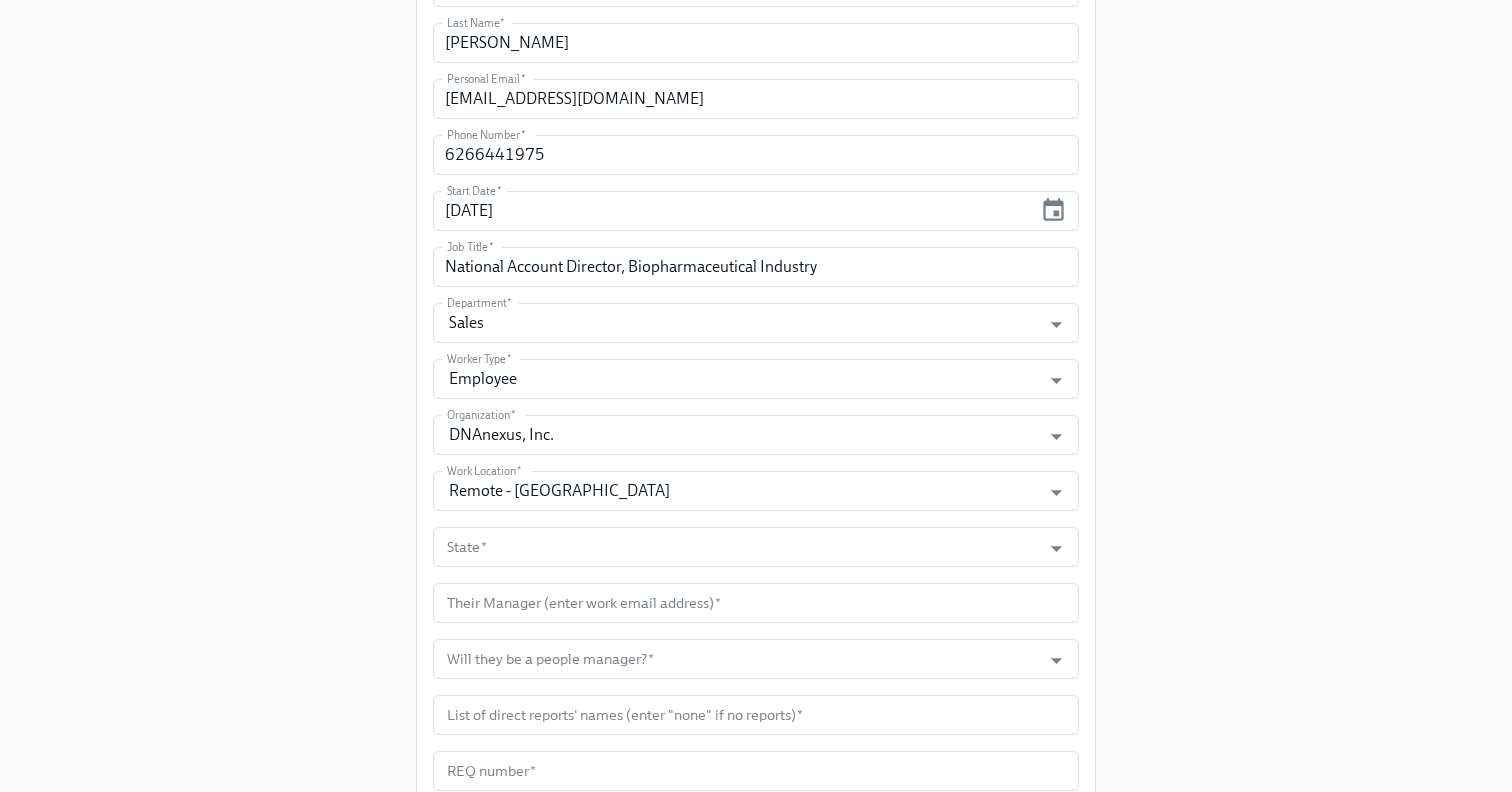 scroll, scrollTop: 762, scrollLeft: 0, axis: vertical 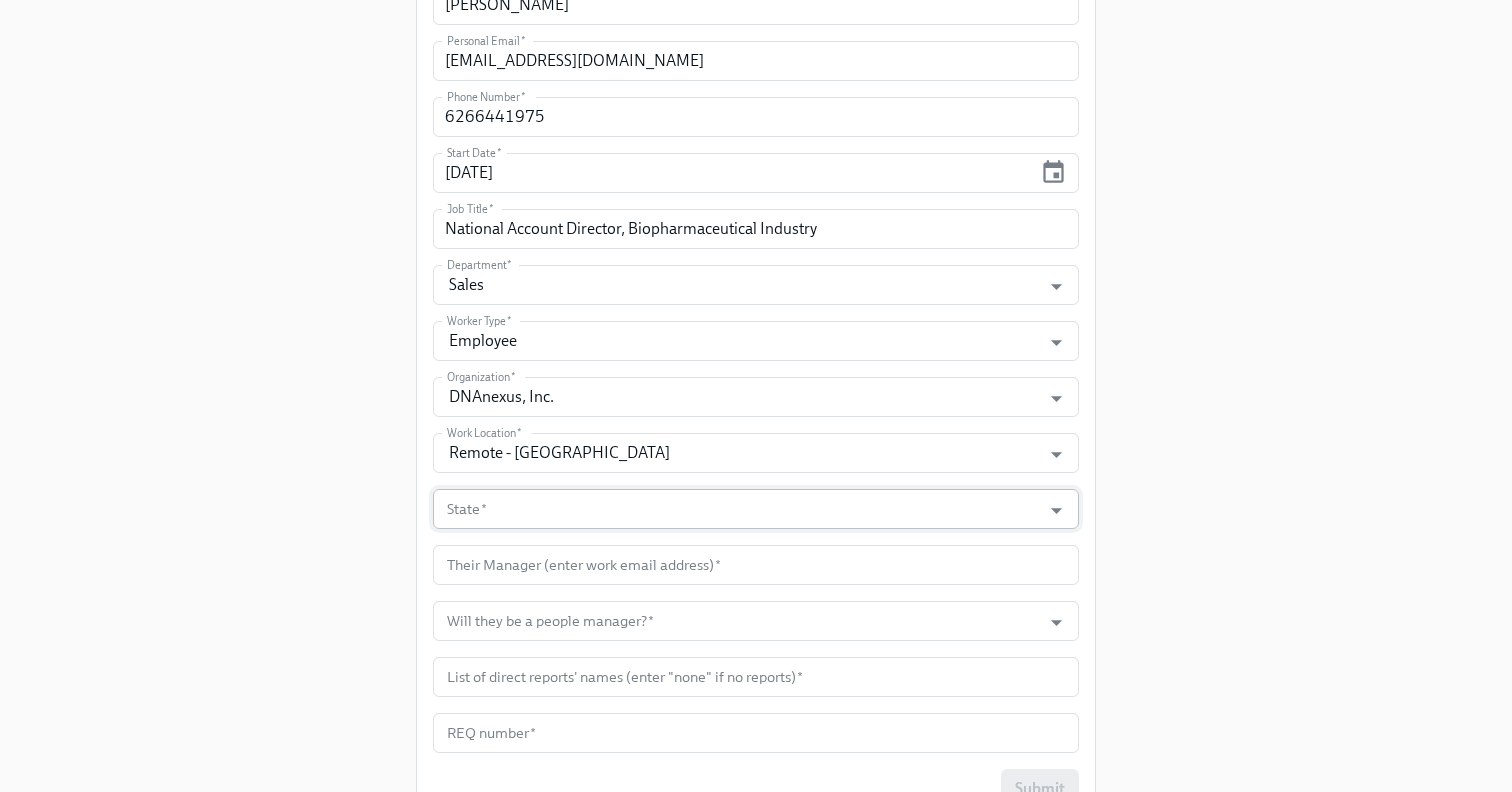 click on "State   *" at bounding box center (737, 509) 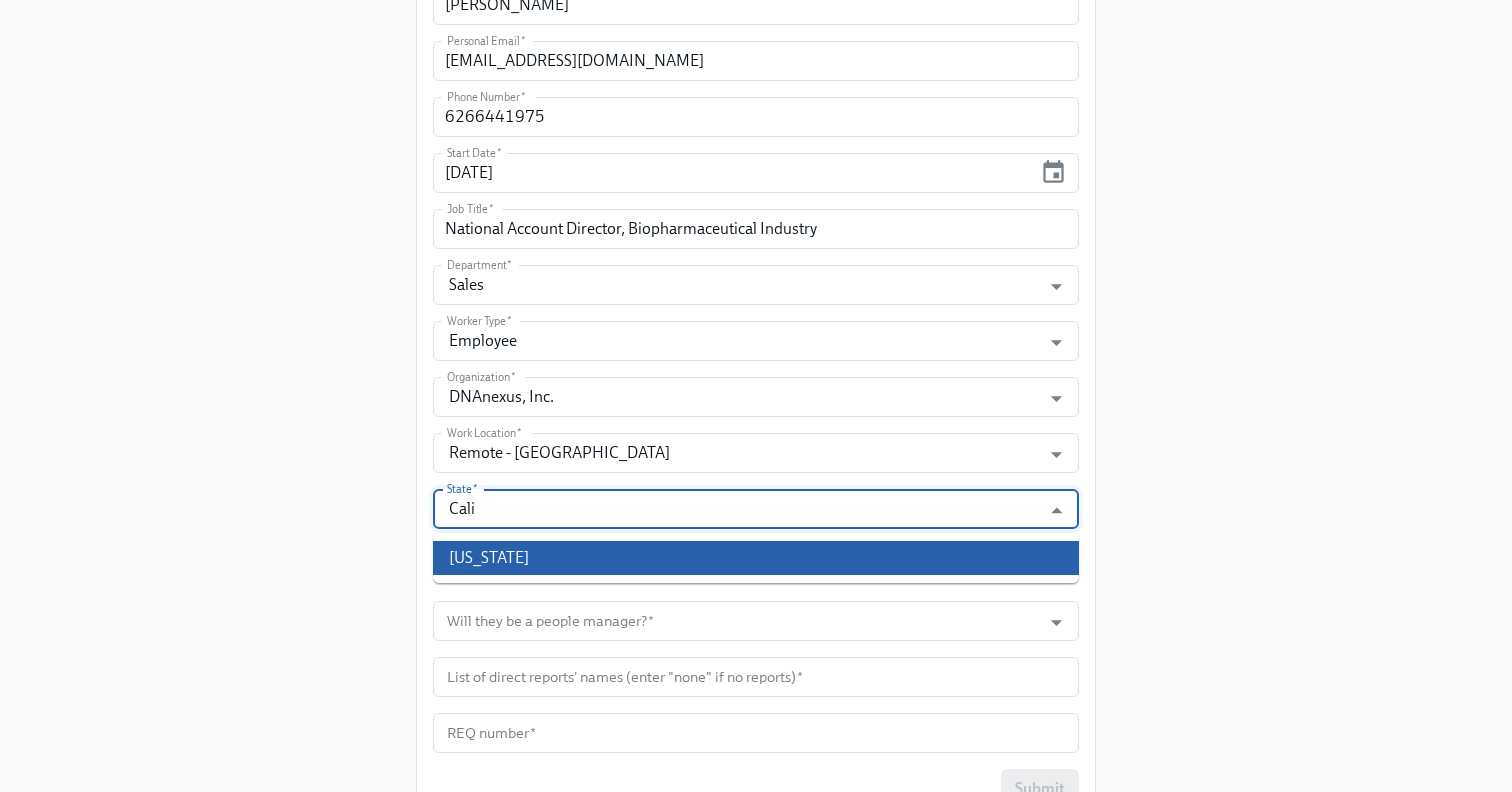 click on "California" at bounding box center [756, 558] 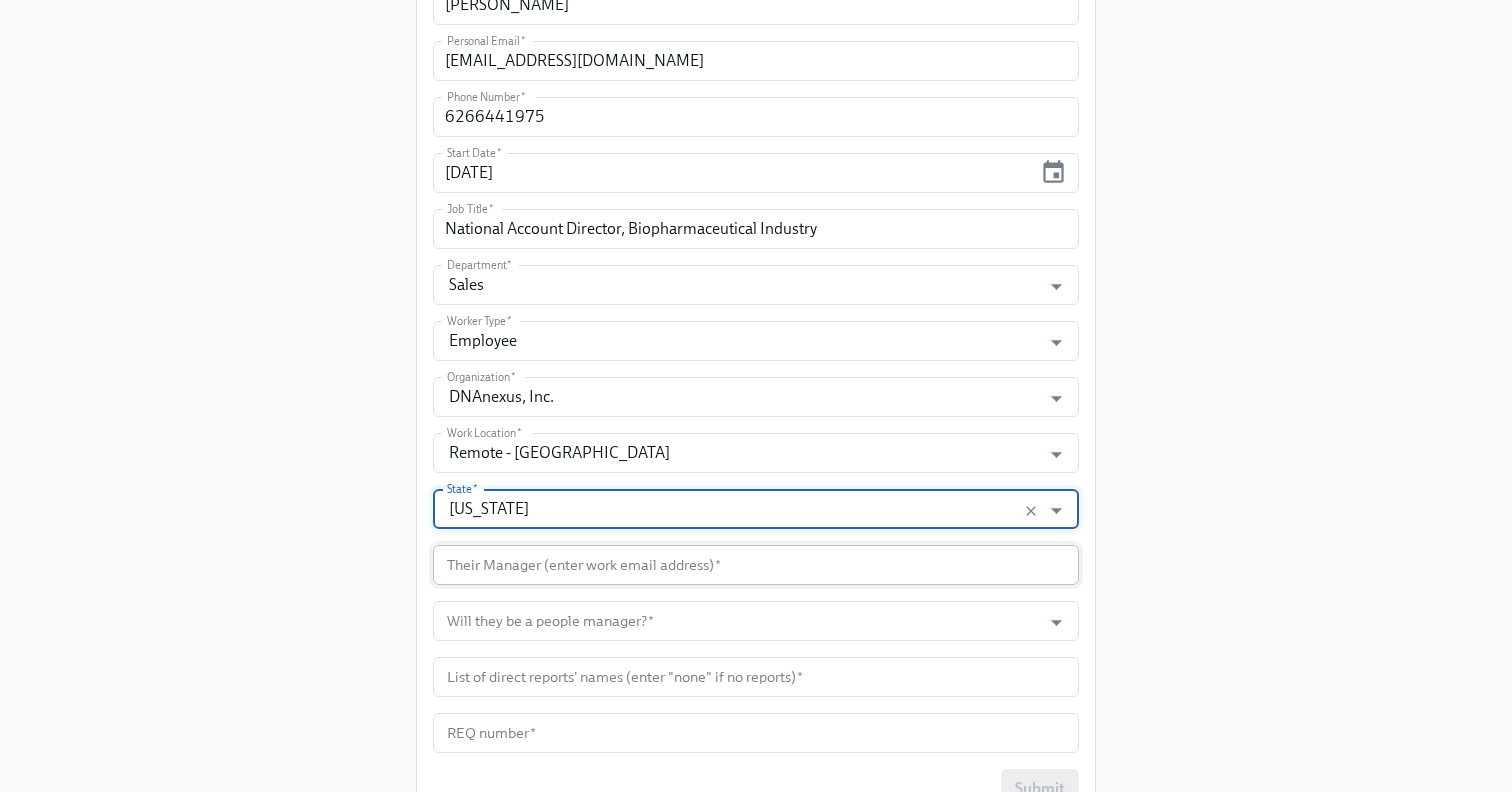 type on "California" 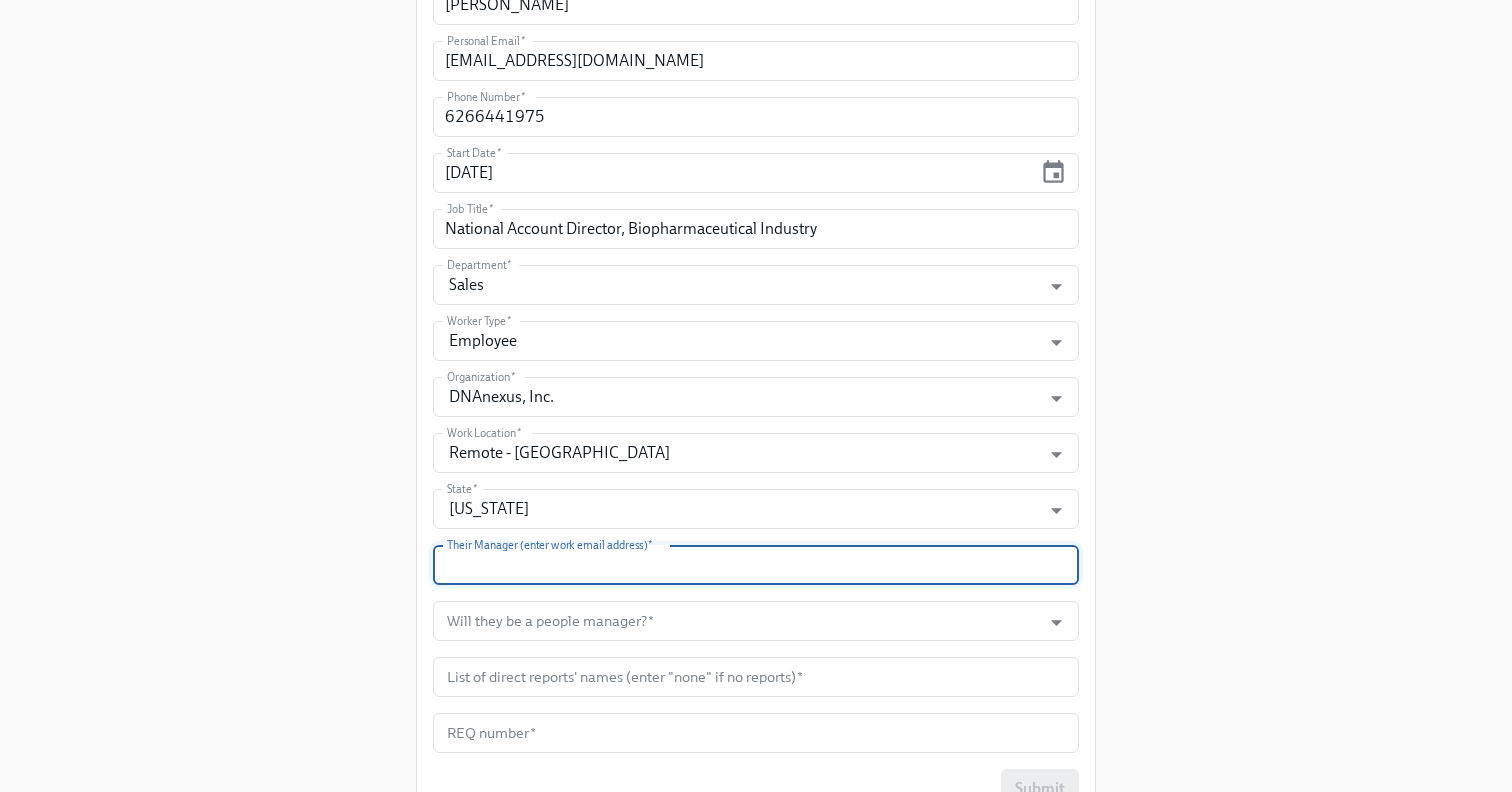 click at bounding box center (756, 565) 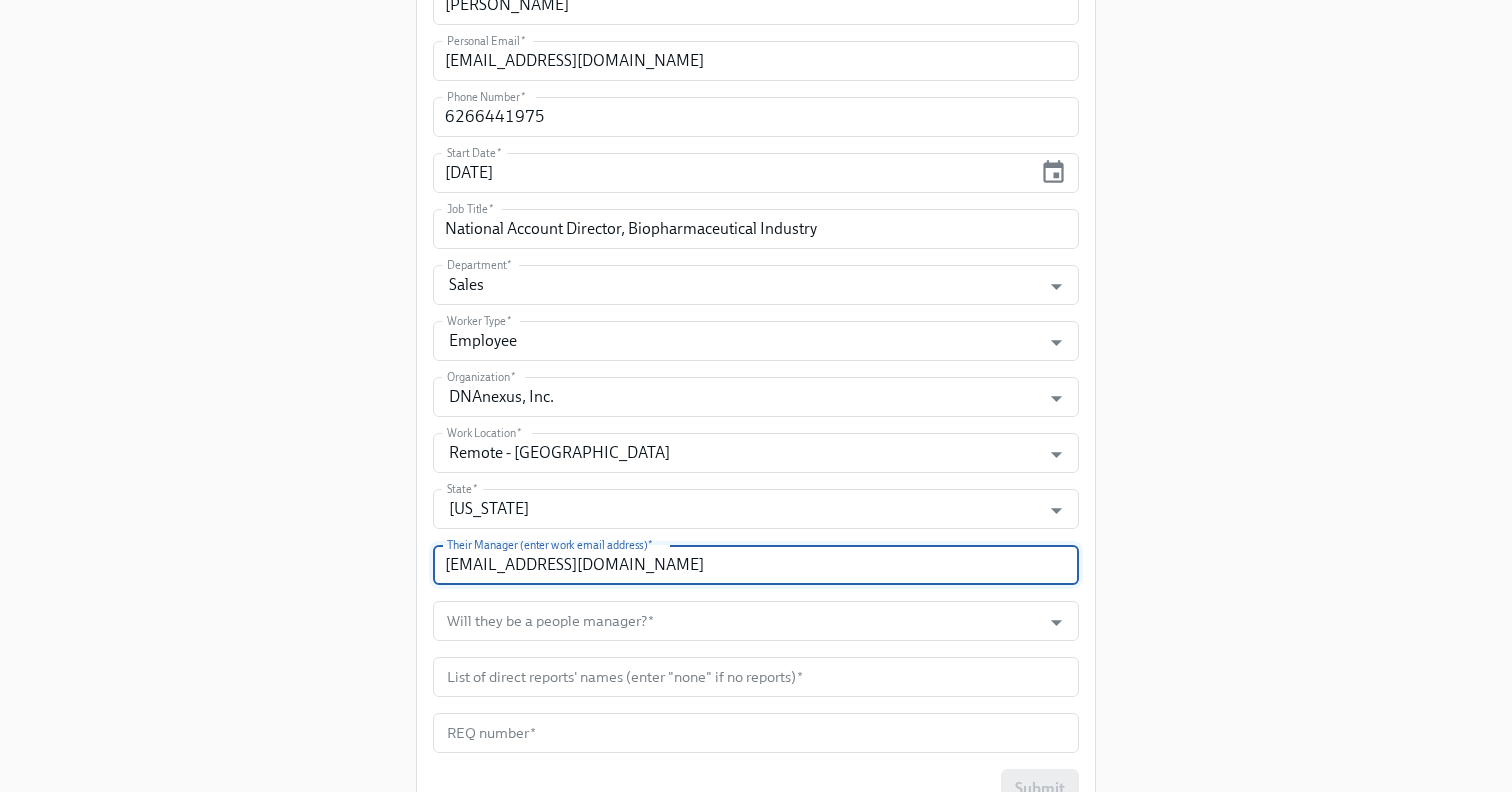 scroll, scrollTop: 860, scrollLeft: 0, axis: vertical 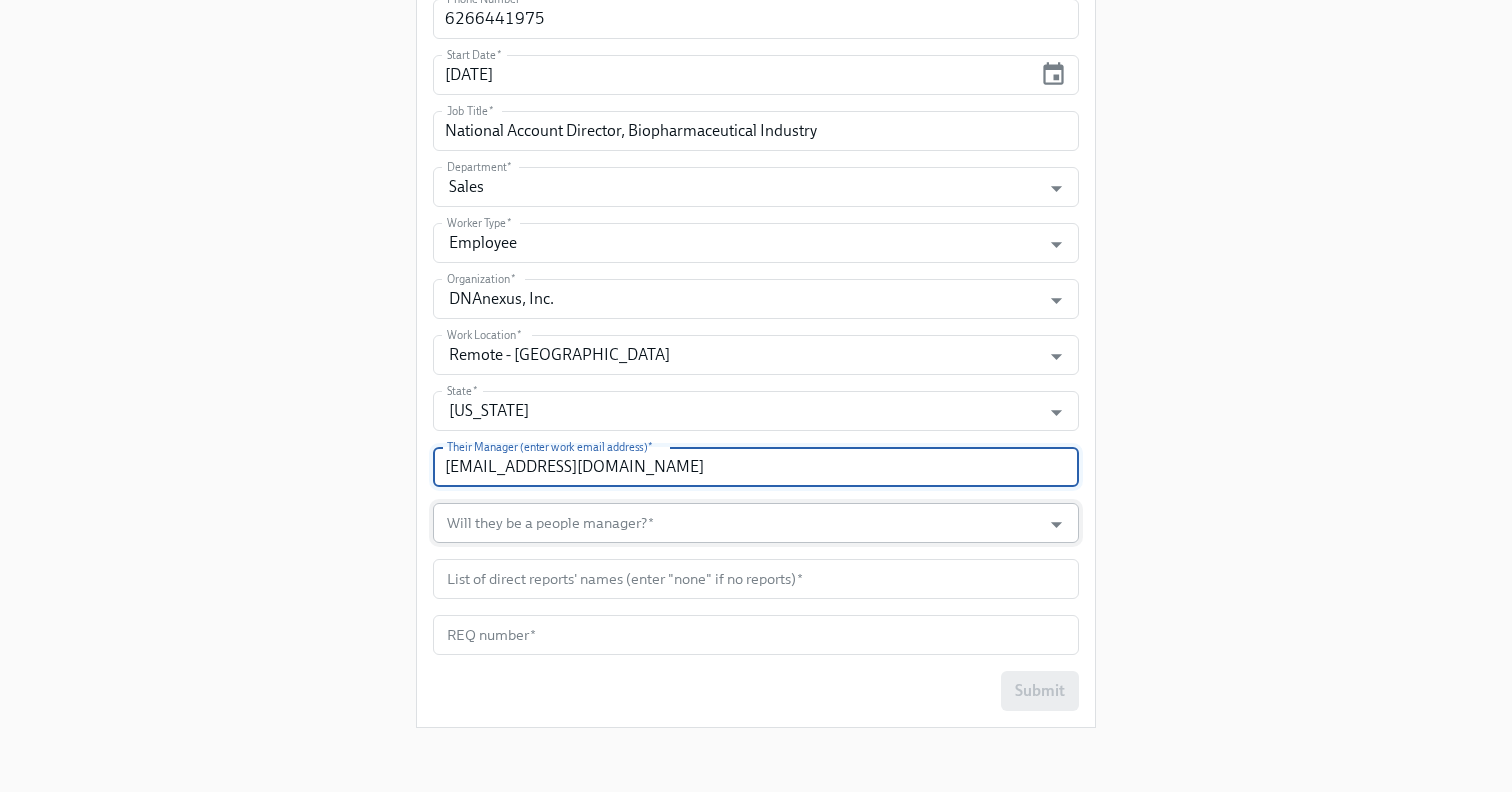 type on "mnease@dnanexus.com" 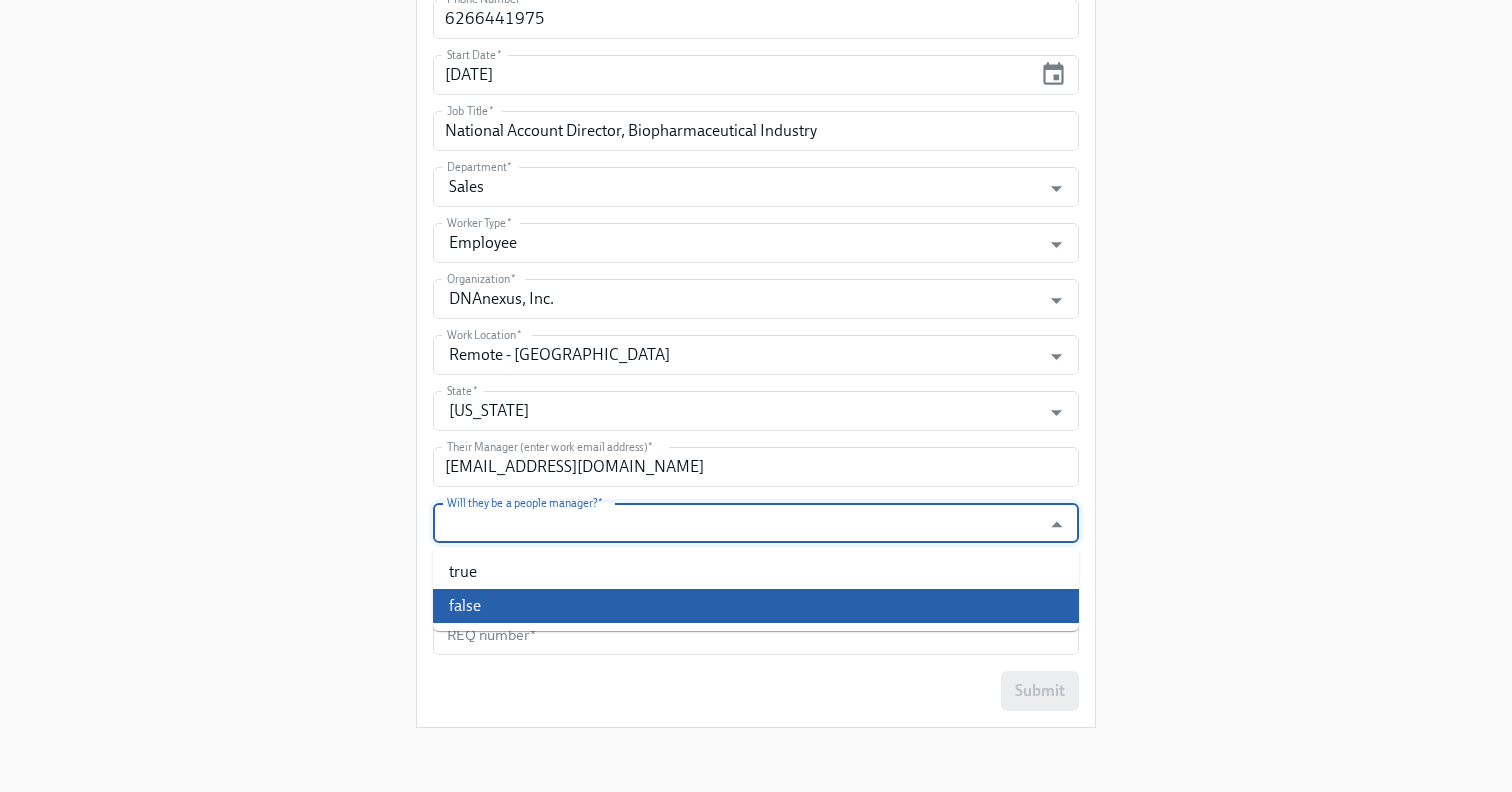 click on "false" at bounding box center (756, 606) 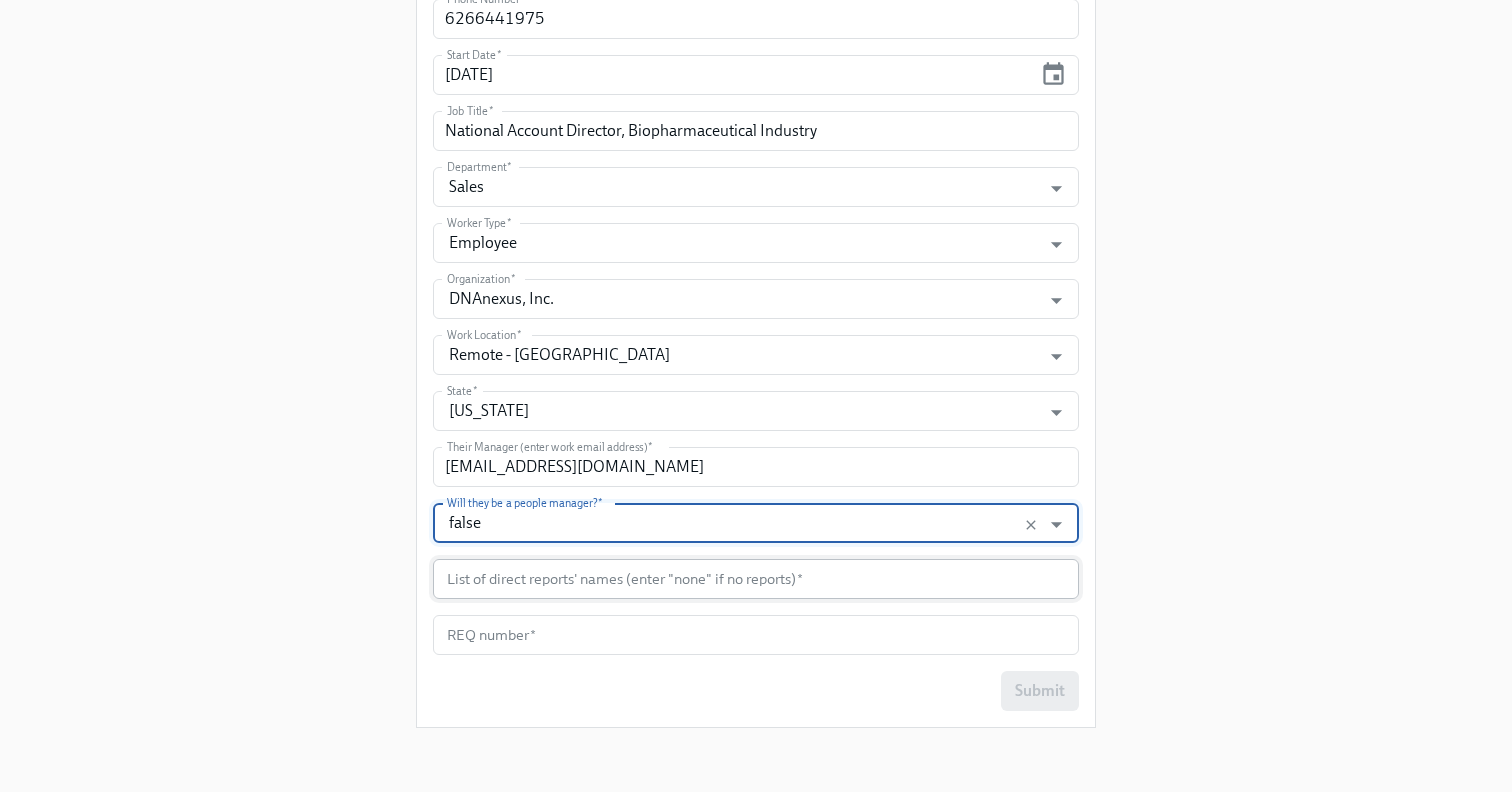click at bounding box center [756, 579] 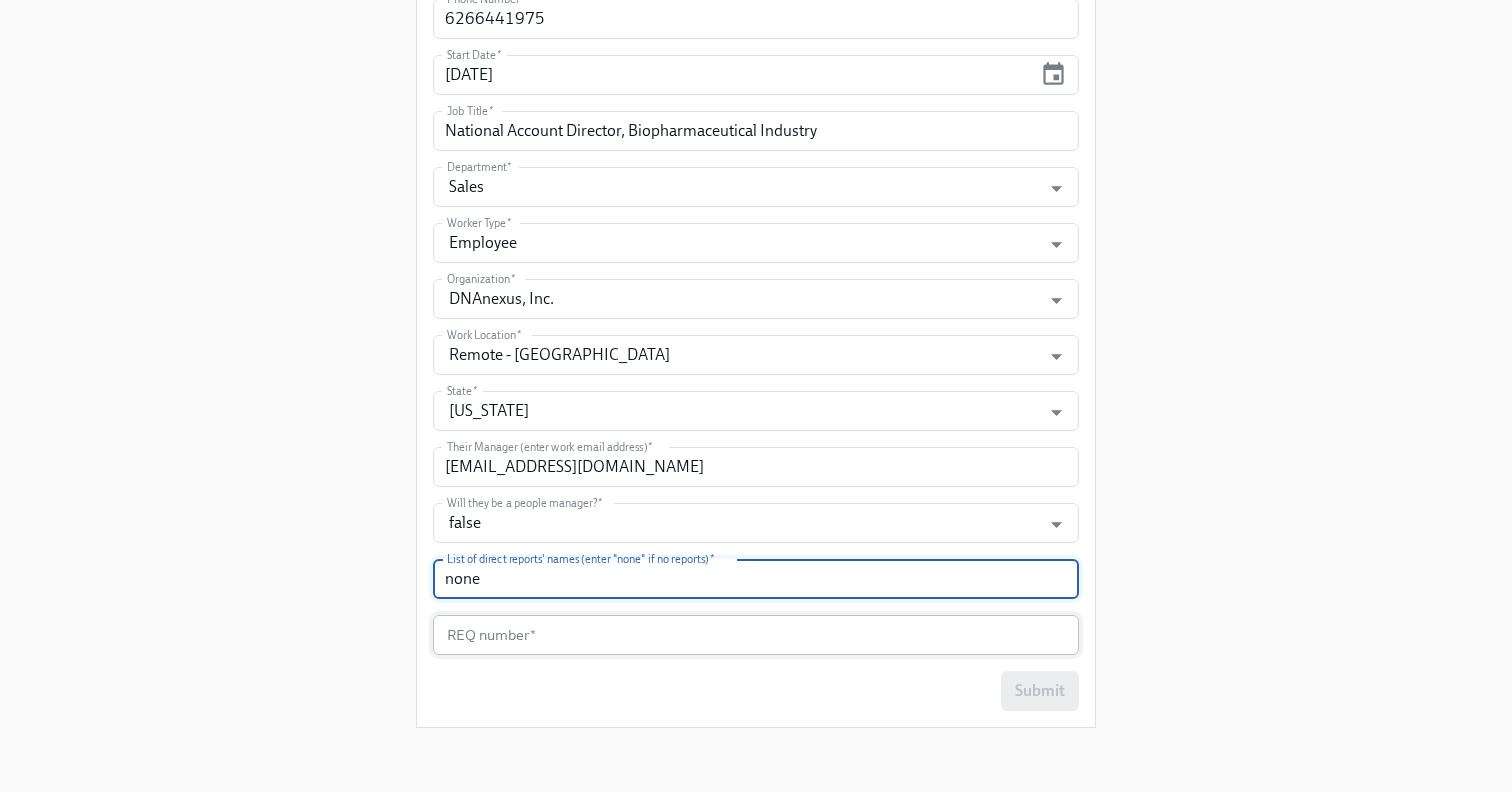 type on "none" 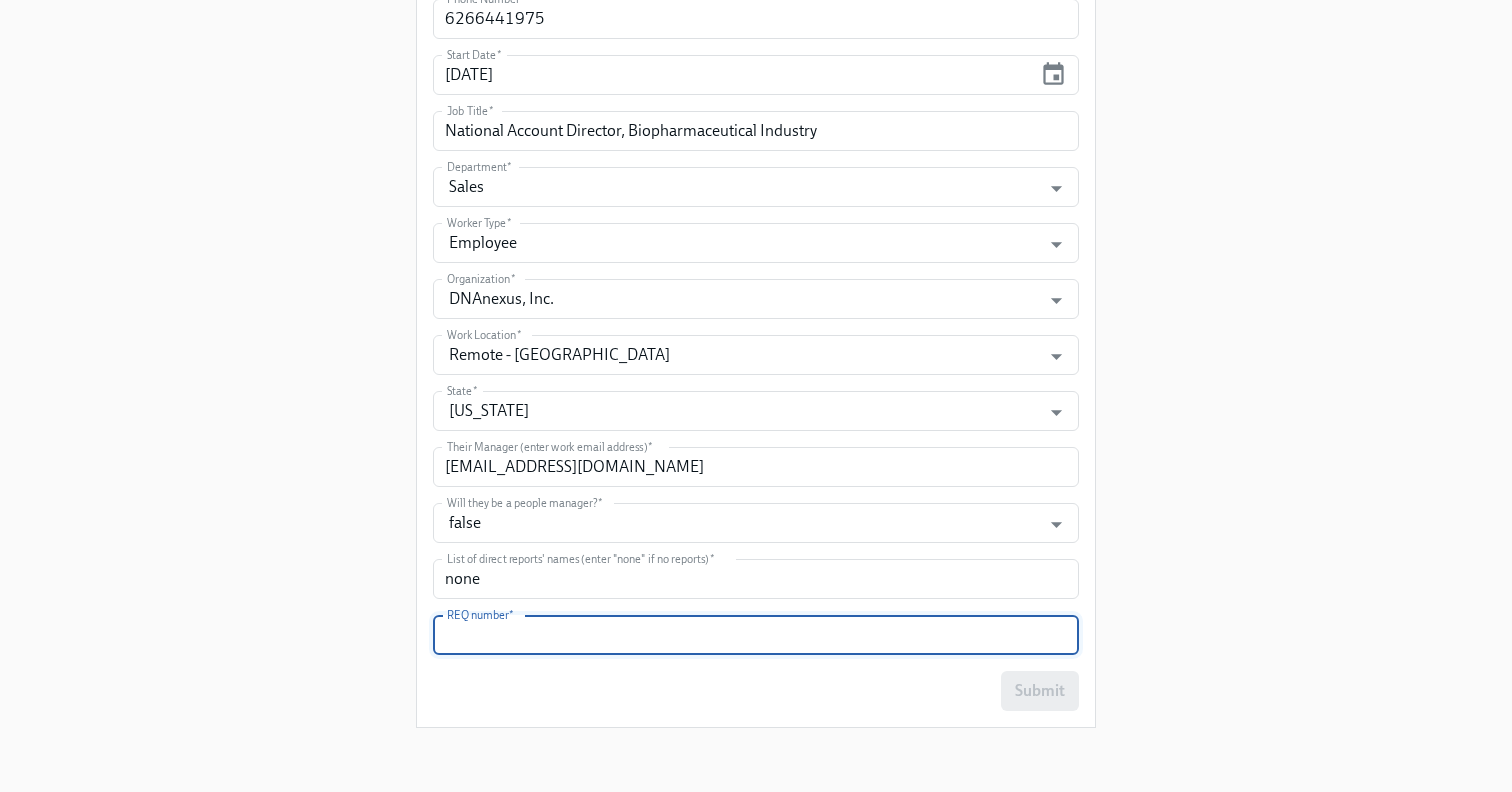 click on "Enrollment Form DNAnexus On-boarding For use by People Operations Only
Please provide some key information about the new hire, so all the relevant stakeholders can be informed. This data will also be used by our new automated process to tailor the content and tasks sent to the new hire and other teams.
Please note: the start date for  US and Vietnam  should be:
Monday, or subsequent Tuesday if Monday is a public holiday
at least two weeks away
The start date for  Czechia  should be:
Monday, or the 1st of the month
at least two weeks away
Legal First Name (eg Jennifer)   * Jon Legal First Name (eg Jennifer)  * Preferred First Name (eg Jen)   * Jon Preferred First Name (eg Jen)  * First Initial (eg J, used for email set-up)   * J First Initial (eg J, used for email set-up)  * Last Name   * Murray Last Name  * Personal Email   * jonmurray123@hotmail.com Personal Email  * Phone Number   * 6266441975 Phone Number  * Start Date   * 09/02/2025 Start Date  * Job Title   *" at bounding box center [756, -58] 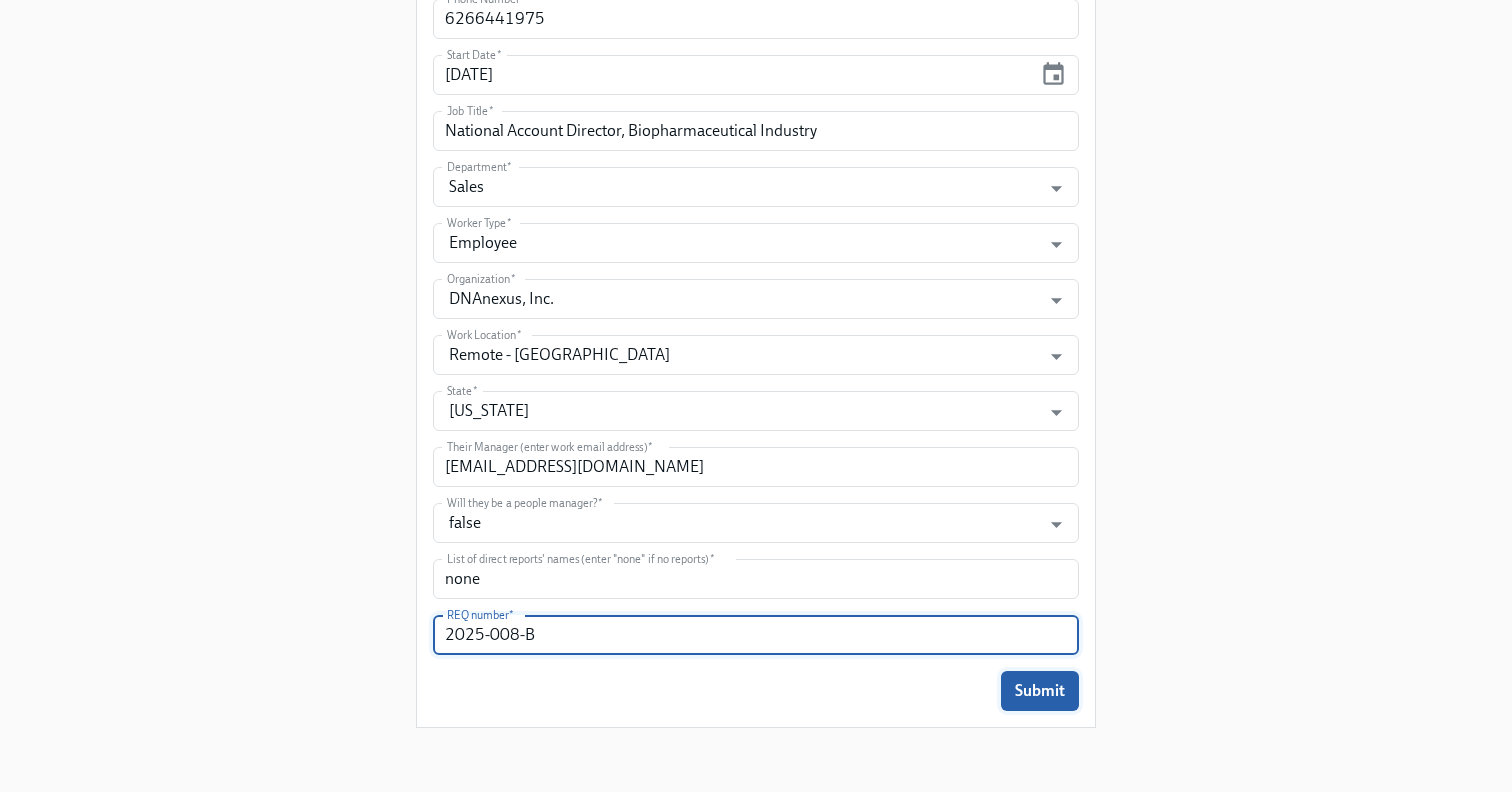 type on "2025-008-B" 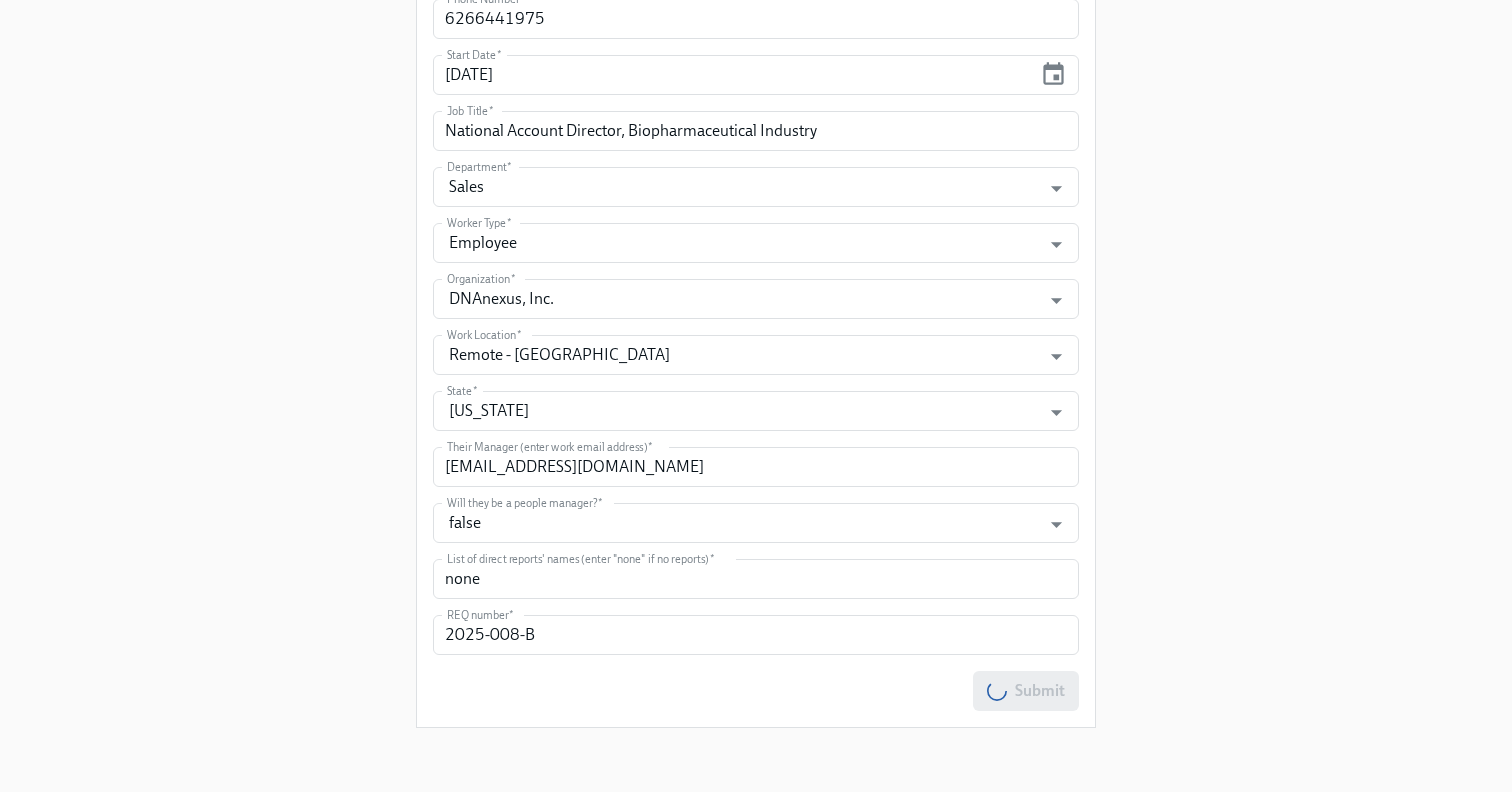 scroll, scrollTop: 0, scrollLeft: 0, axis: both 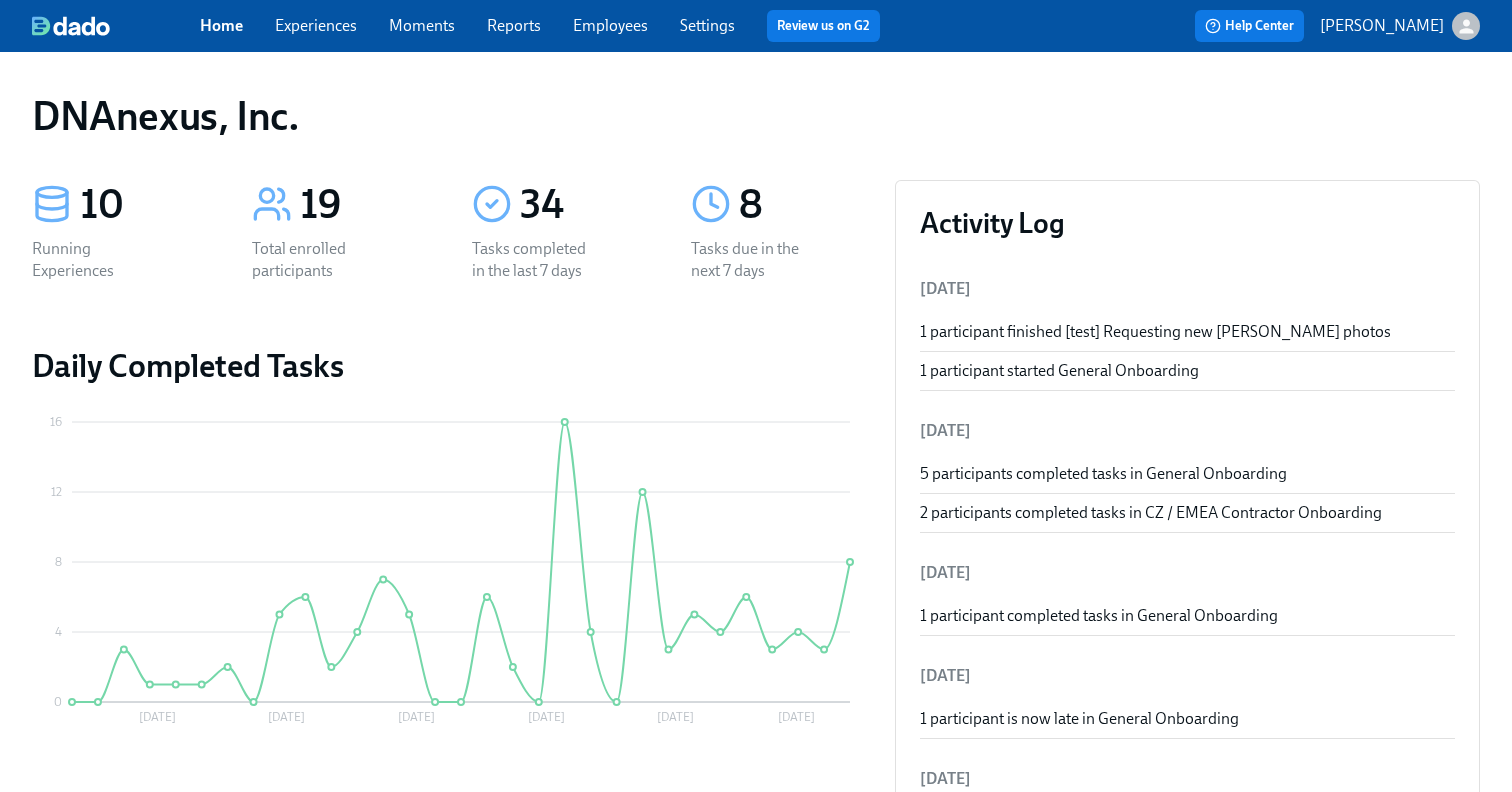 click on "Experiences" at bounding box center (316, 25) 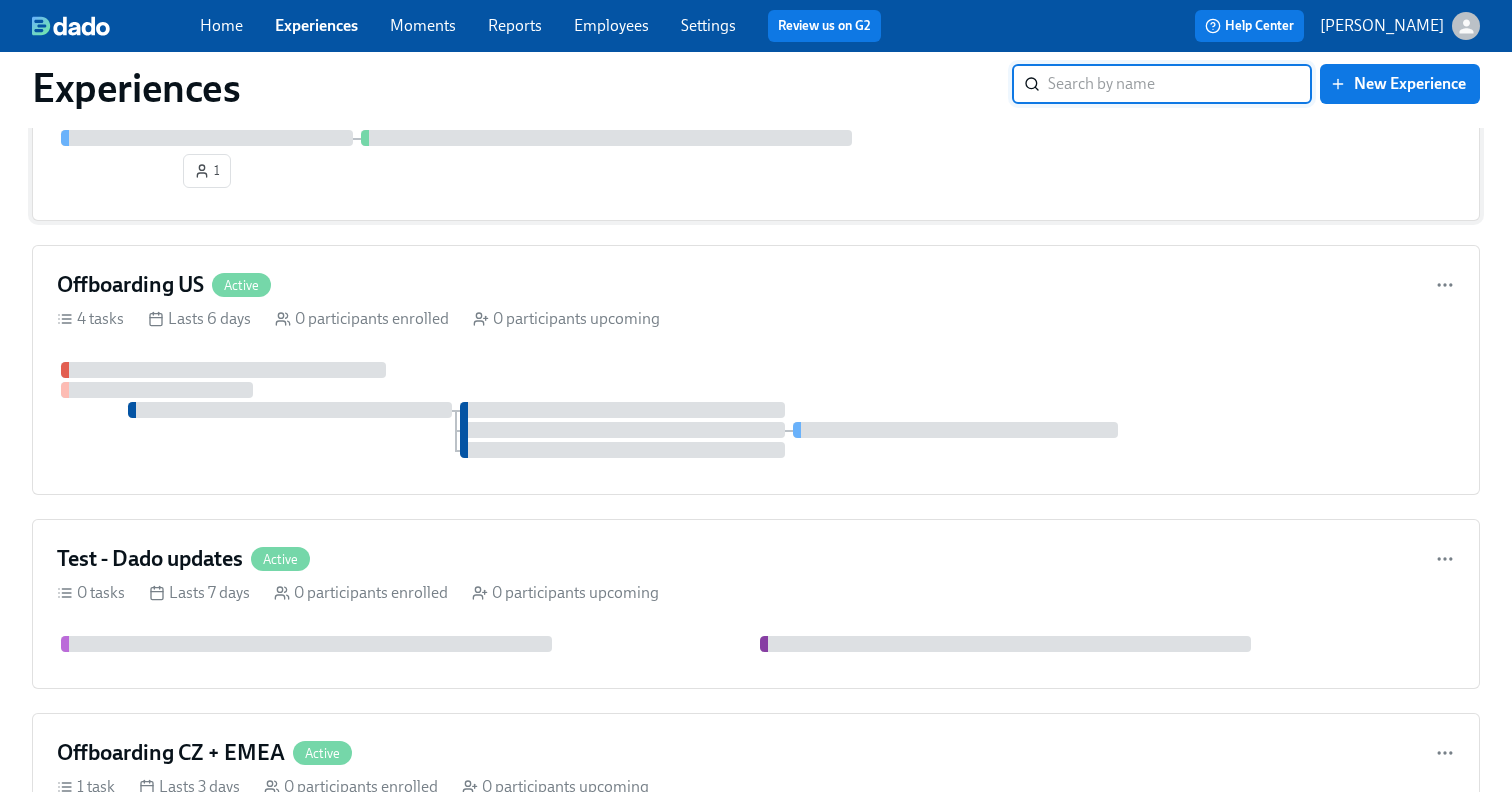 scroll, scrollTop: 171, scrollLeft: 0, axis: vertical 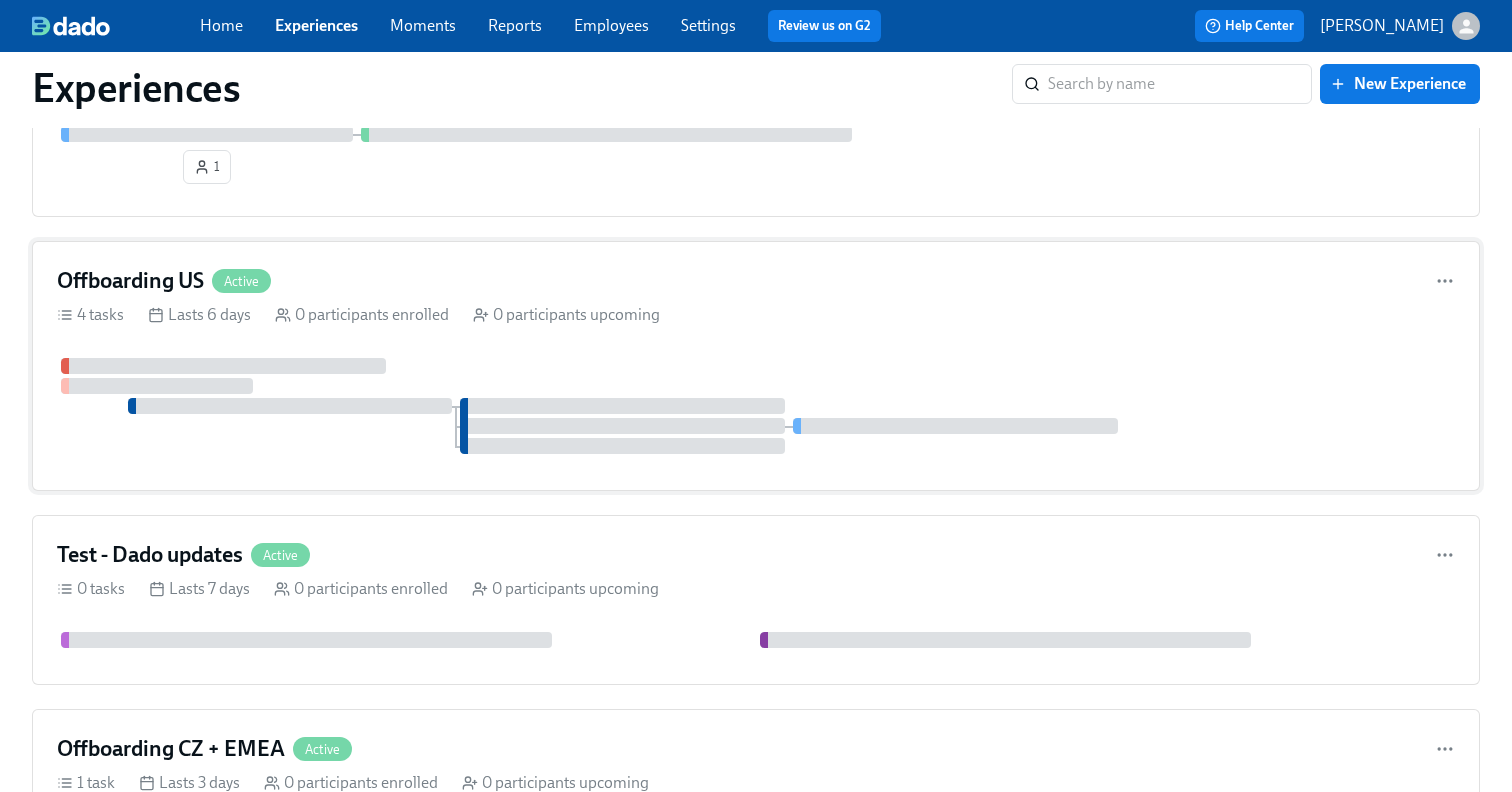 click on "Offboarding US Active" at bounding box center [756, 281] 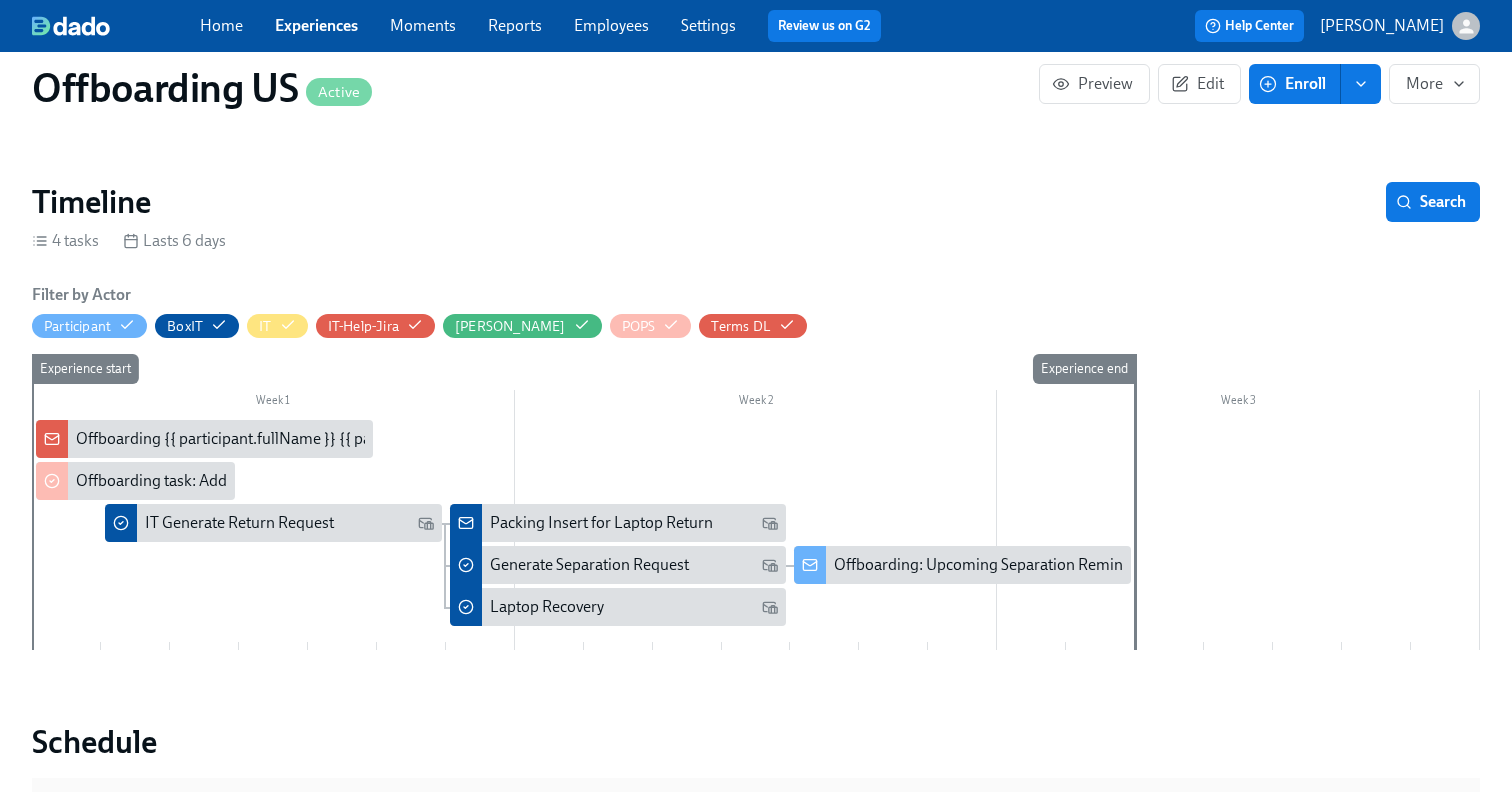 scroll, scrollTop: 0, scrollLeft: 0, axis: both 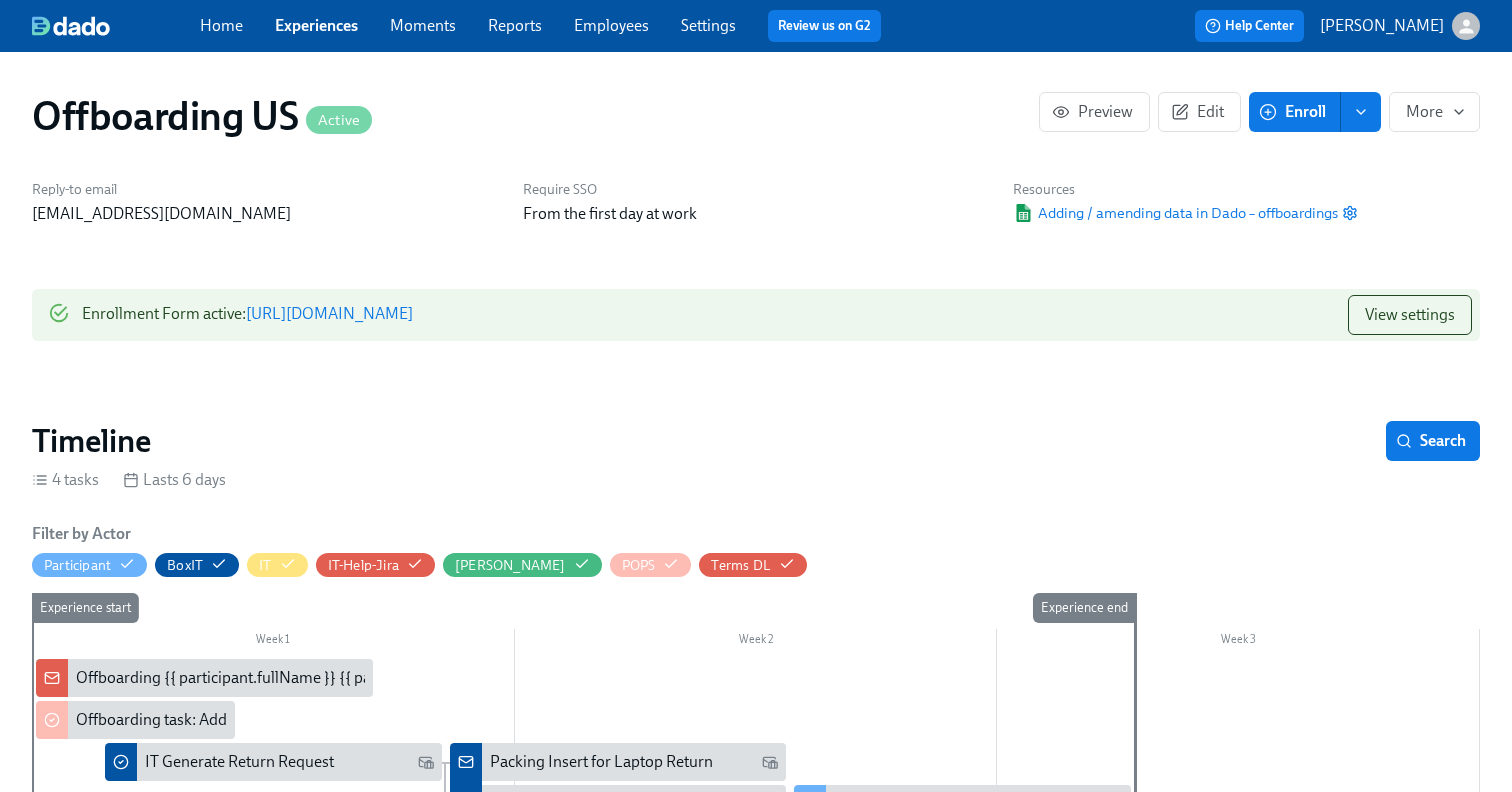 click on "[URL][DOMAIN_NAME]" at bounding box center (329, 313) 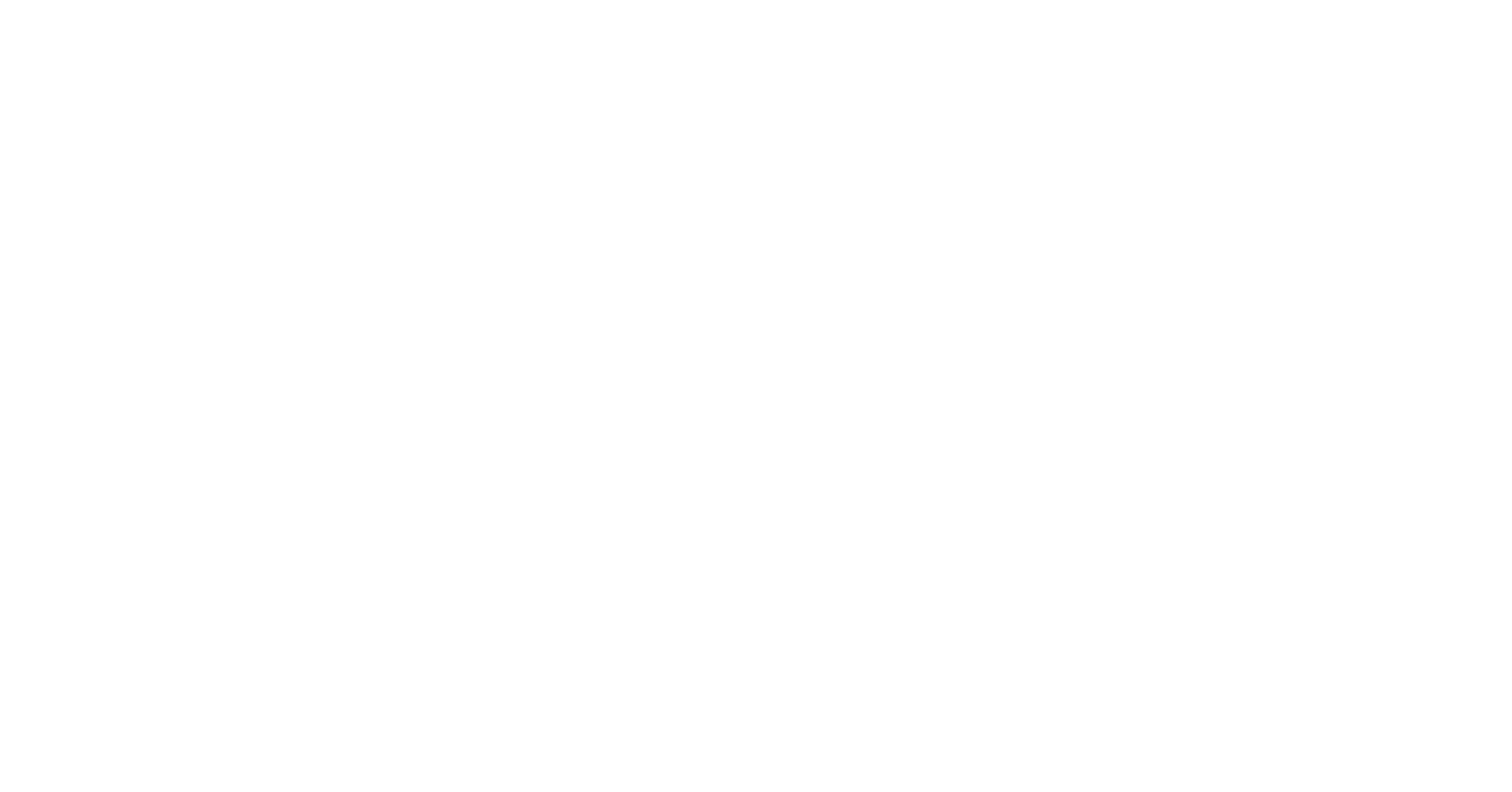 scroll, scrollTop: 0, scrollLeft: 0, axis: both 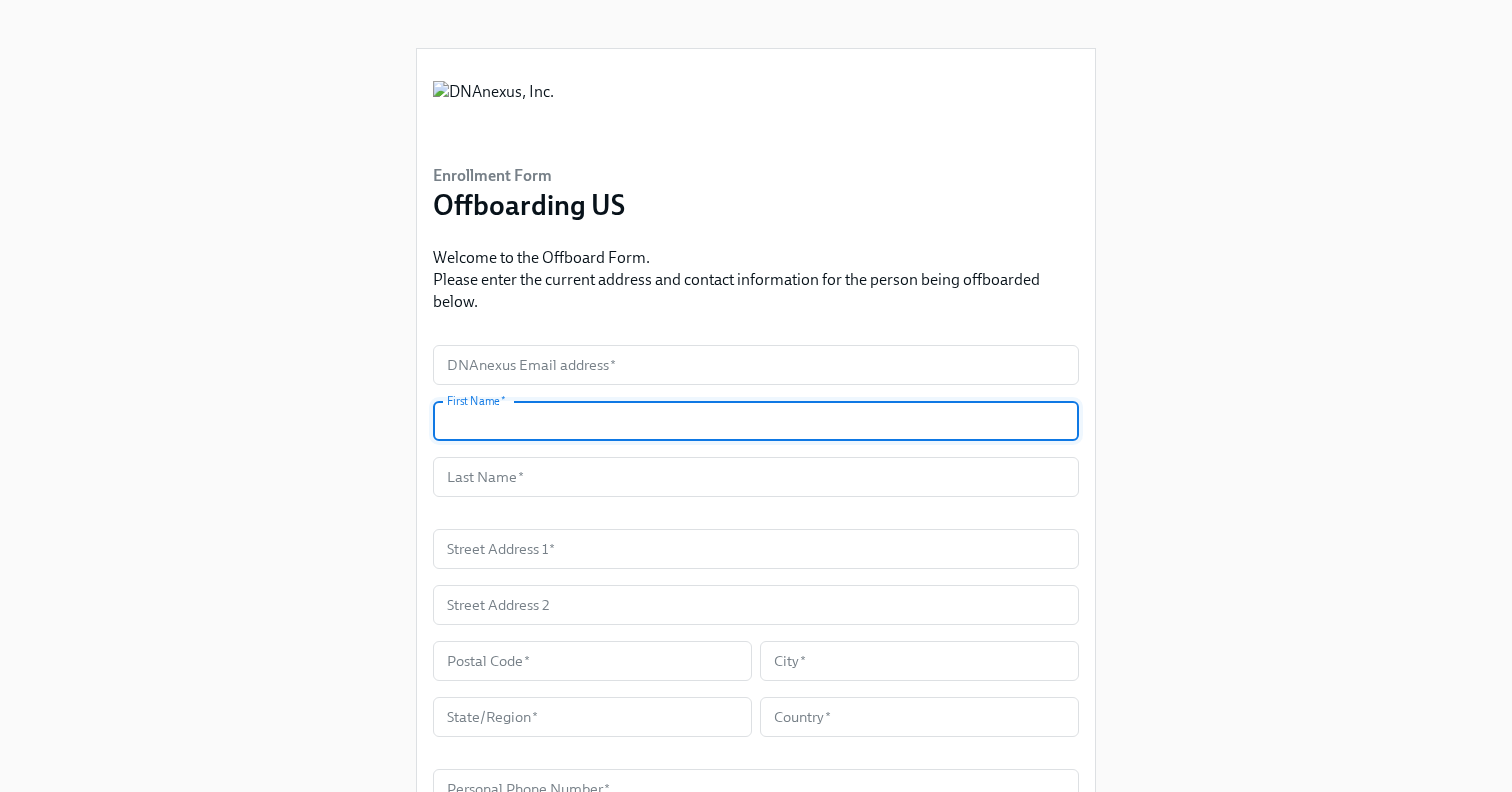 click at bounding box center (756, 421) 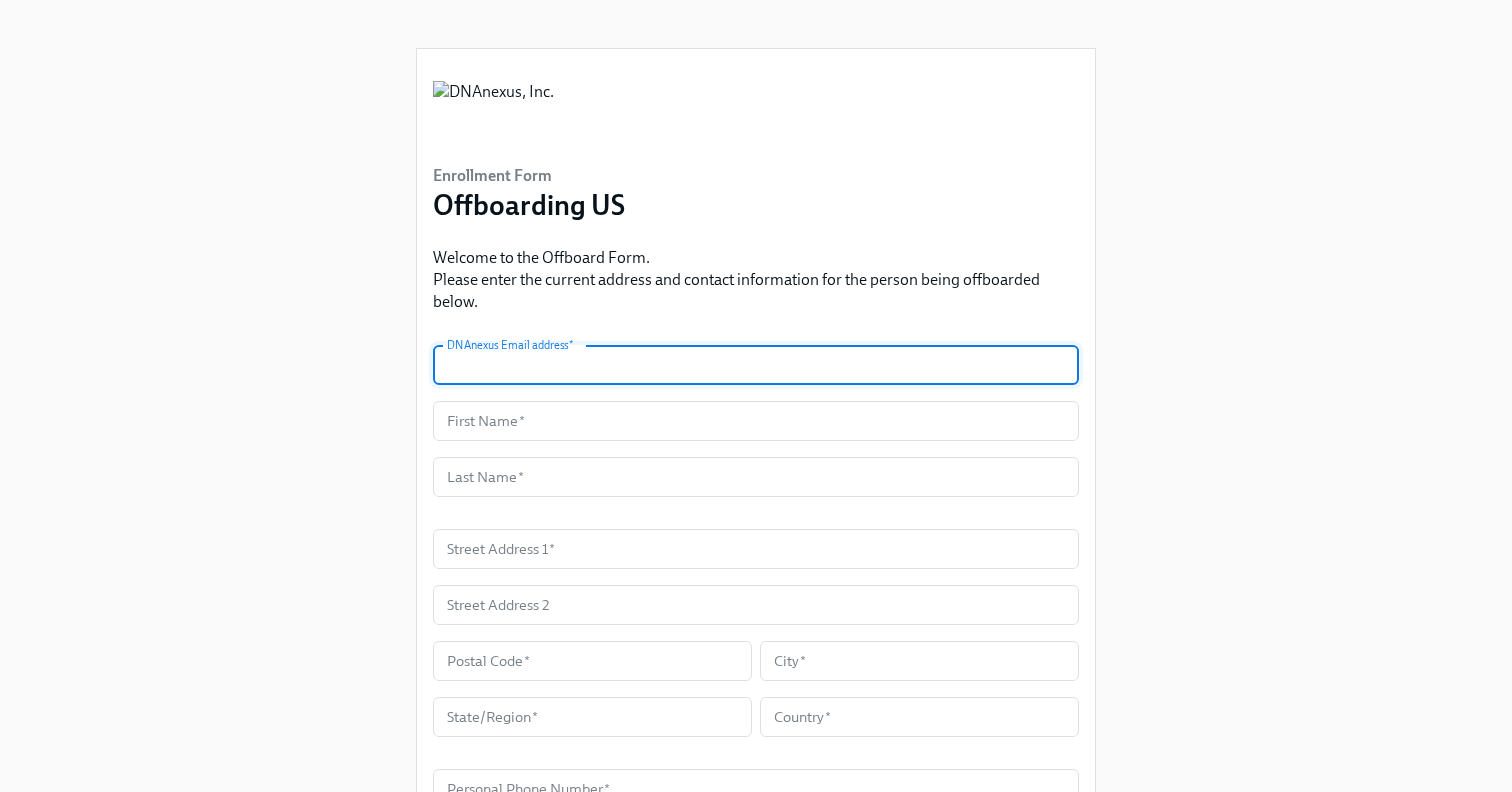 click at bounding box center [756, 365] 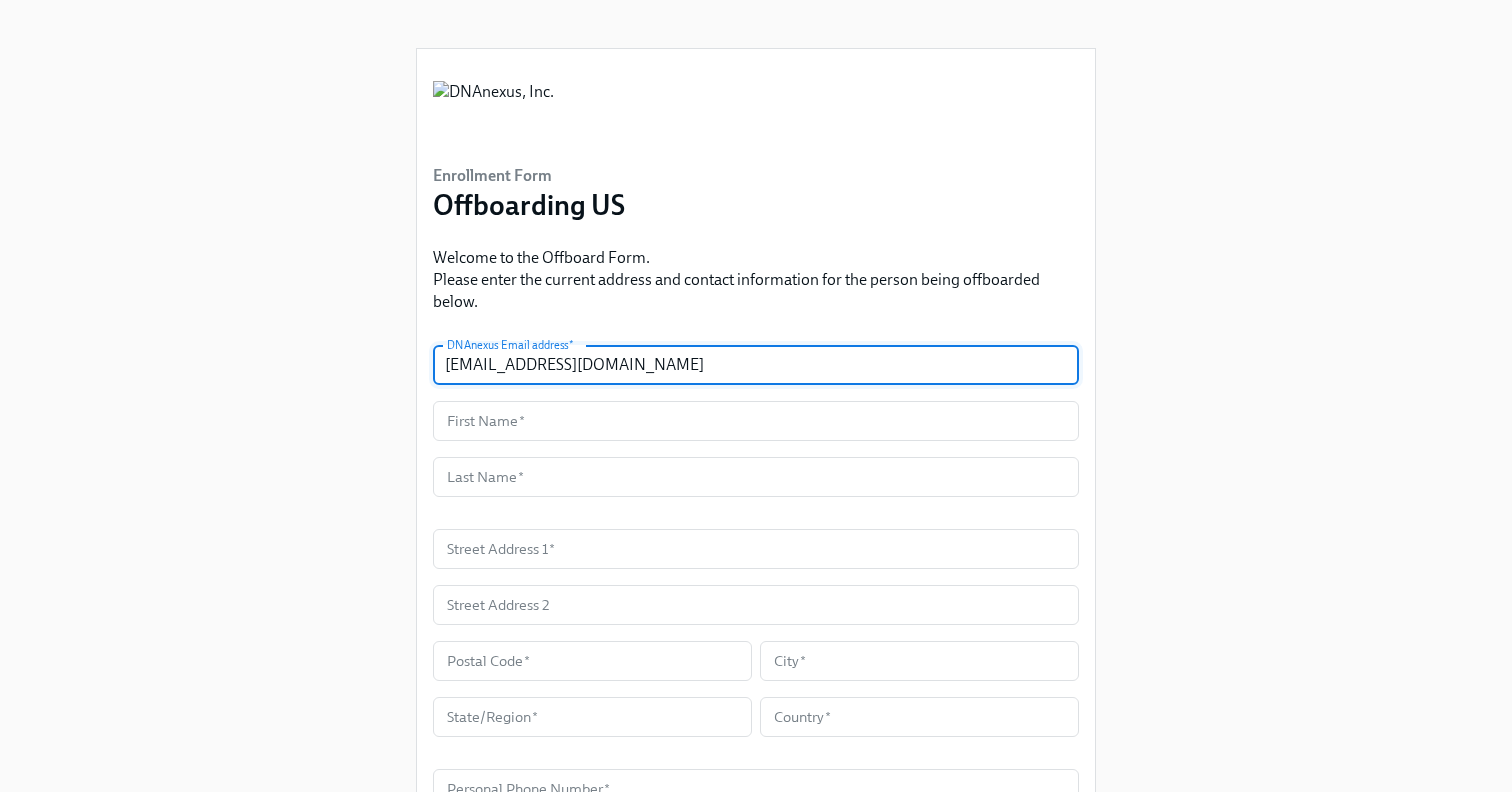 type on "ahughes@dnanexus.com" 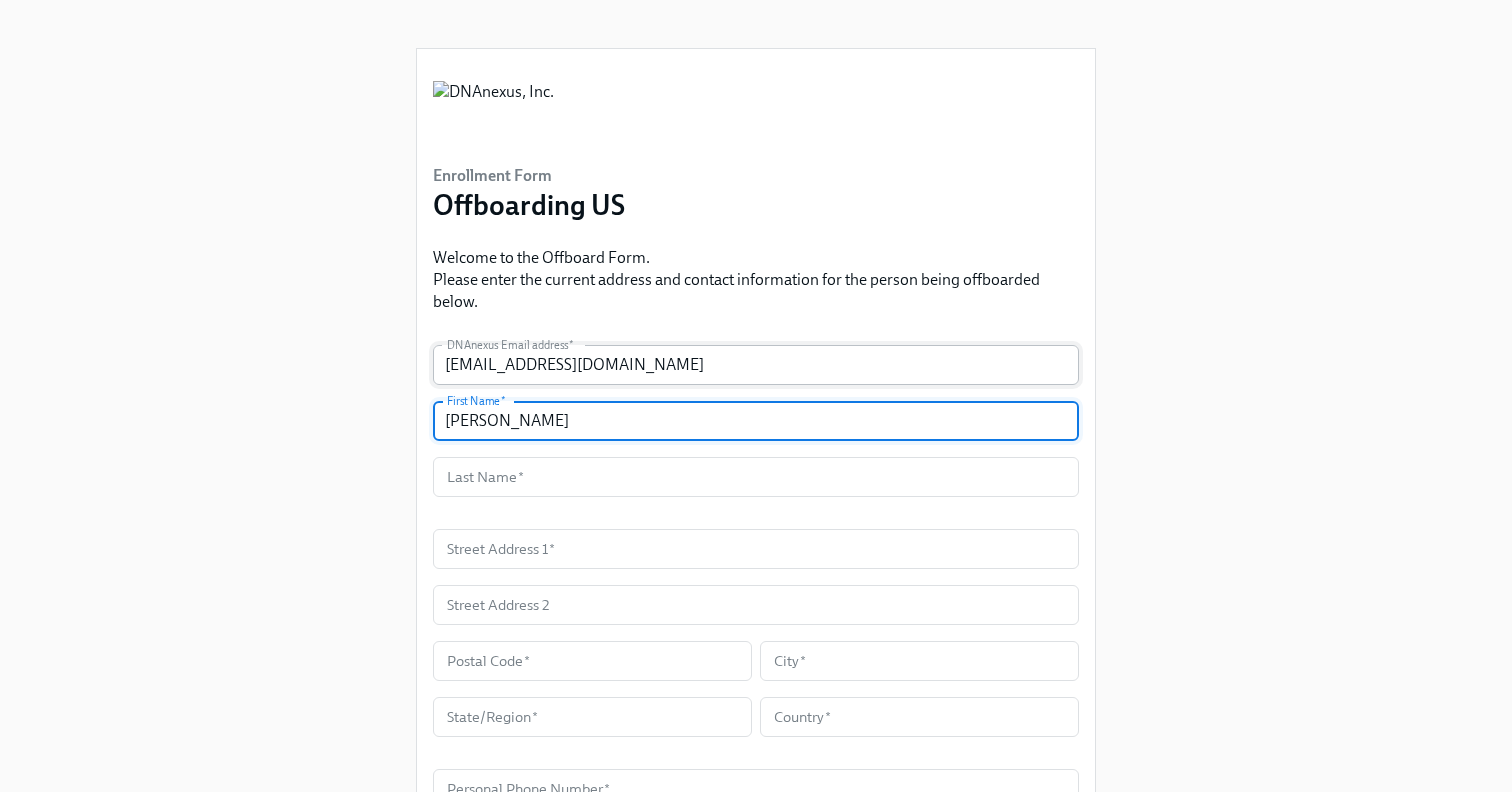 type on "Alex" 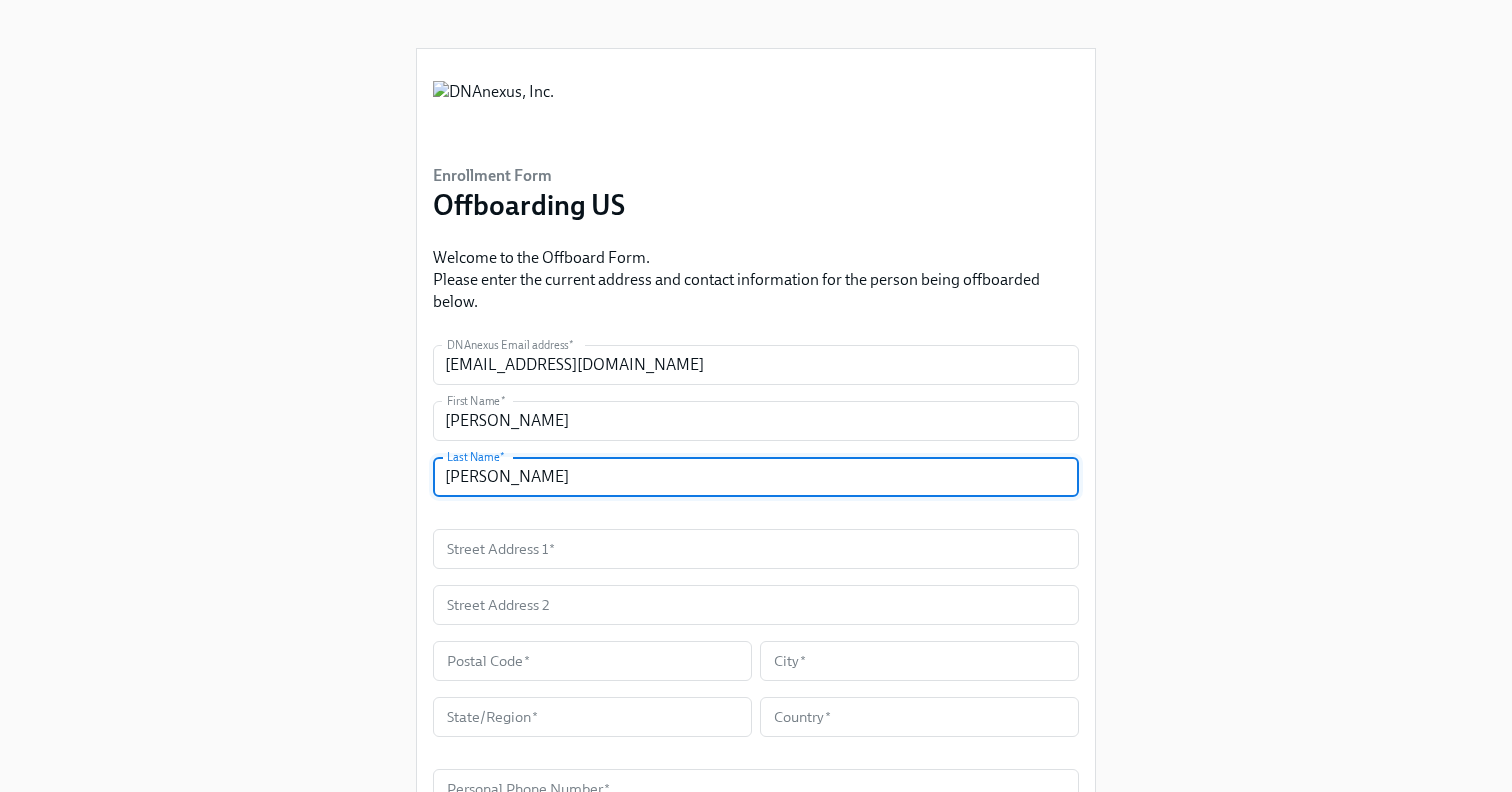 type on "Hughes" 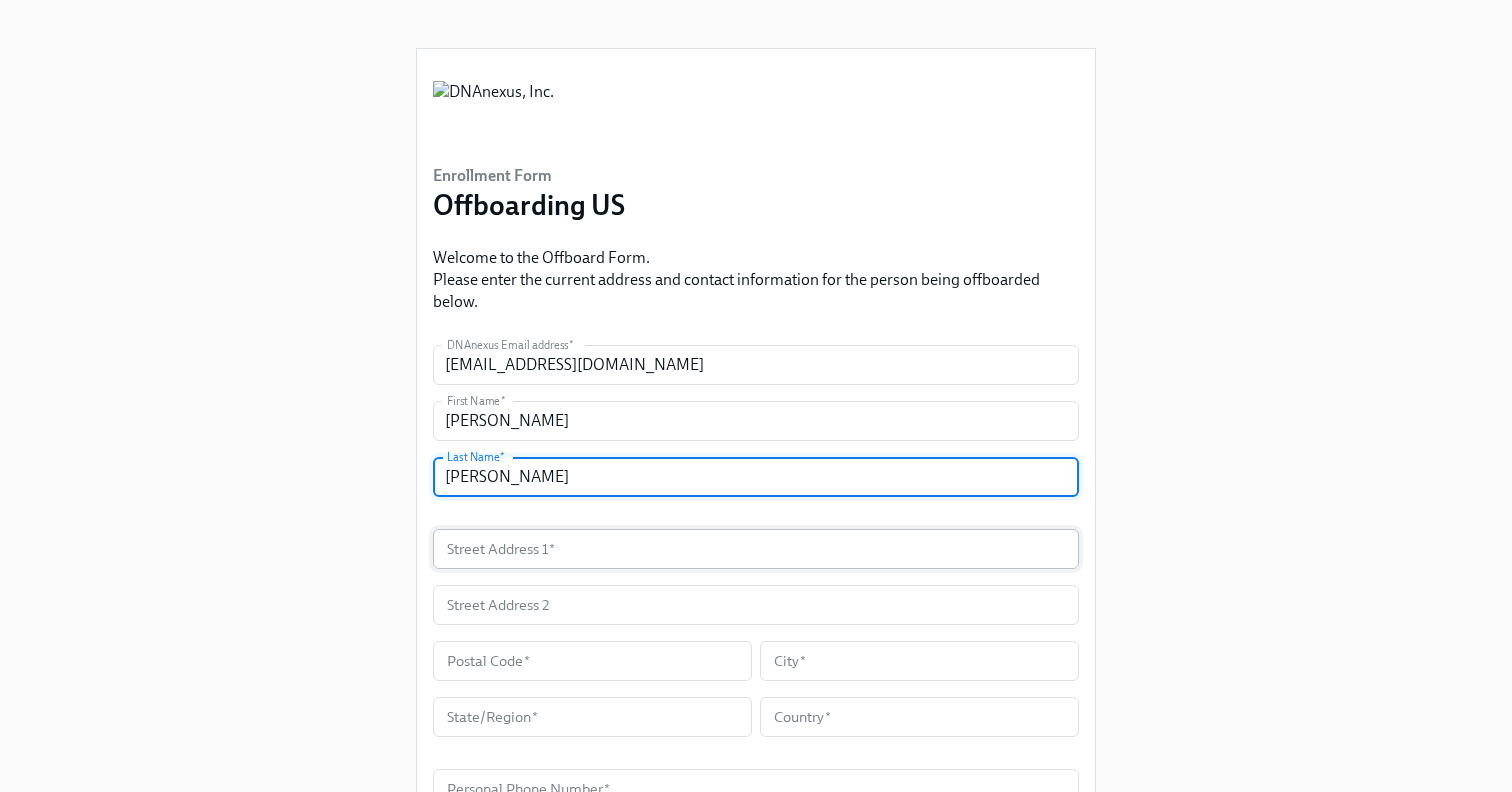 click at bounding box center (756, 549) 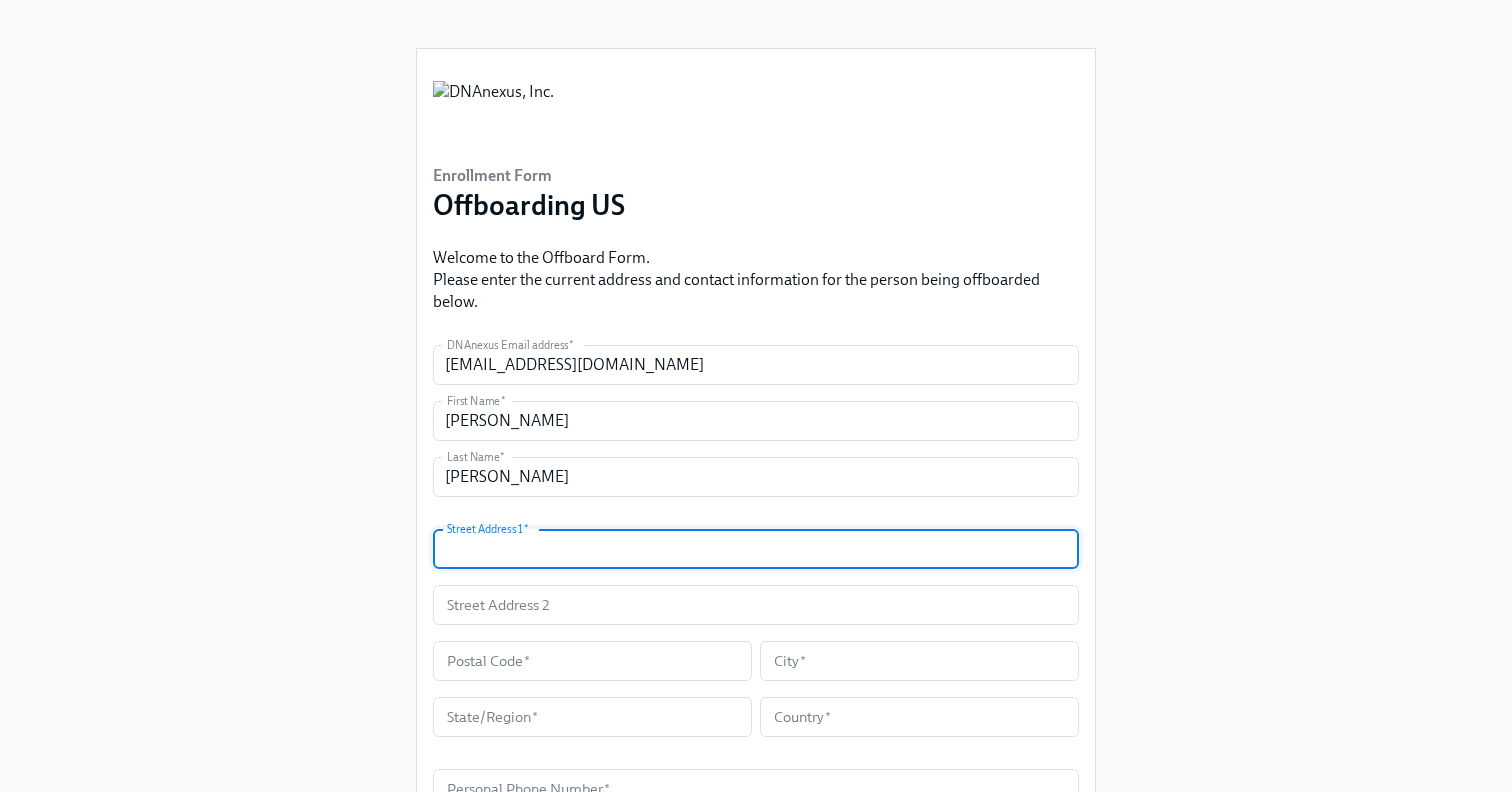 paste on "4640 Scott Allen Drive" 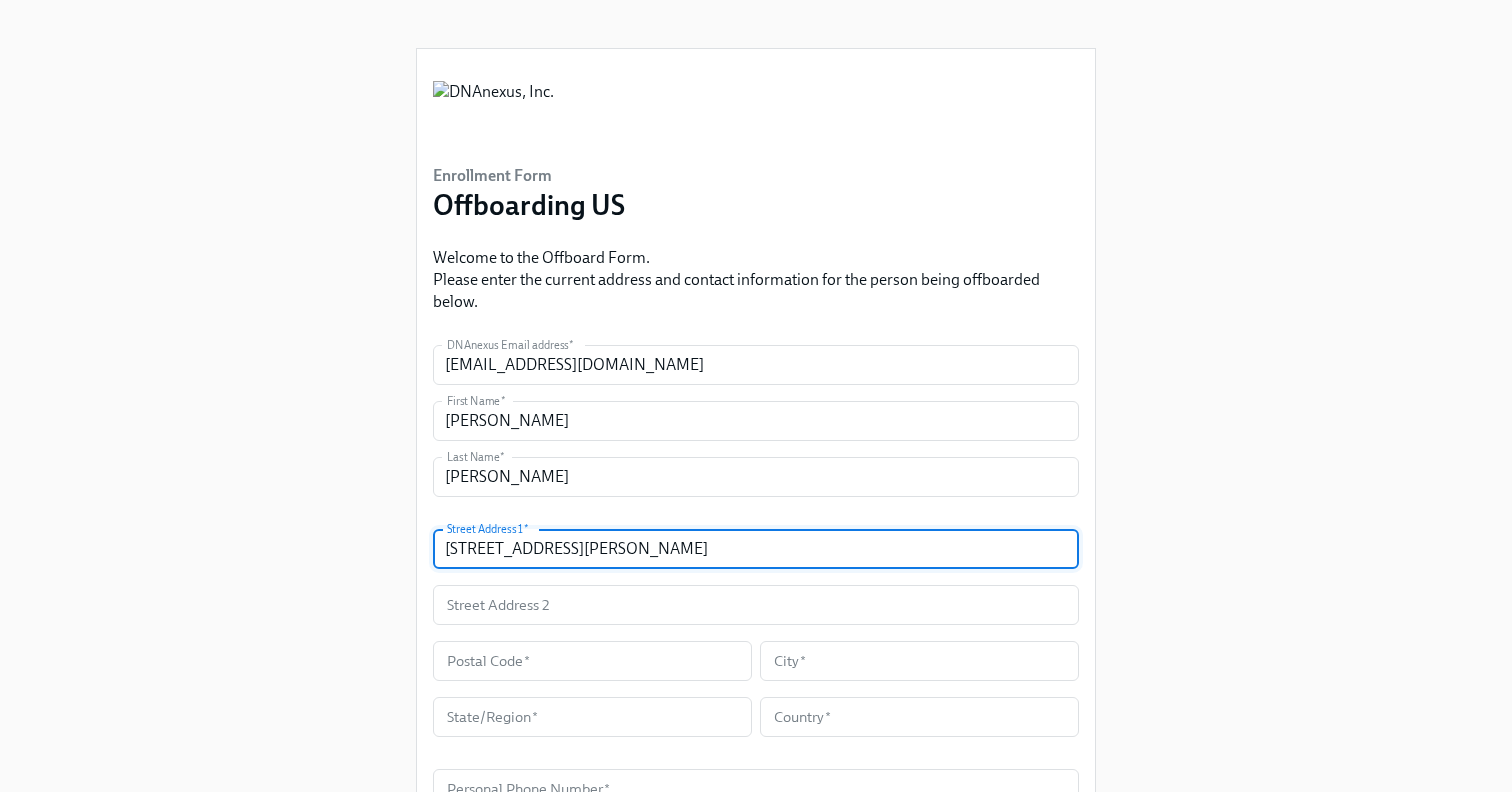 type on "4640 Scott Allen Drive" 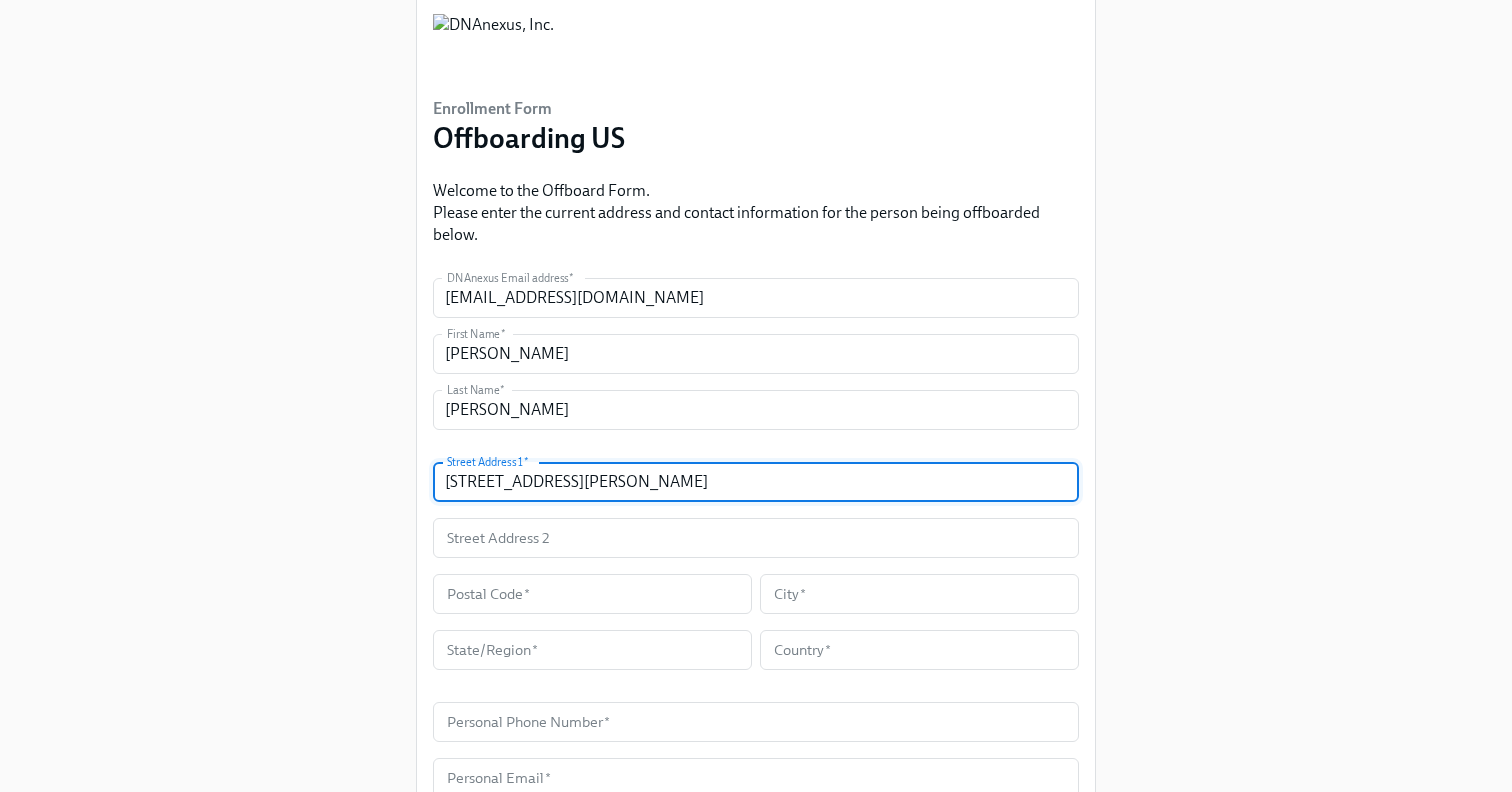 scroll, scrollTop: 96, scrollLeft: 0, axis: vertical 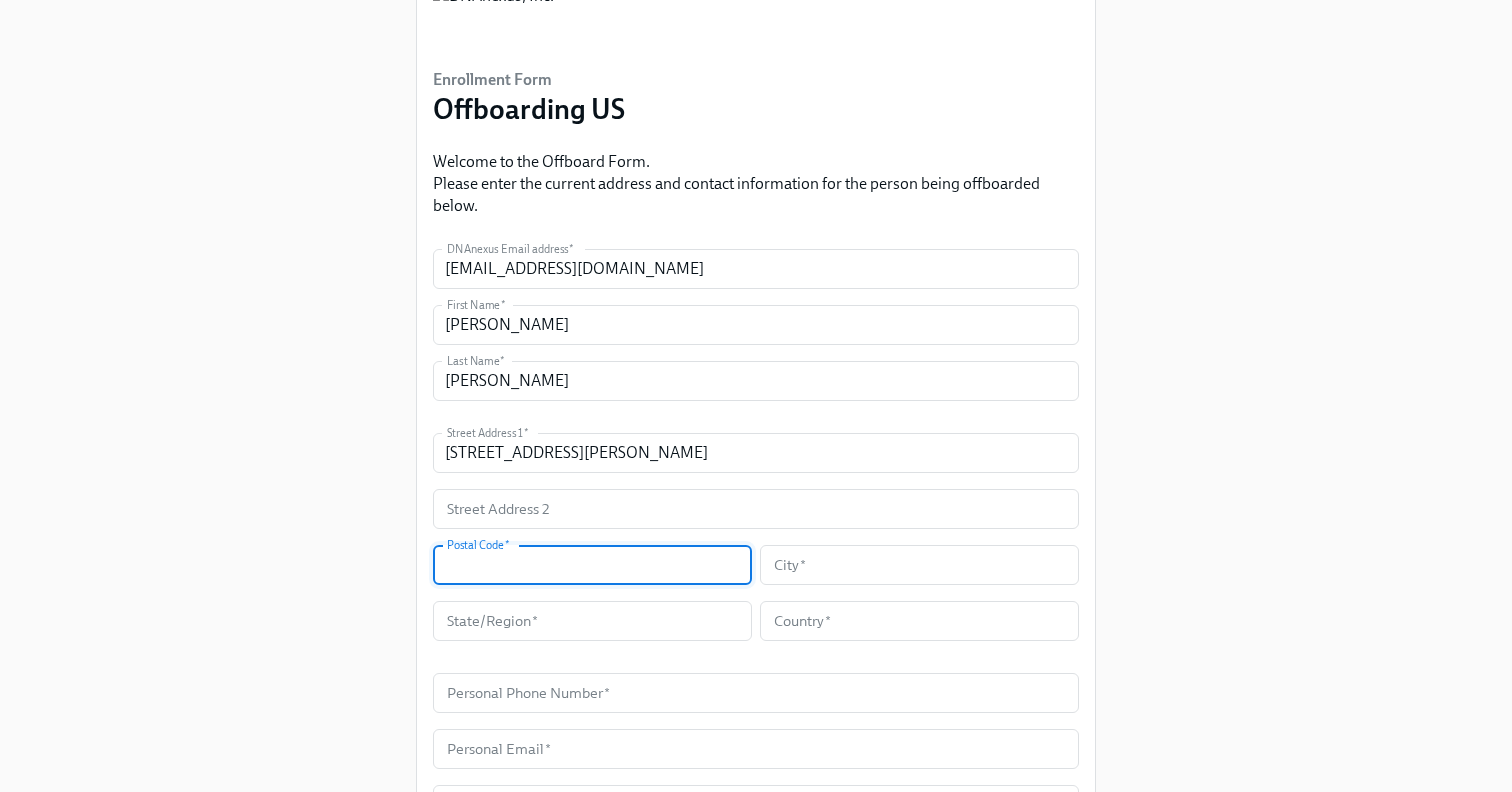 click at bounding box center [592, 565] 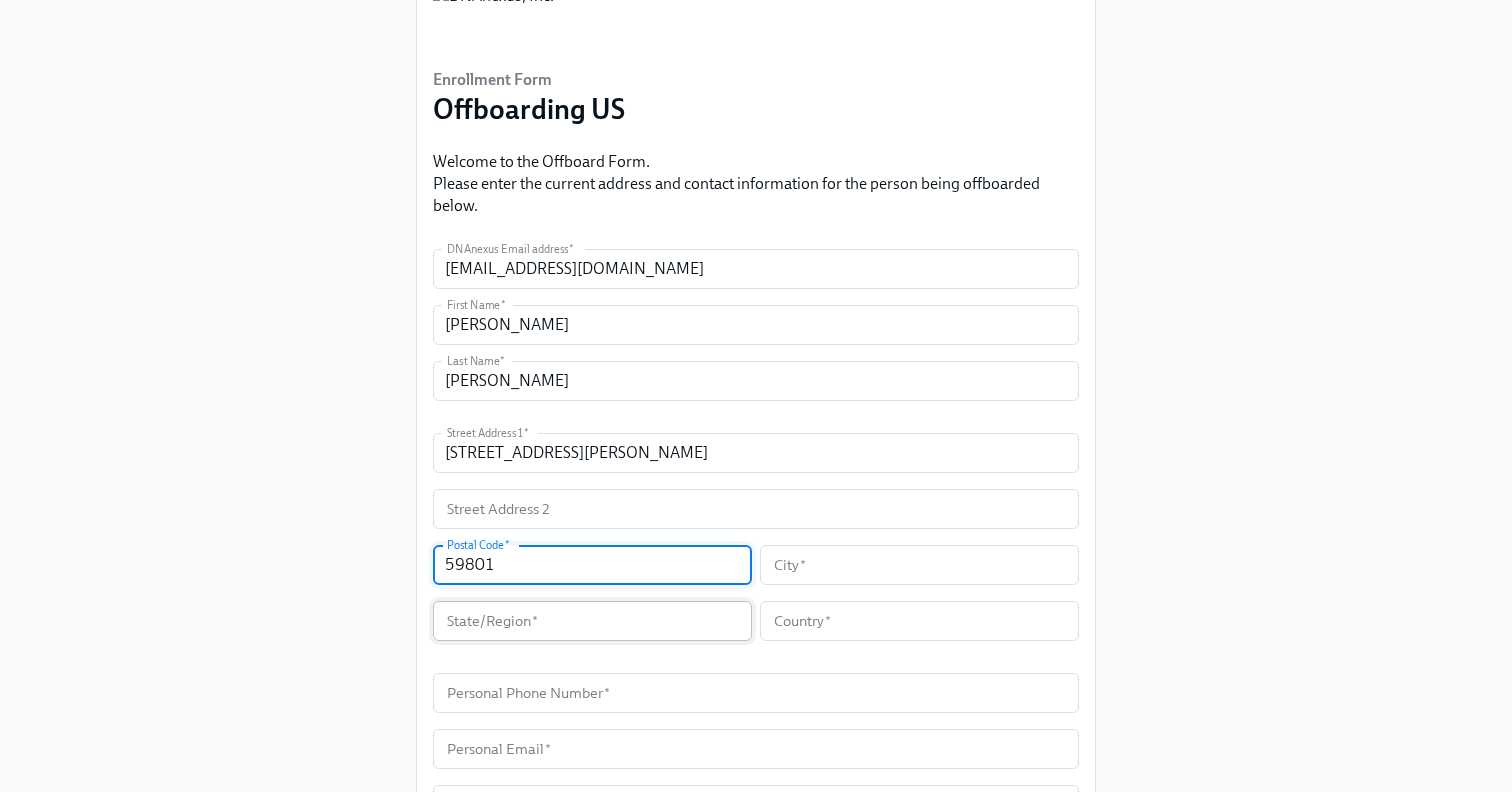 type on "59801" 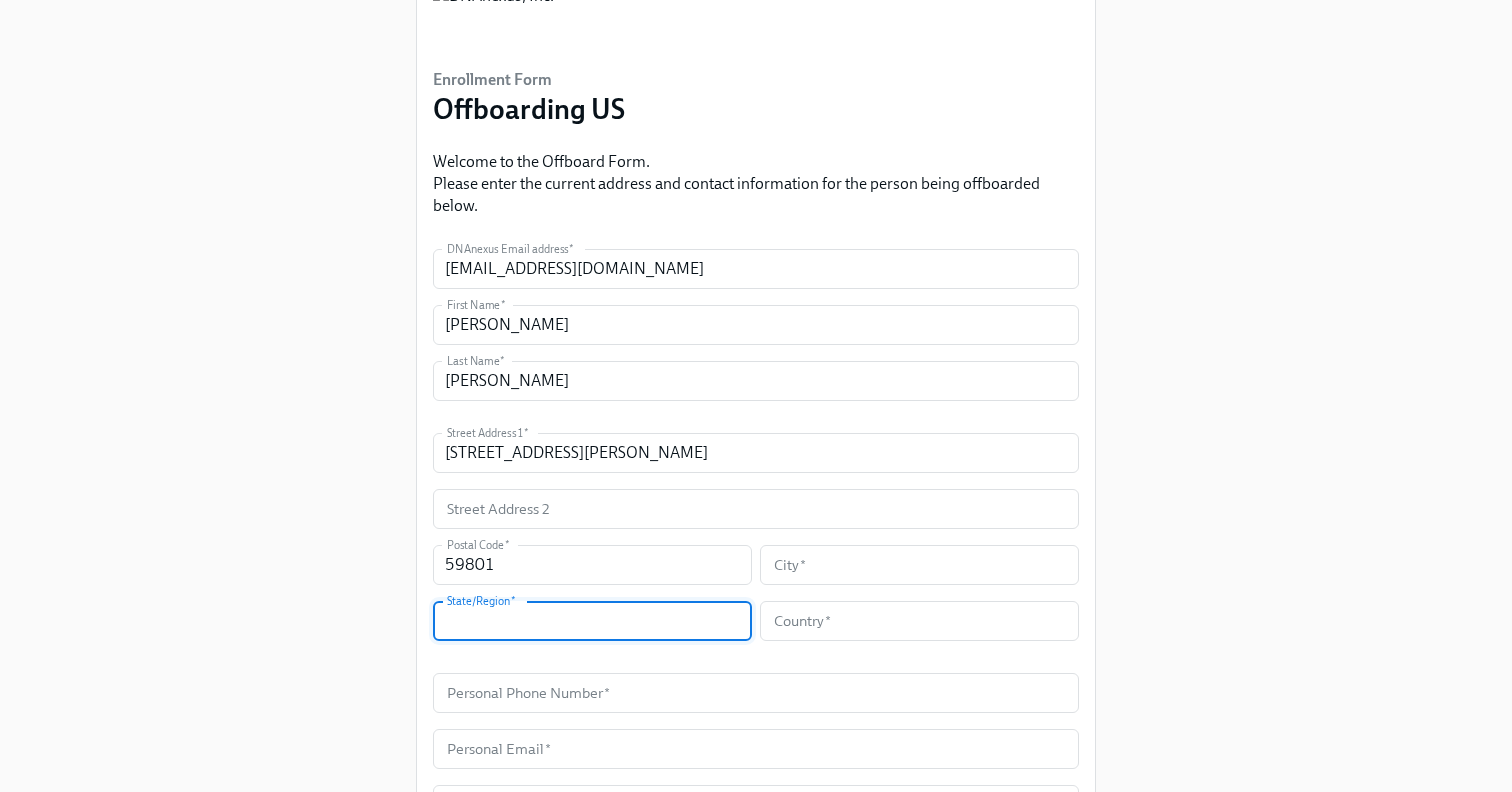 click at bounding box center [592, 621] 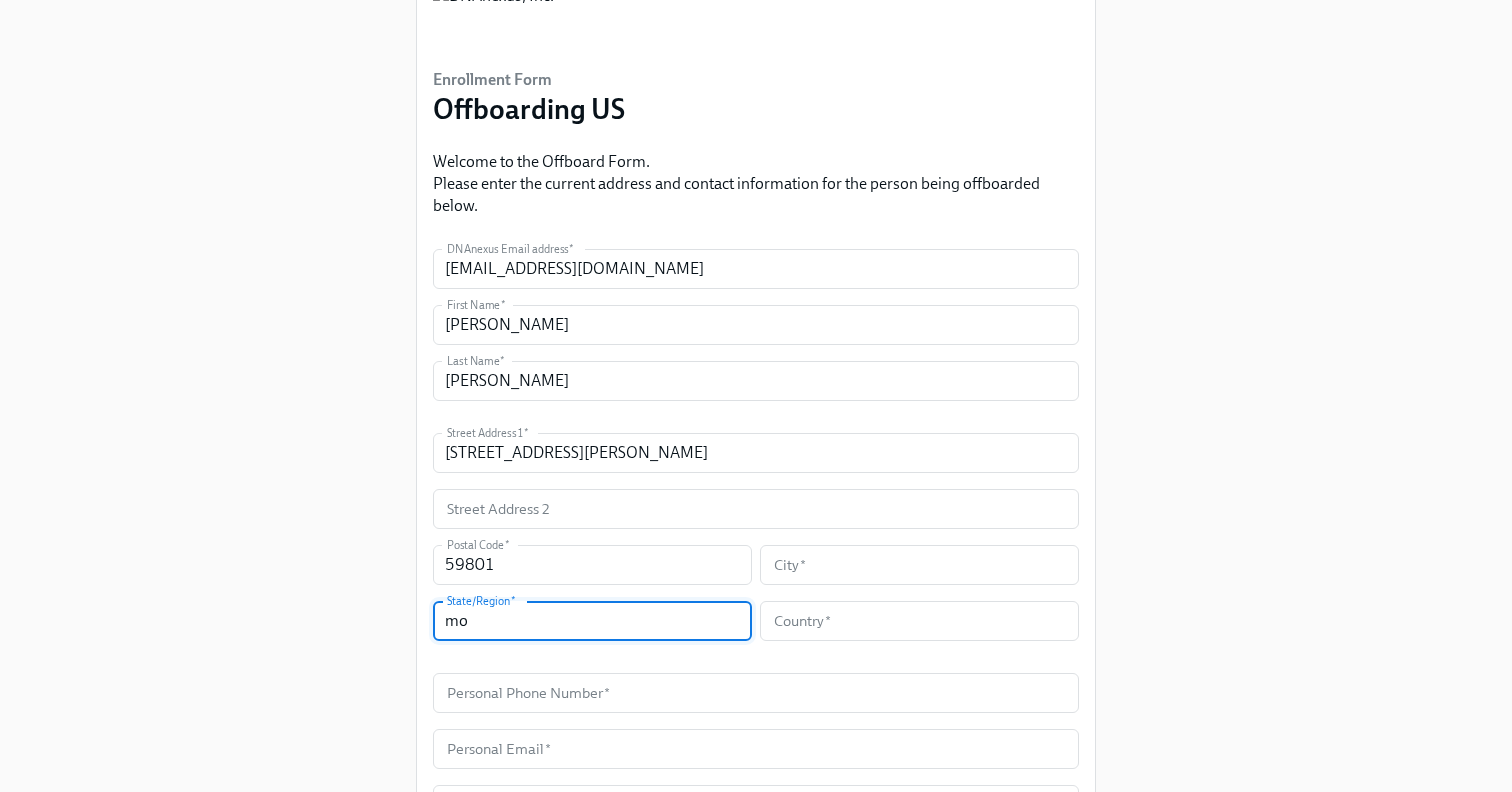 type on "m" 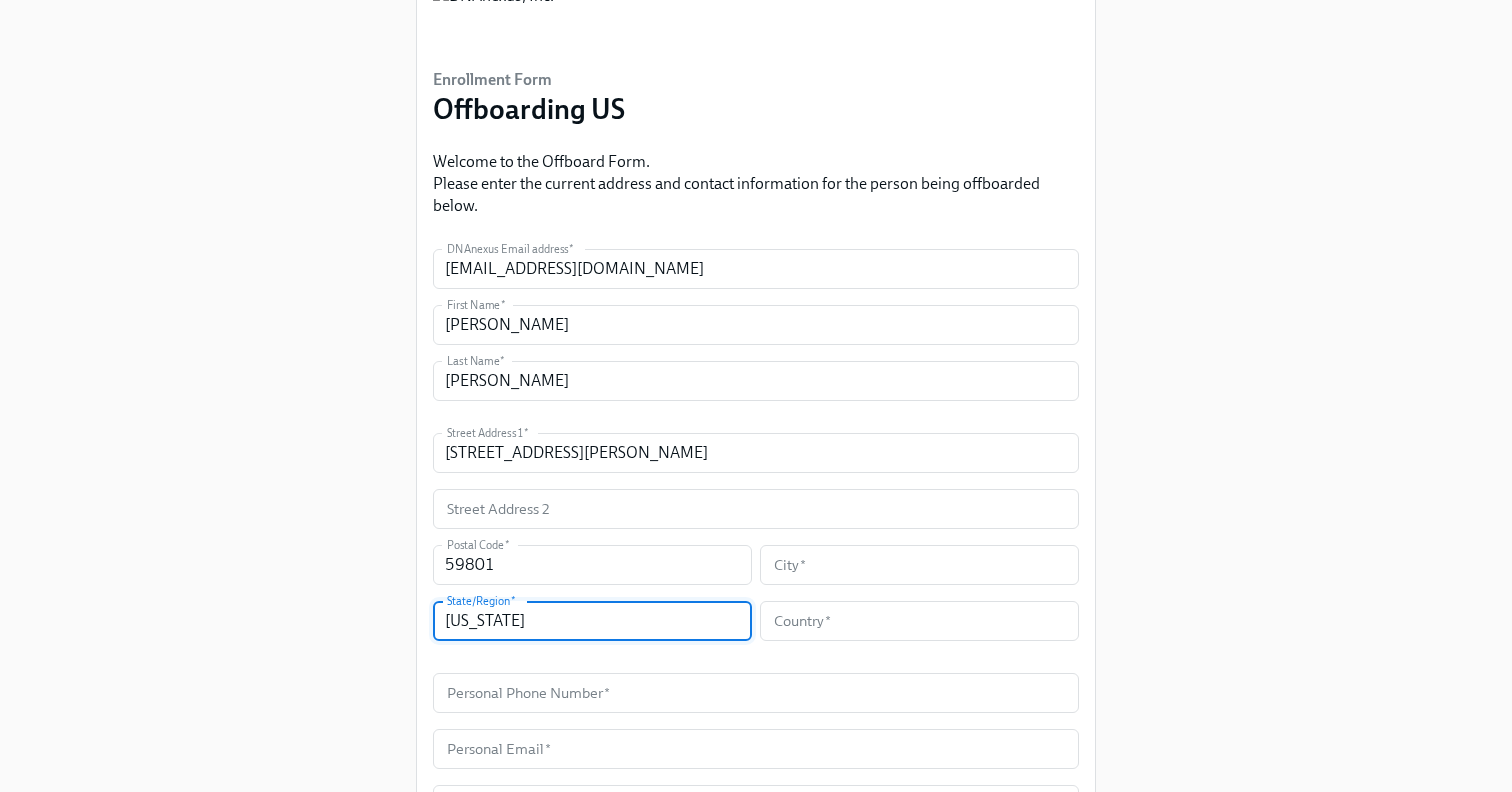 type on "Montana" 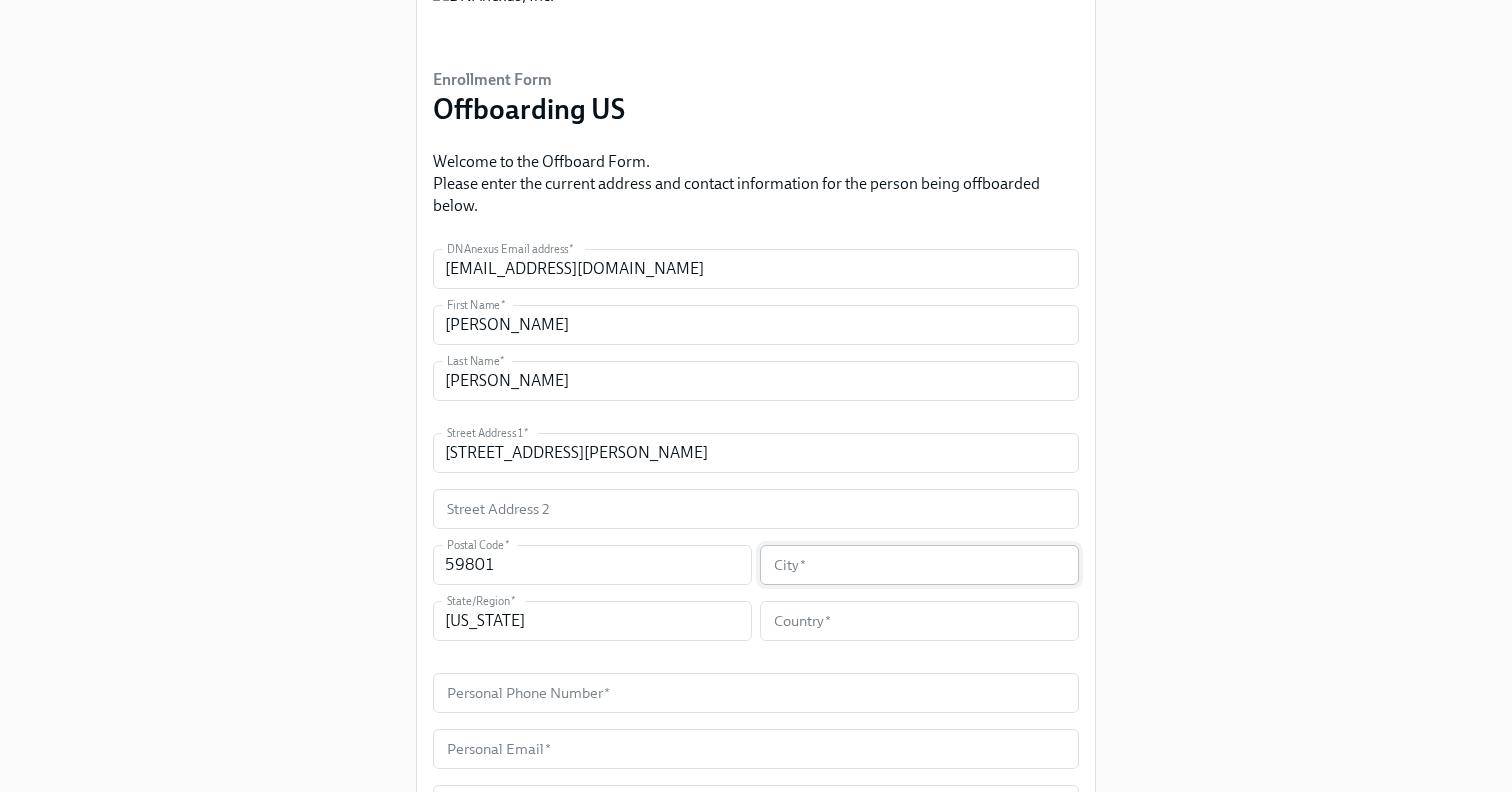 click at bounding box center [919, 565] 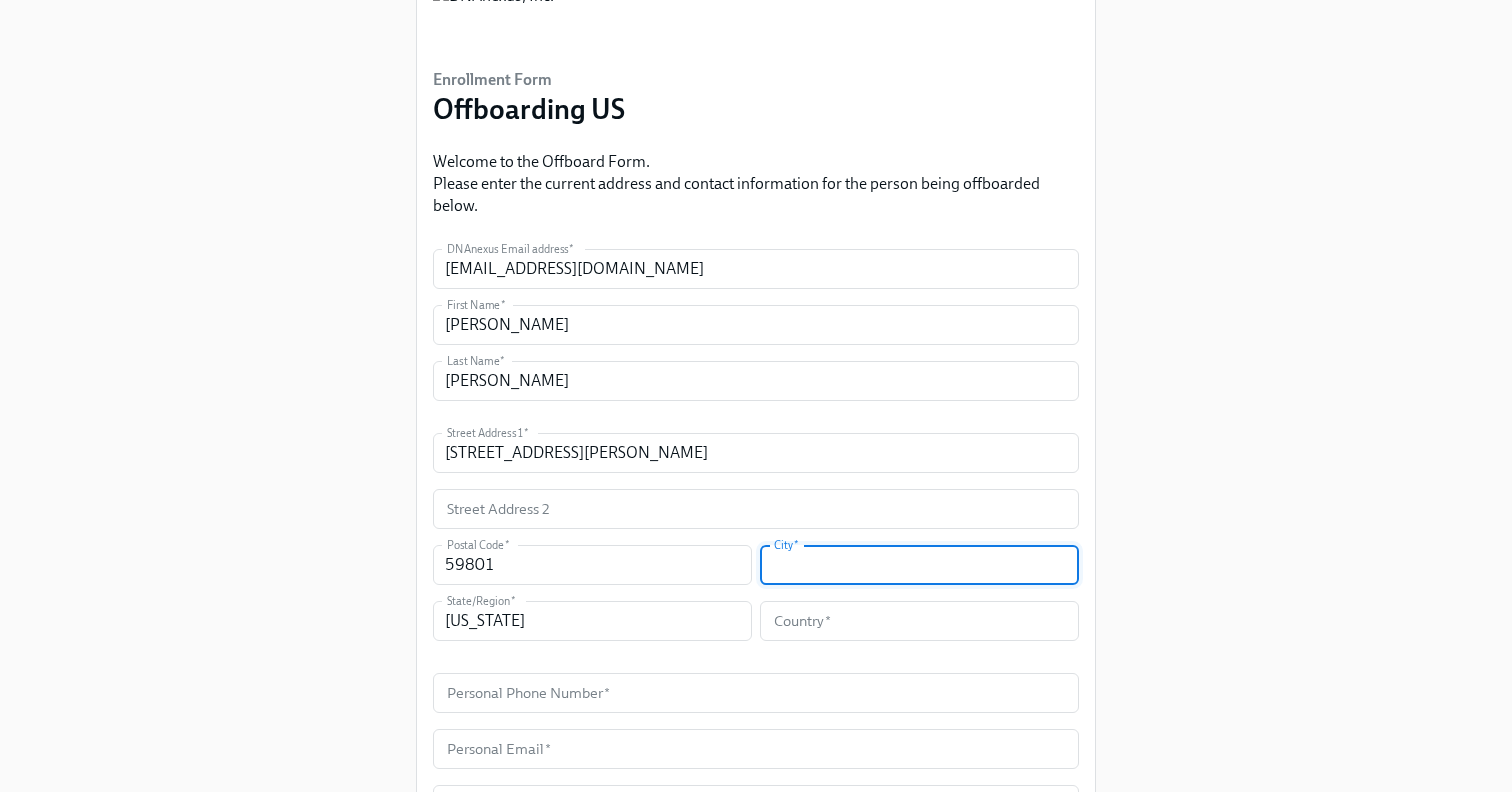 paste on "Missoula" 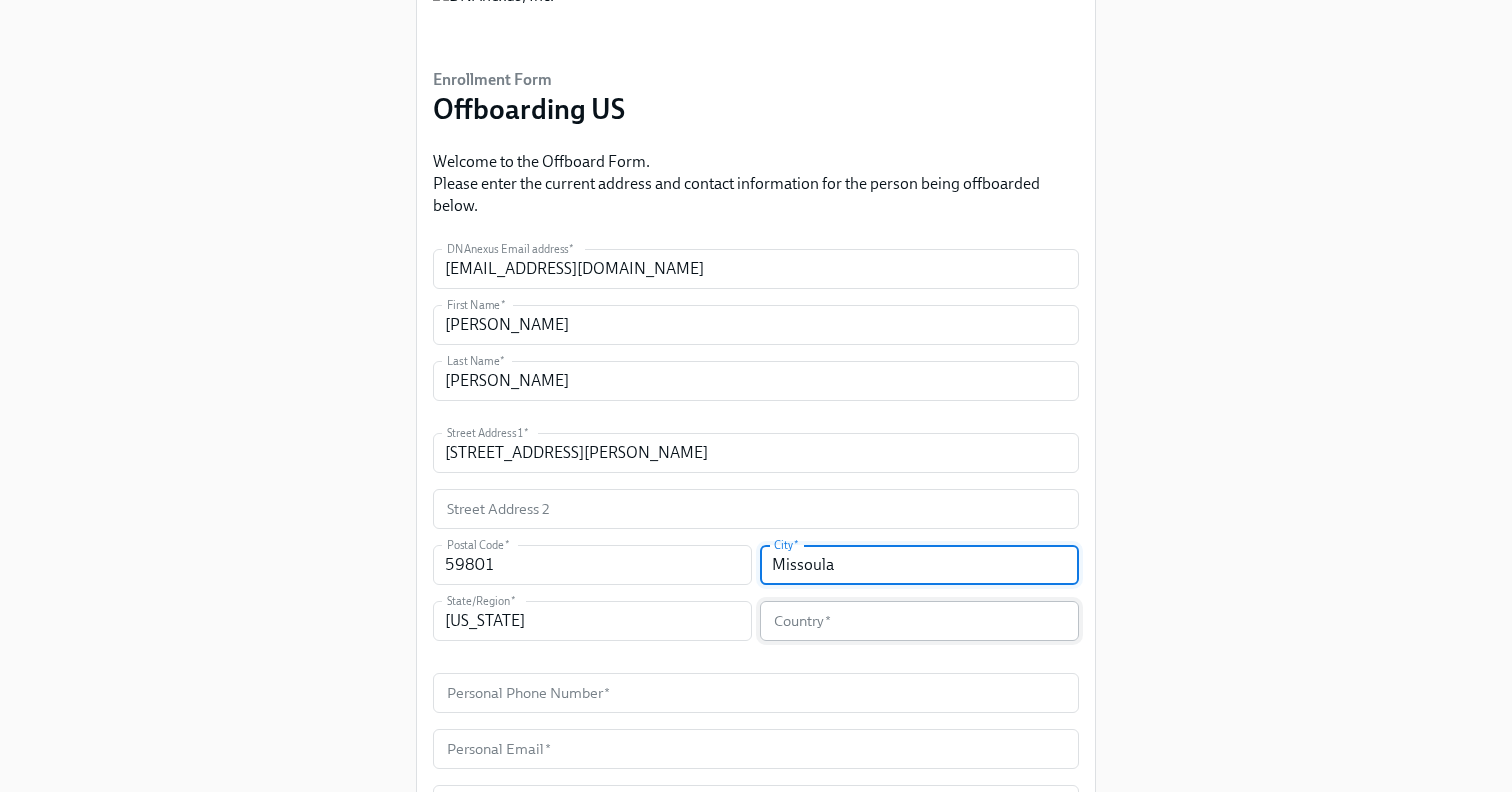 type on "Missoula" 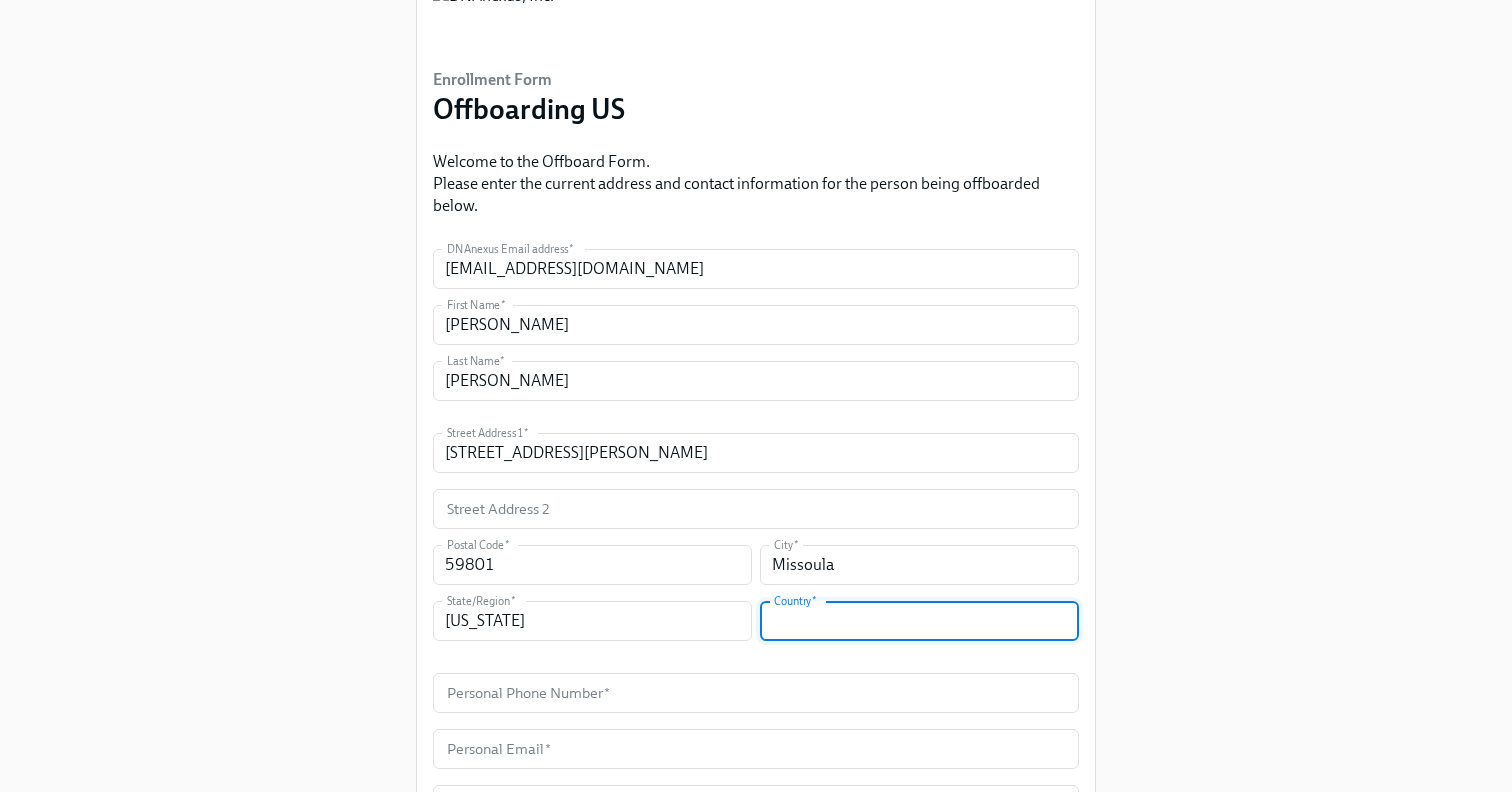 click at bounding box center [919, 621] 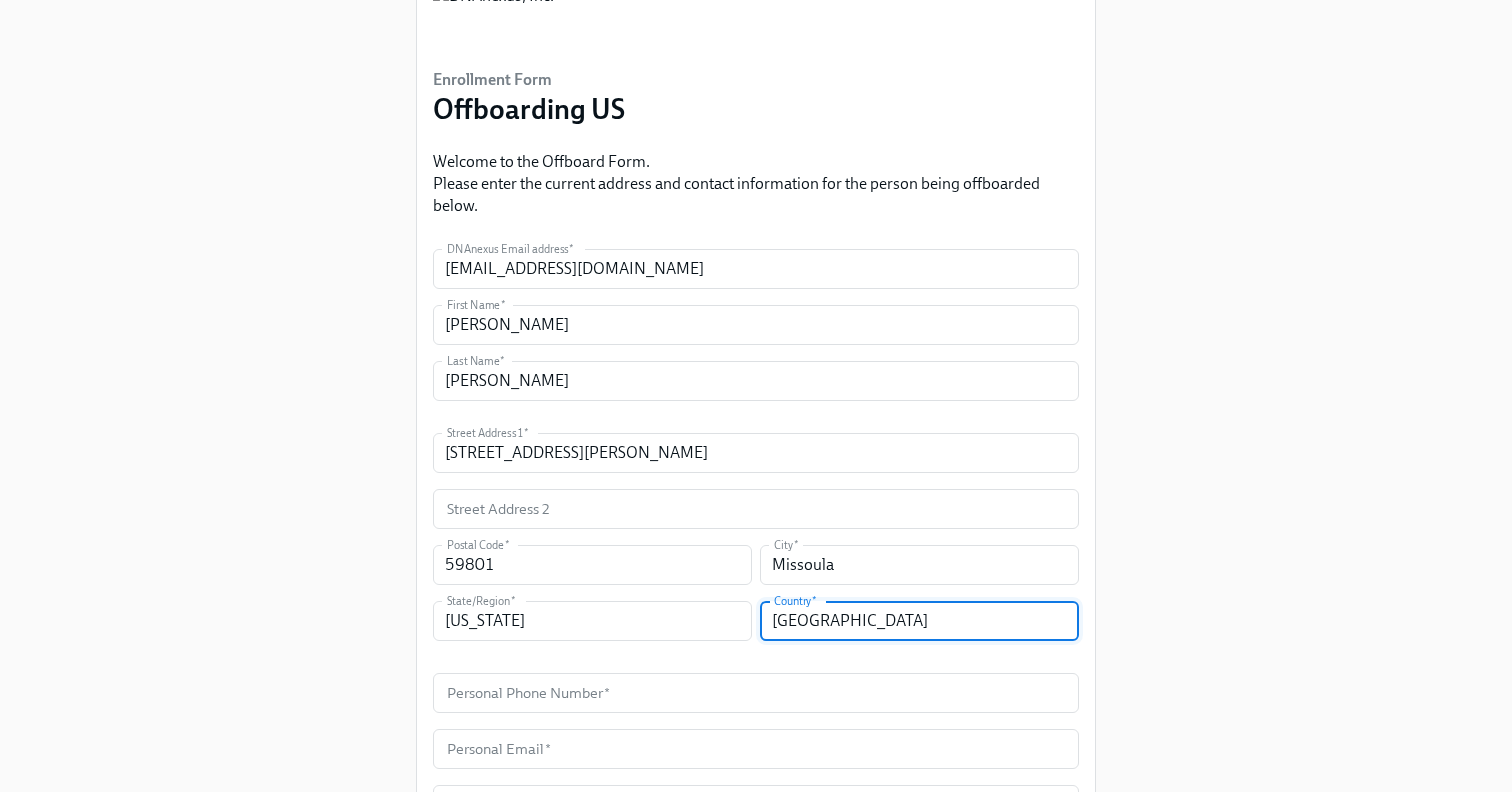 type on "United States" 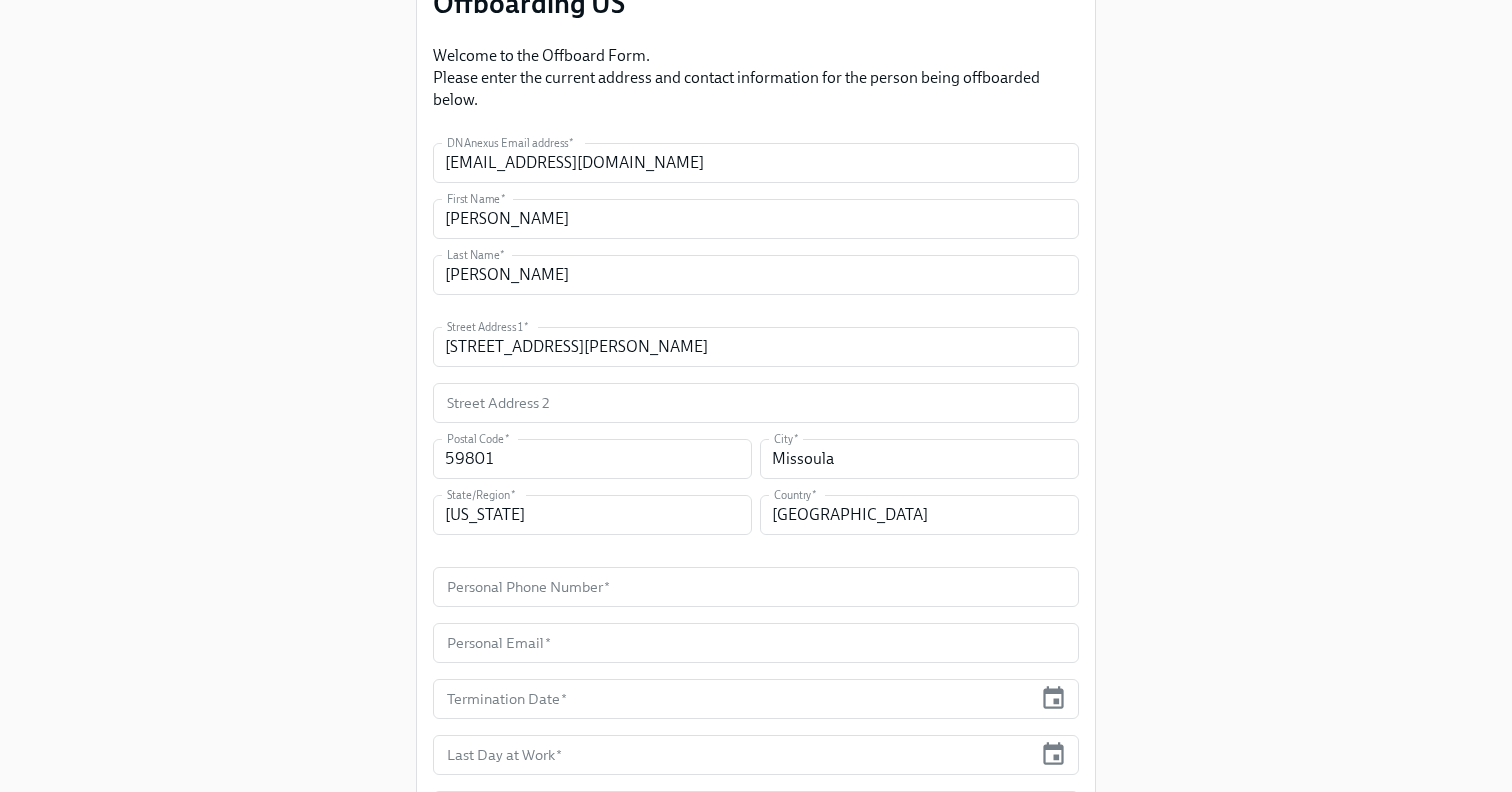 scroll, scrollTop: 216, scrollLeft: 0, axis: vertical 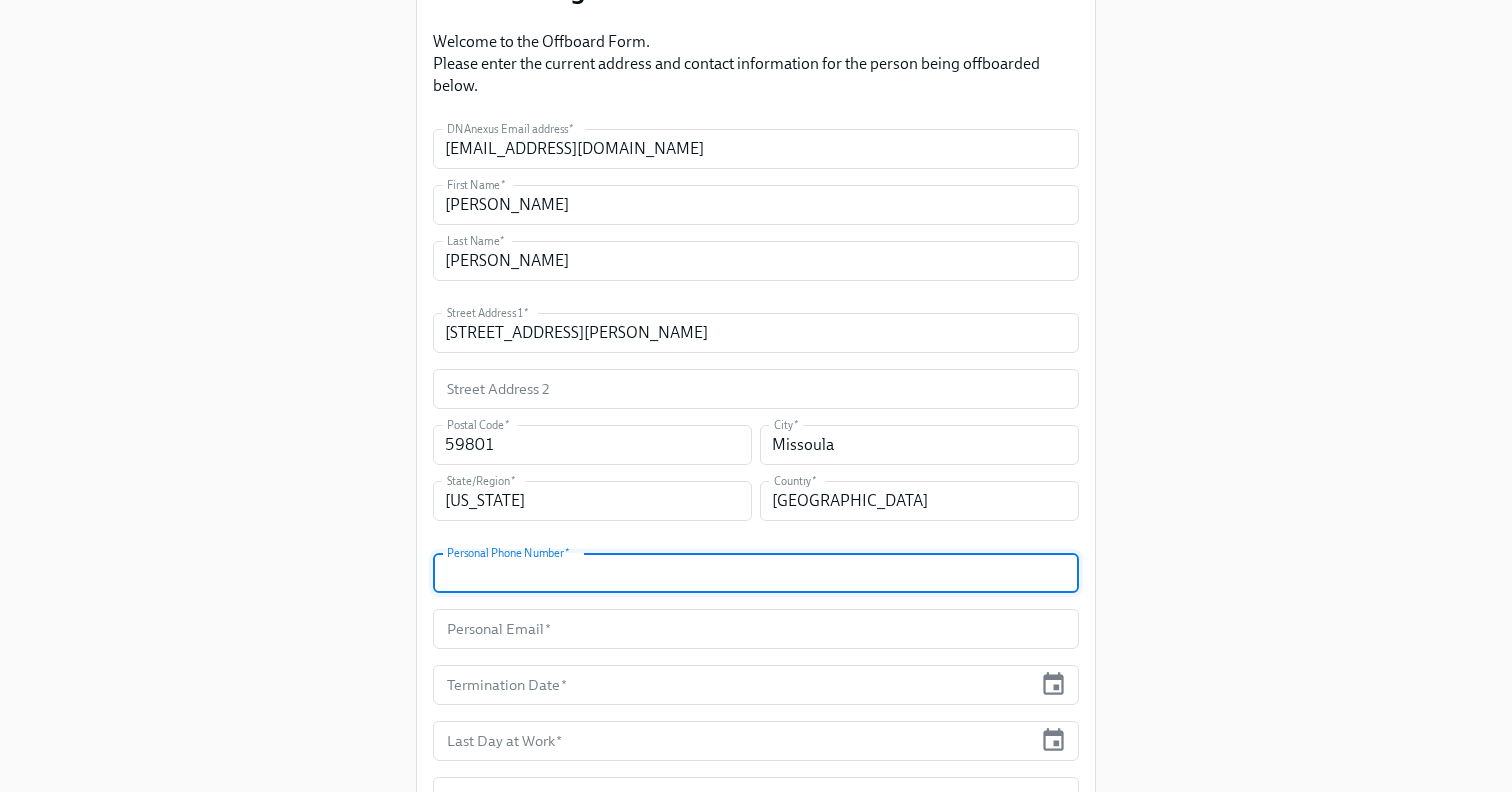 click at bounding box center [756, 573] 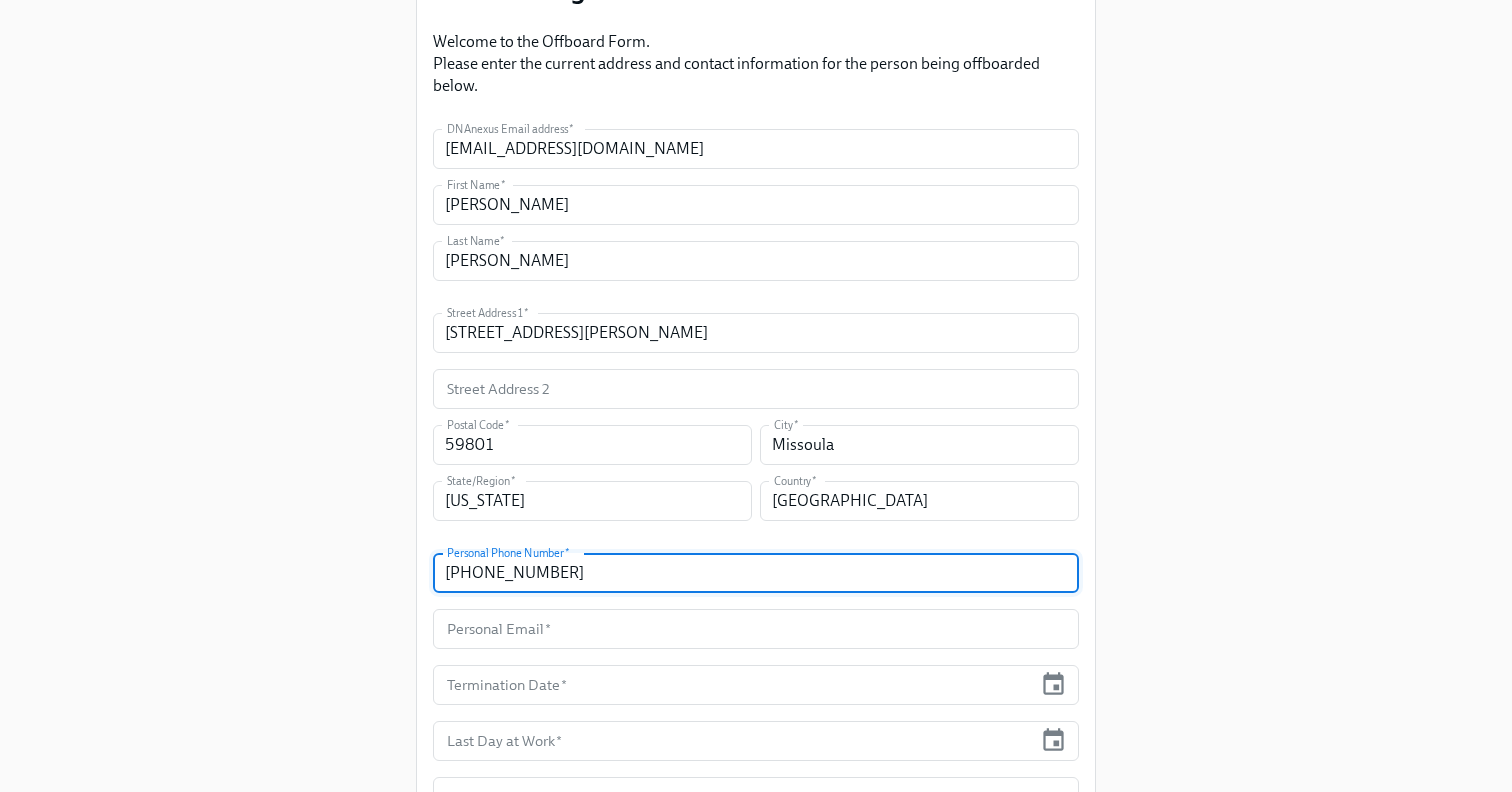 type on "+1 (406) 370-9316" 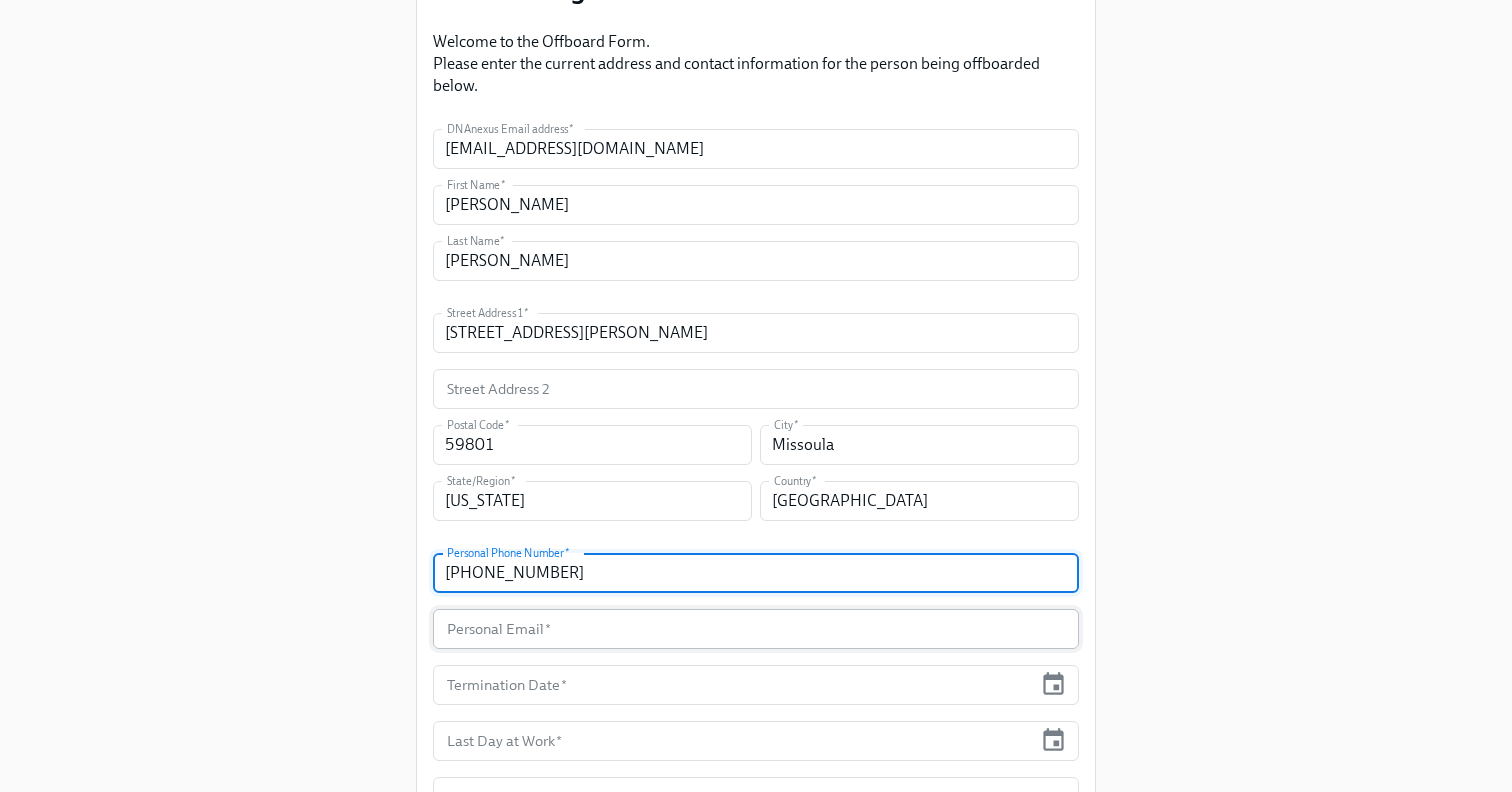 click at bounding box center (756, 629) 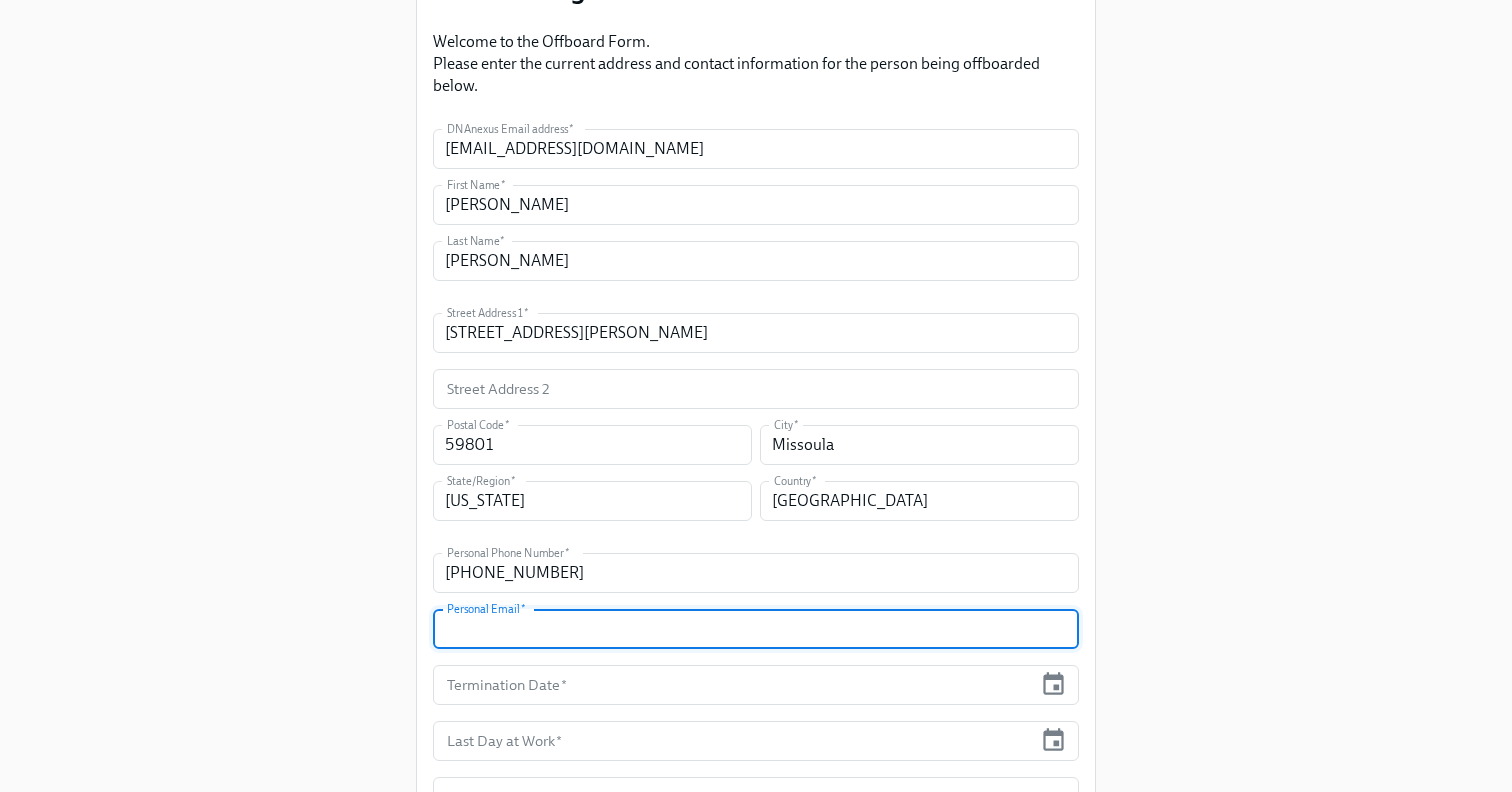 paste on "hughes10312@gmail.com" 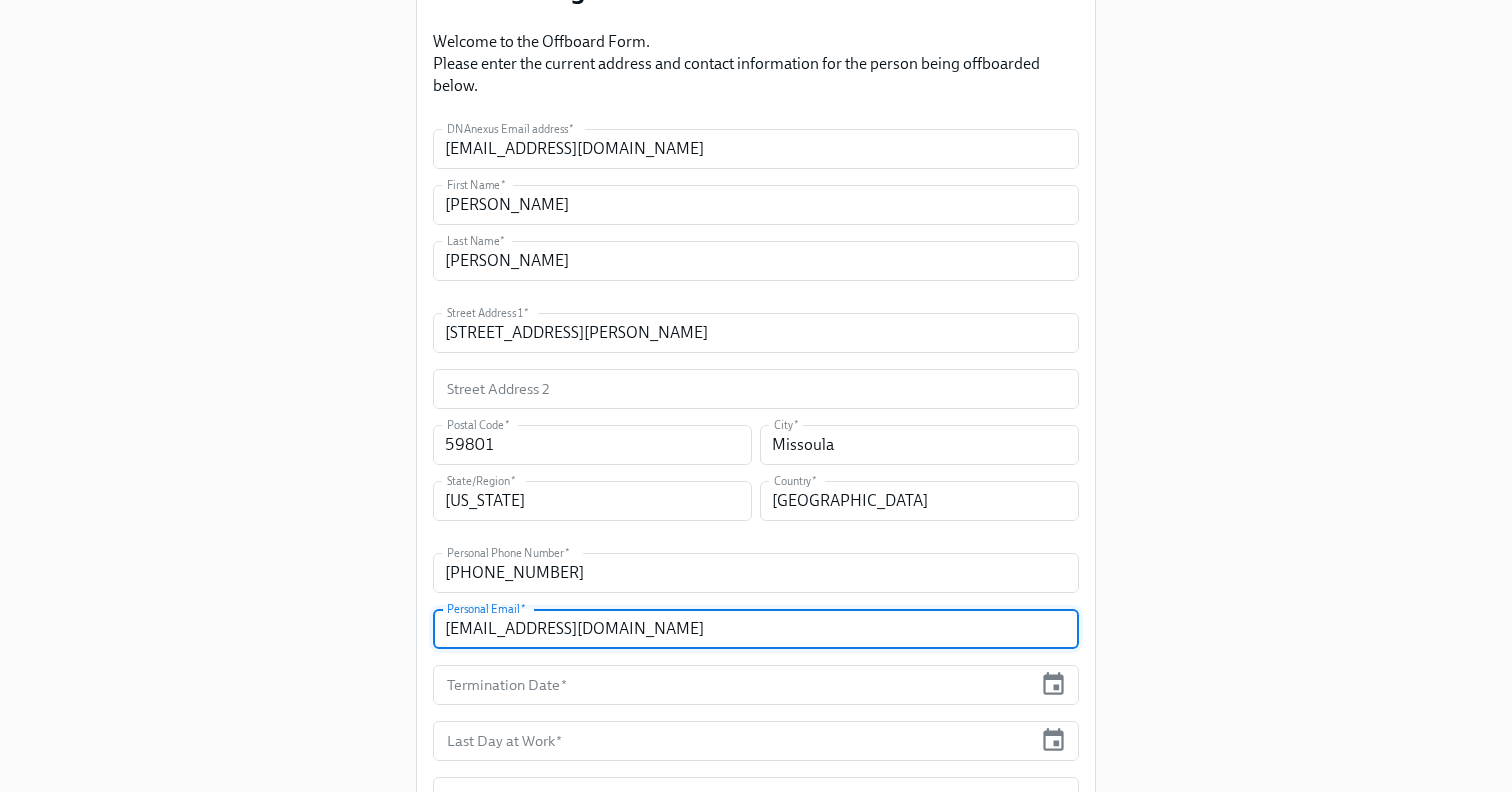 type on "hughes10312@gmail.com" 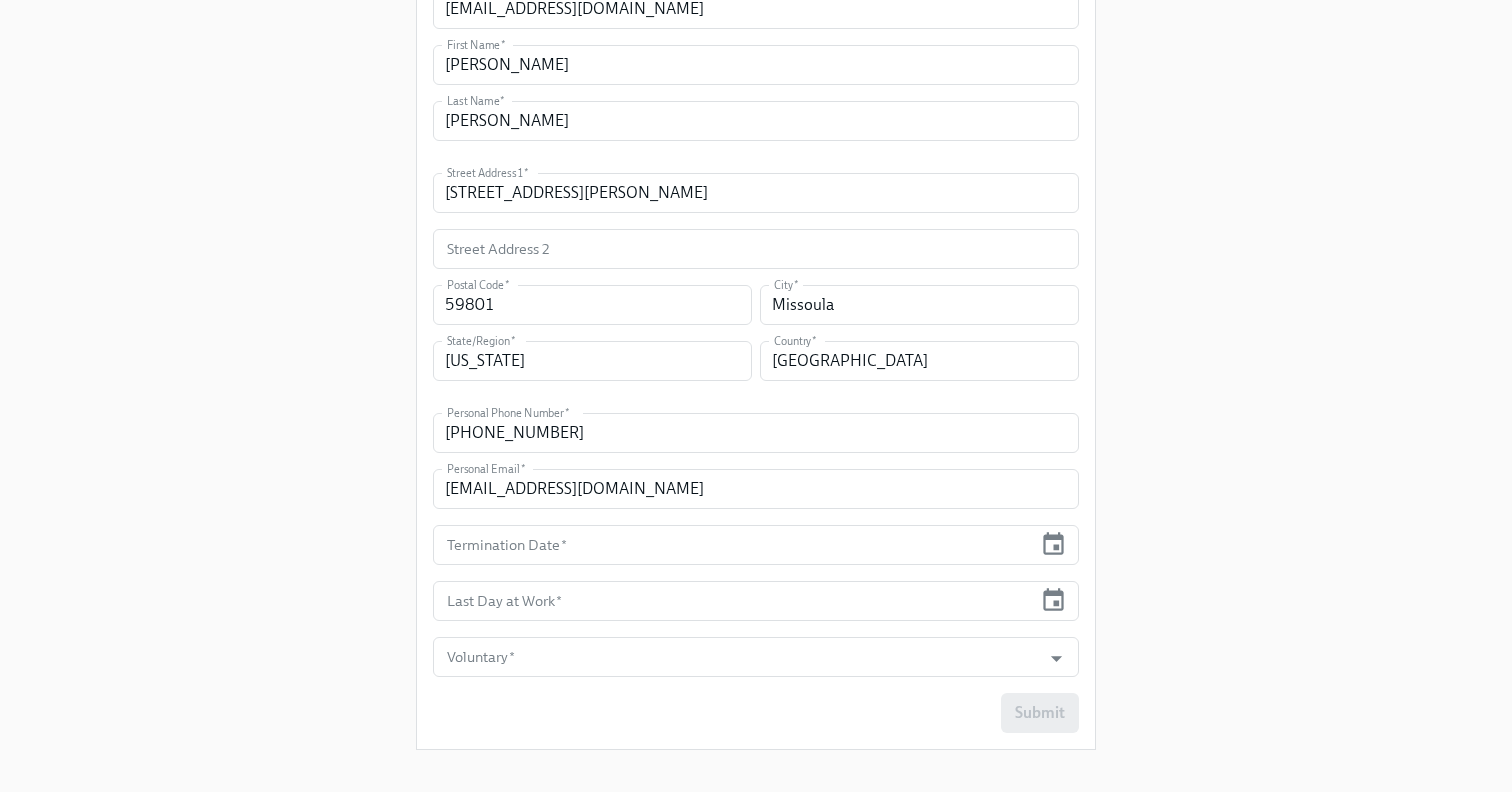 scroll, scrollTop: 378, scrollLeft: 0, axis: vertical 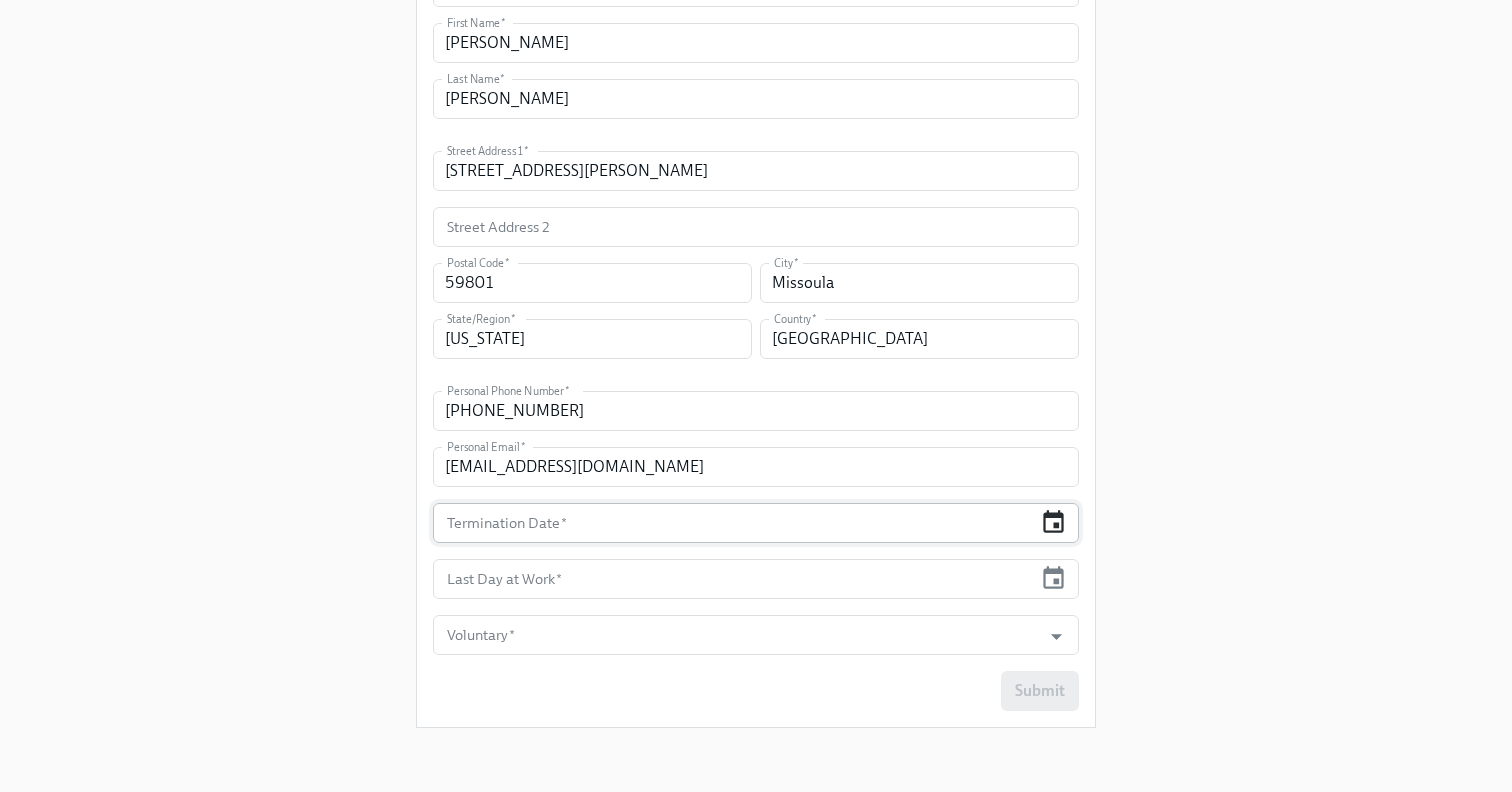 click 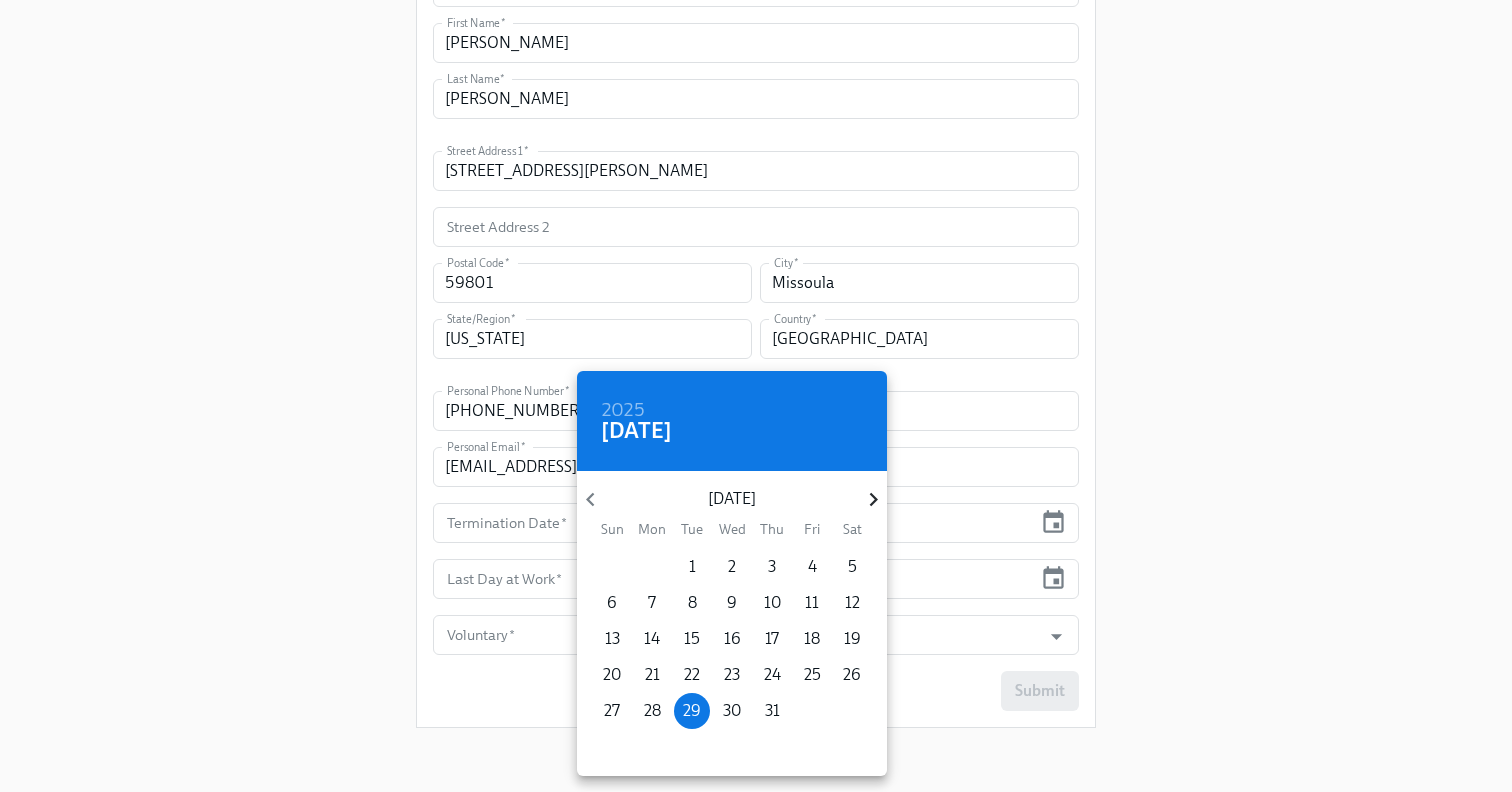 click 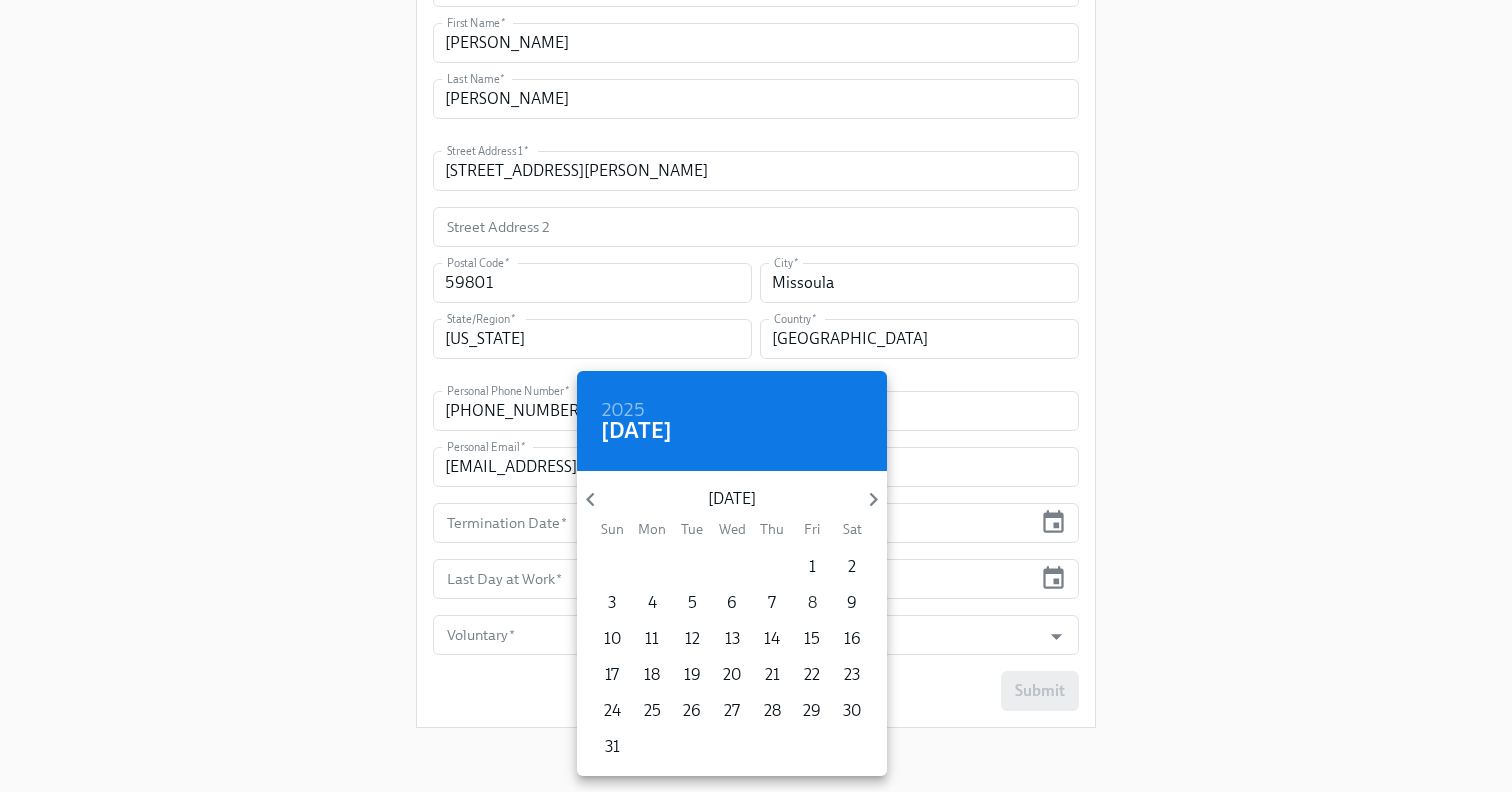 click on "8" at bounding box center (812, 603) 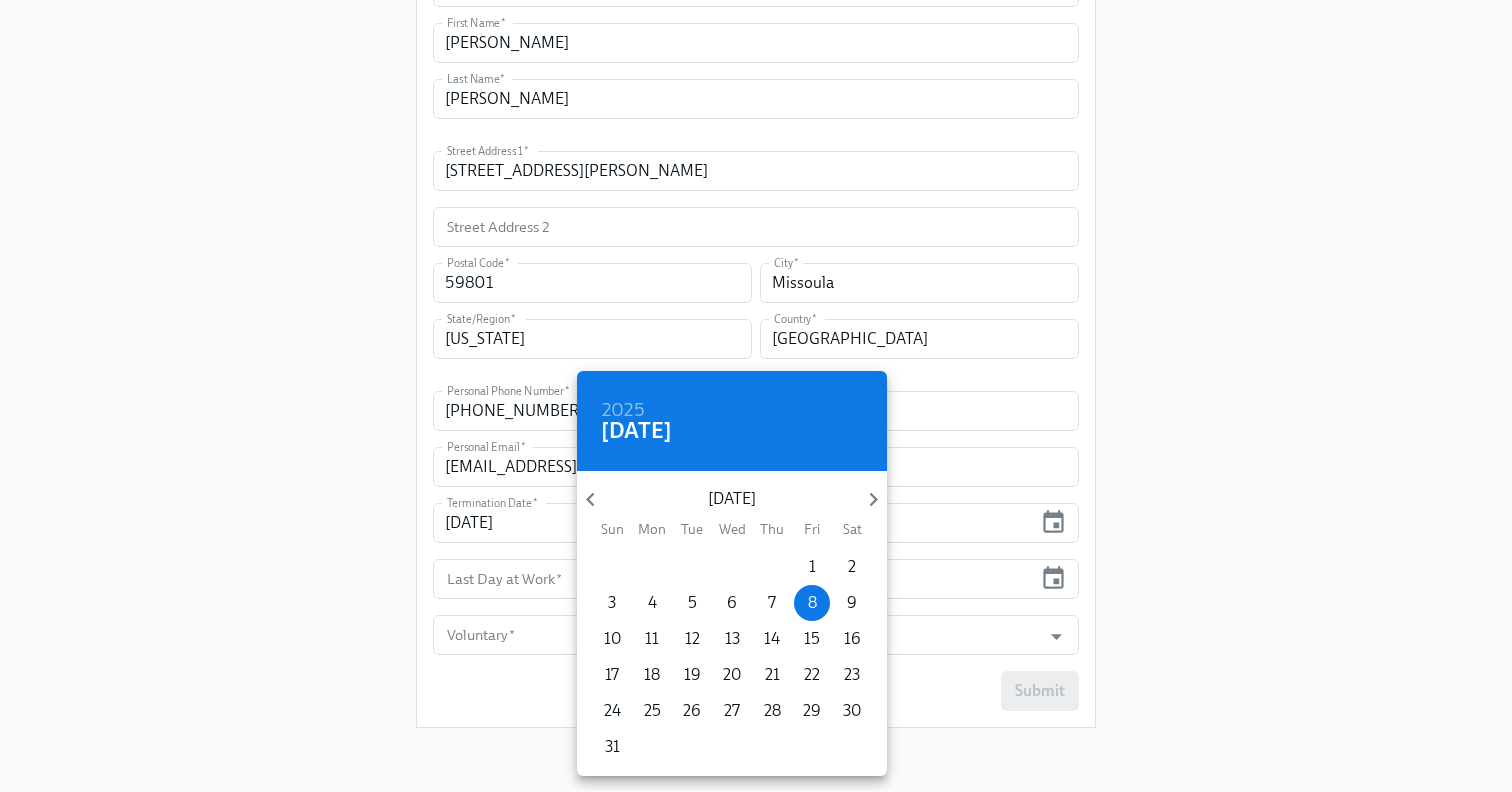 click at bounding box center (756, 396) 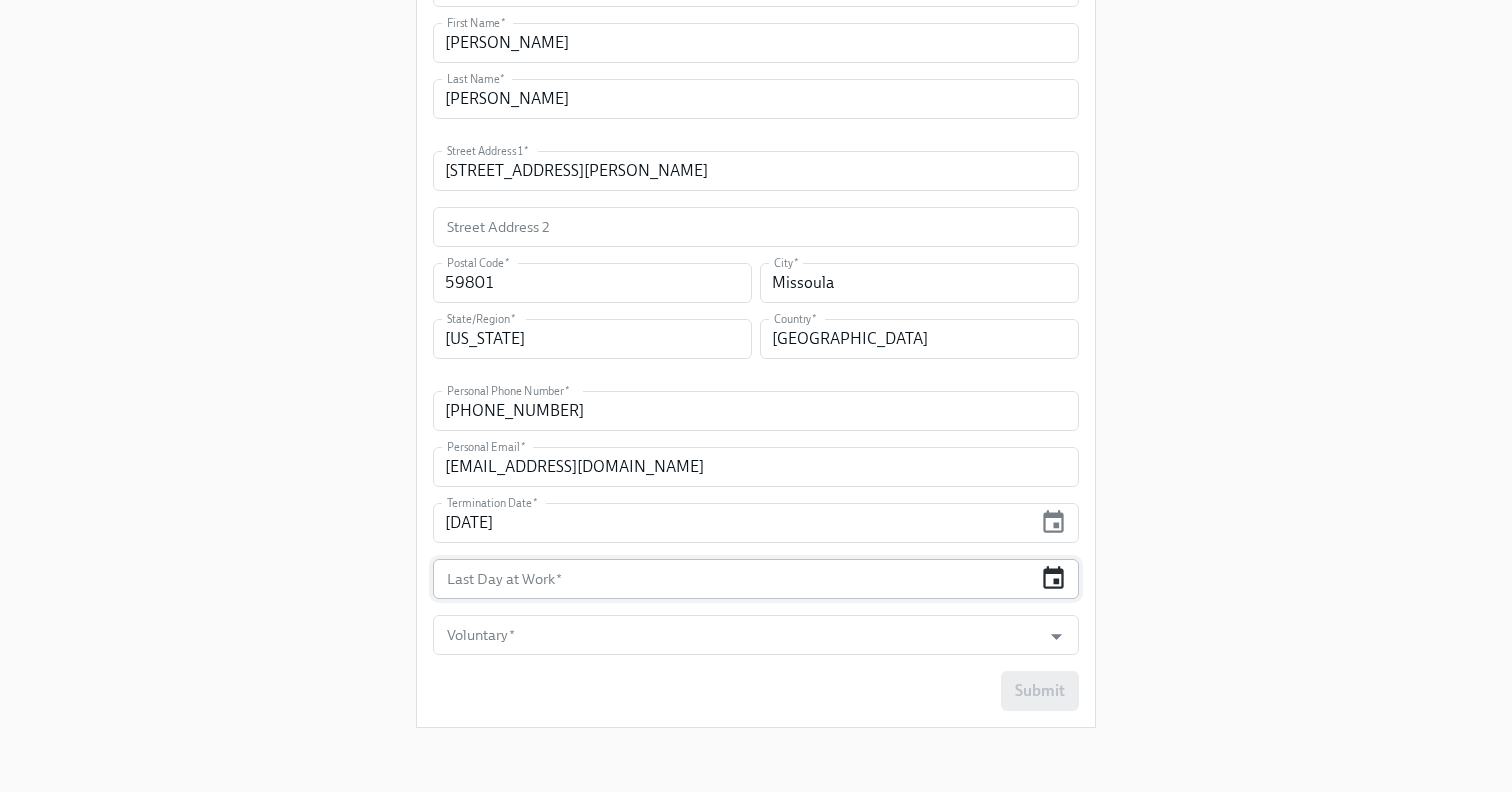 click 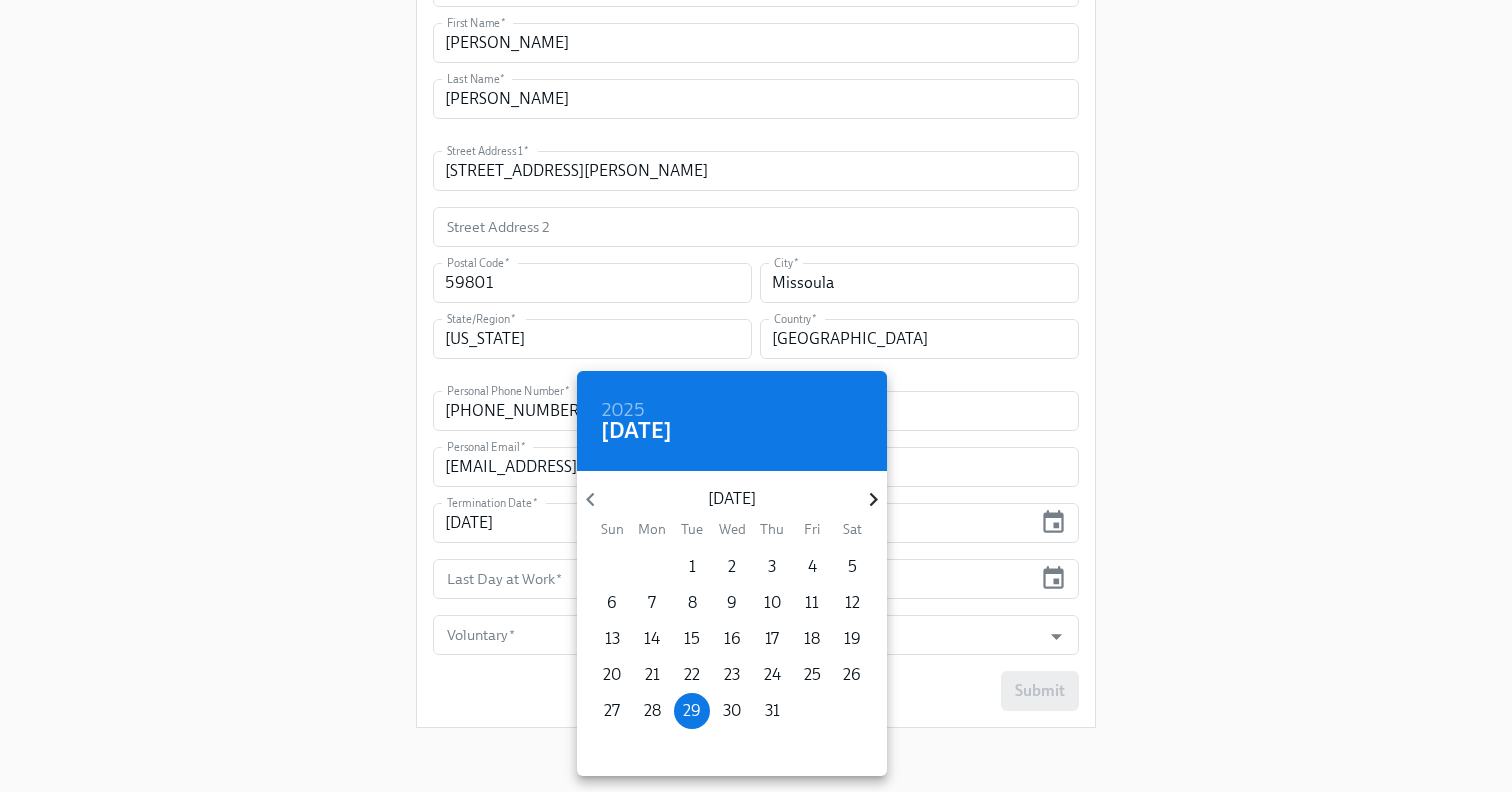 click 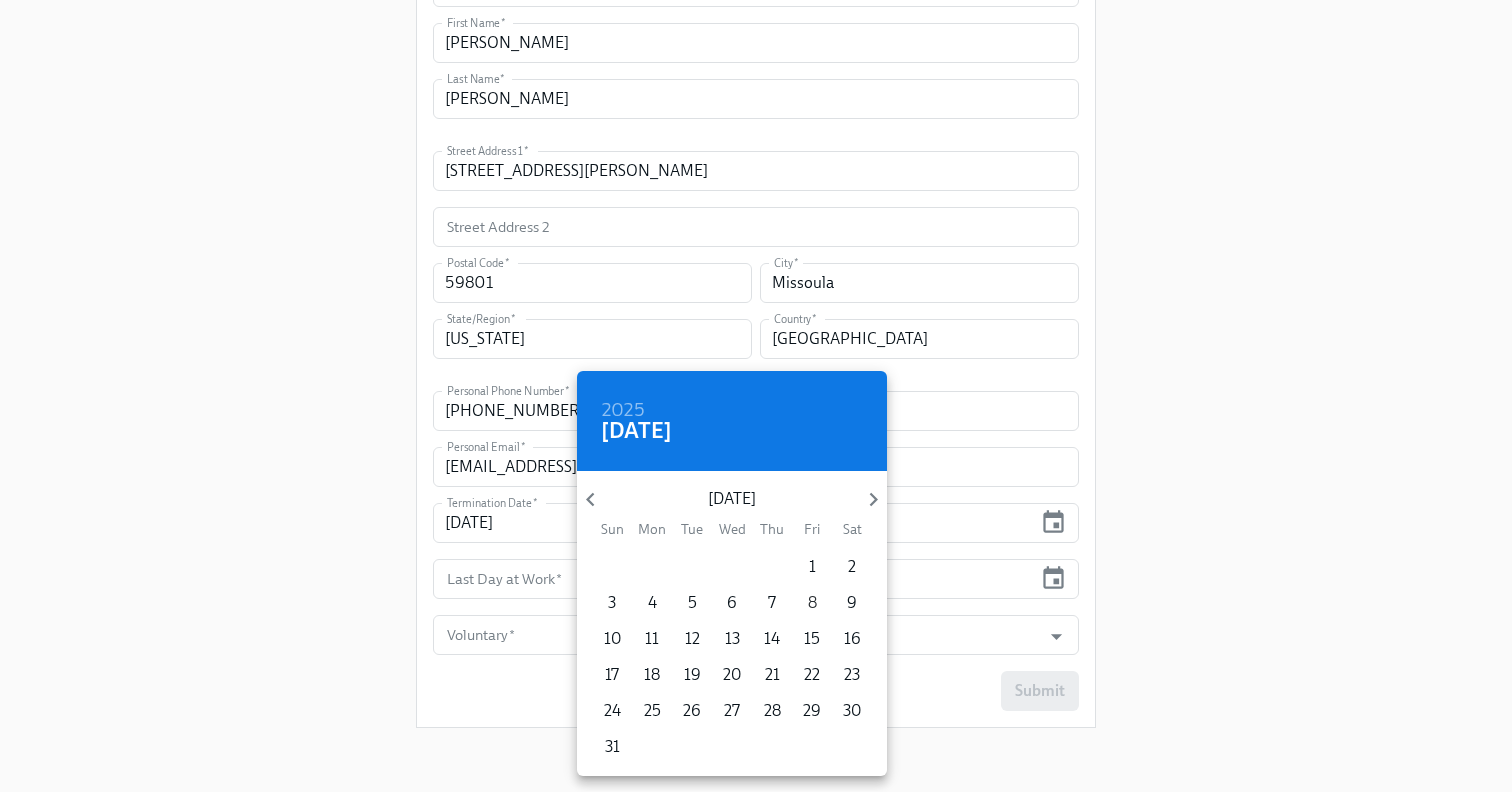 click on "8" at bounding box center (812, 603) 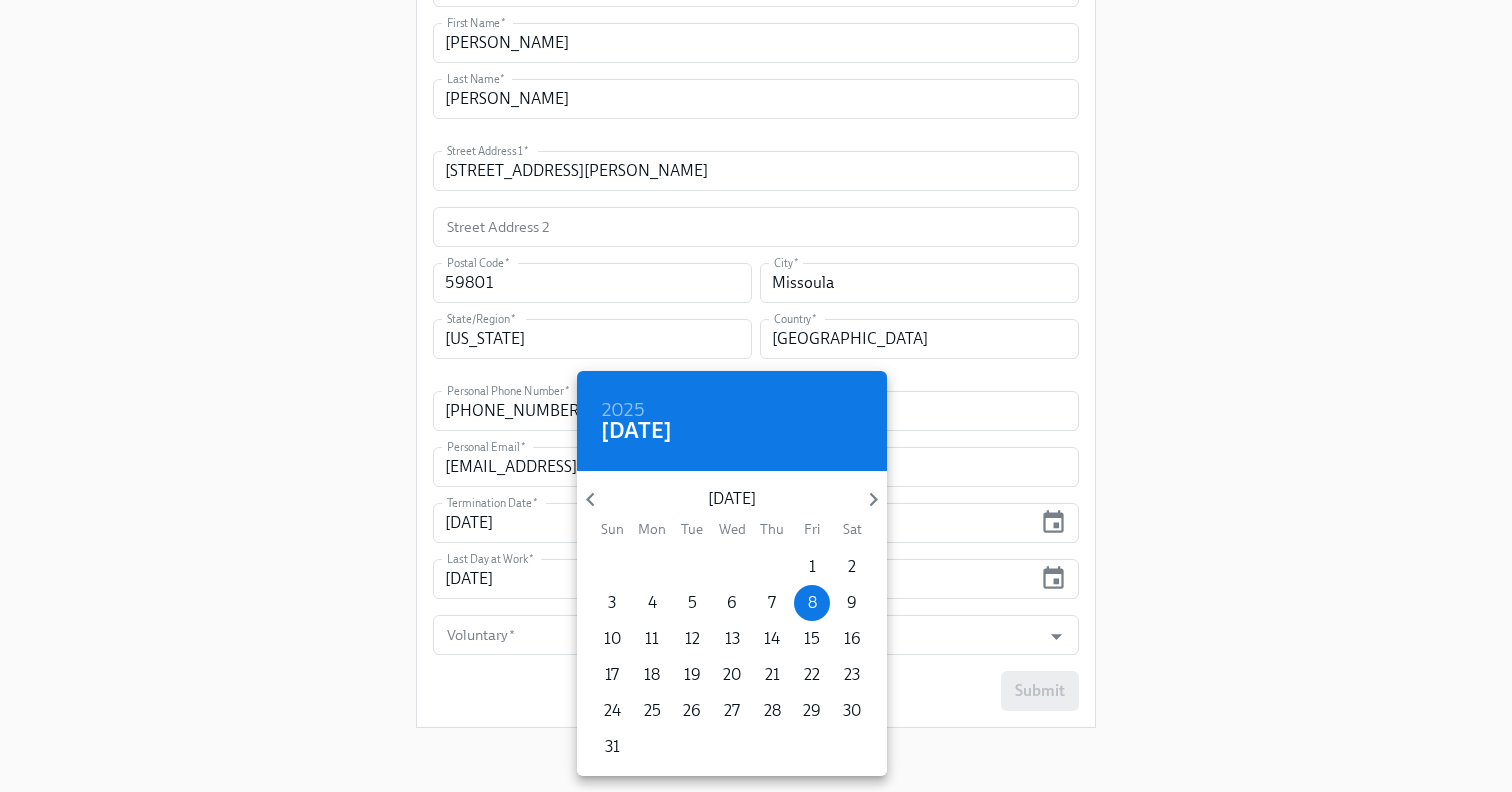click at bounding box center (756, 396) 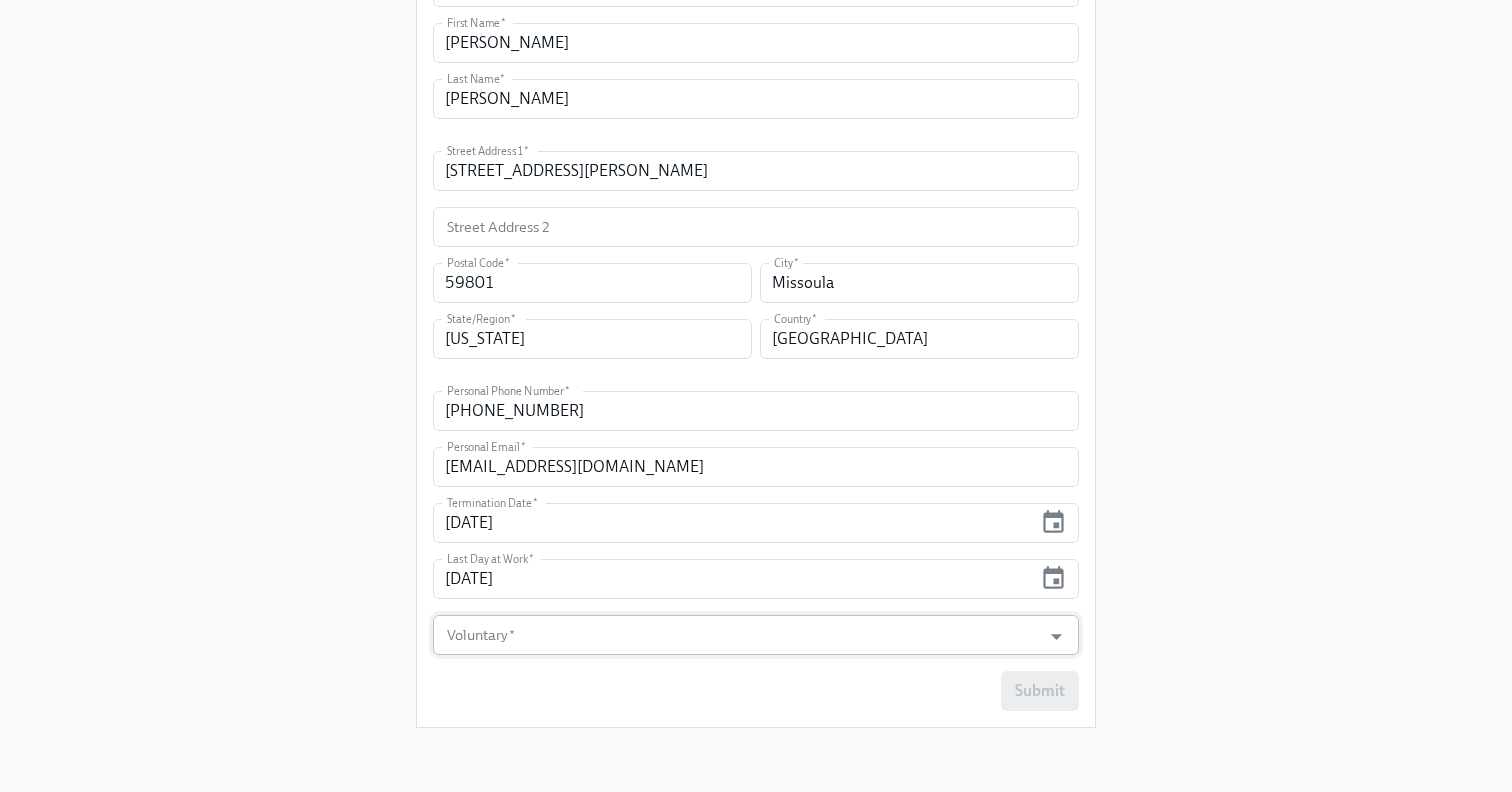 click on "Voluntary   *" at bounding box center (737, 635) 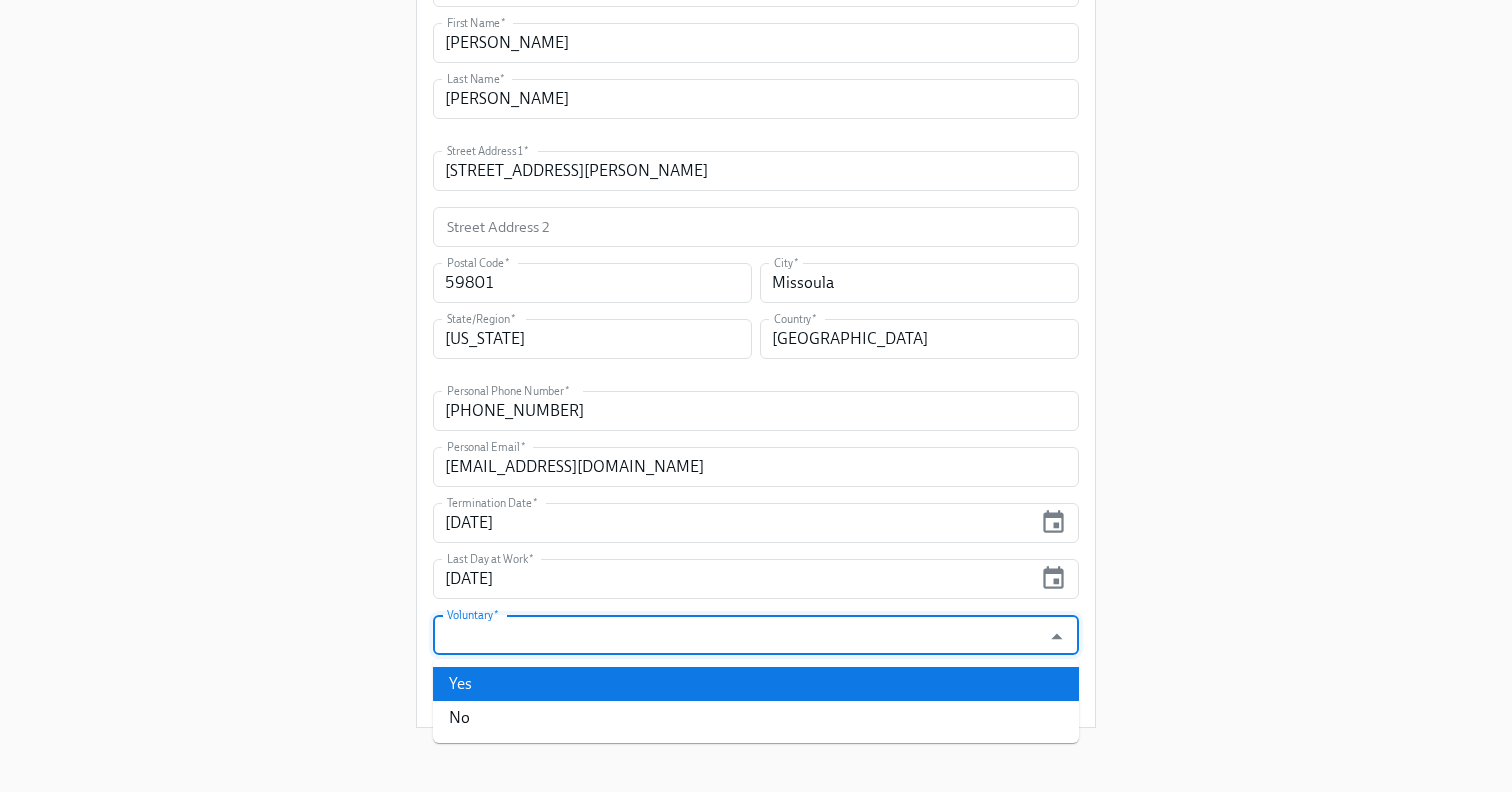 click on "Yes" at bounding box center [756, 684] 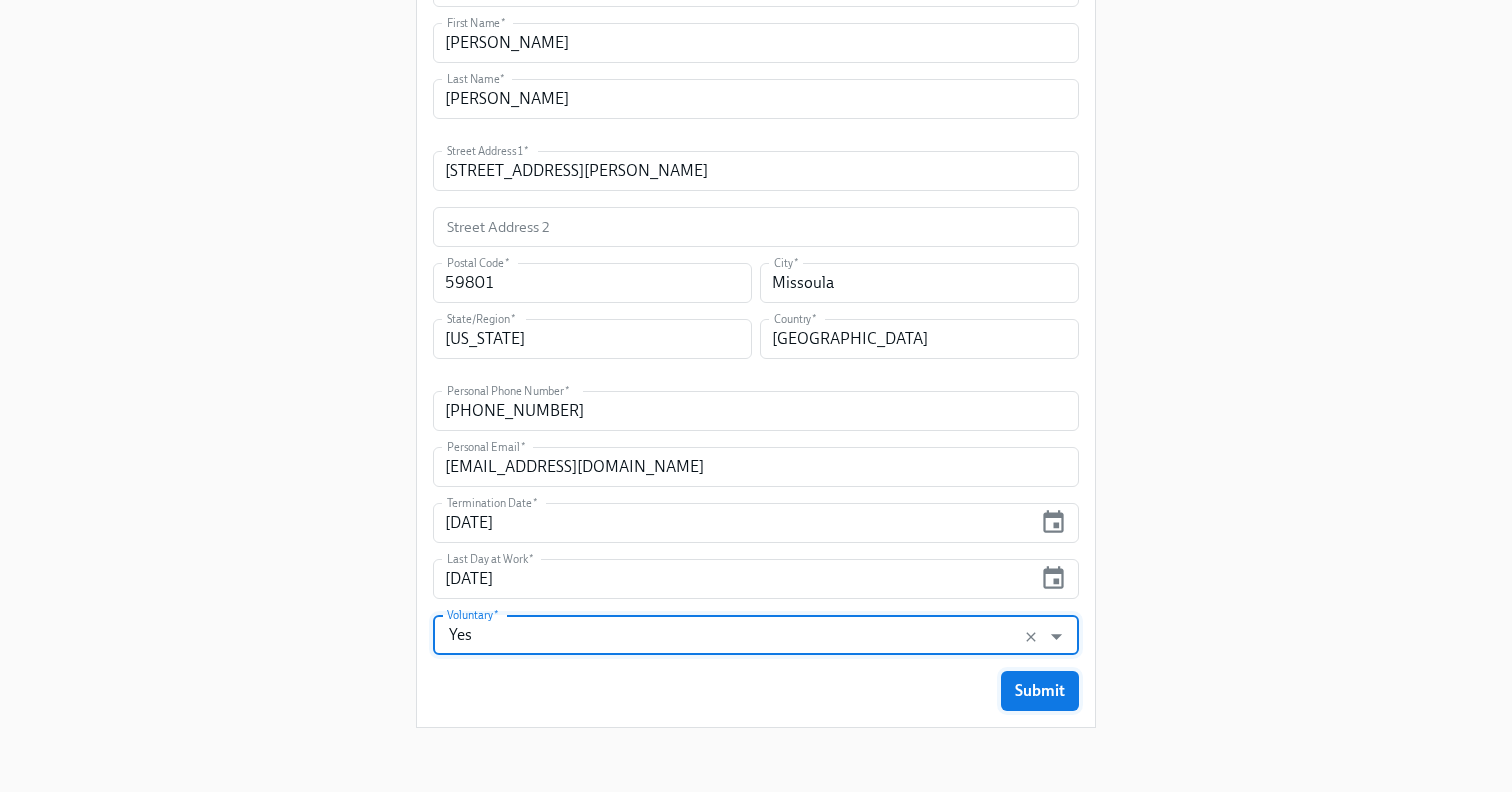 click on "Submit" at bounding box center (1040, 691) 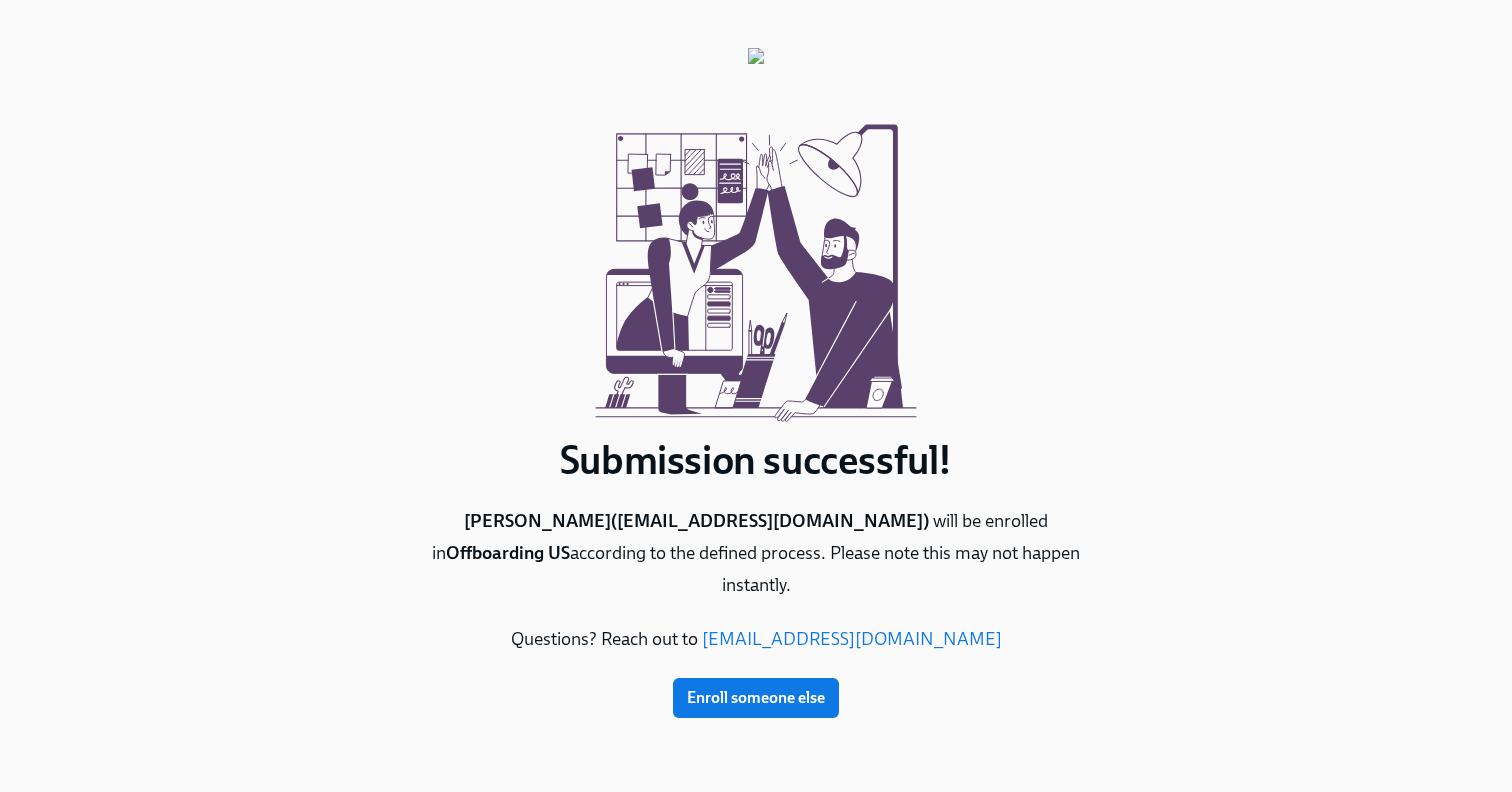 scroll, scrollTop: 0, scrollLeft: 0, axis: both 